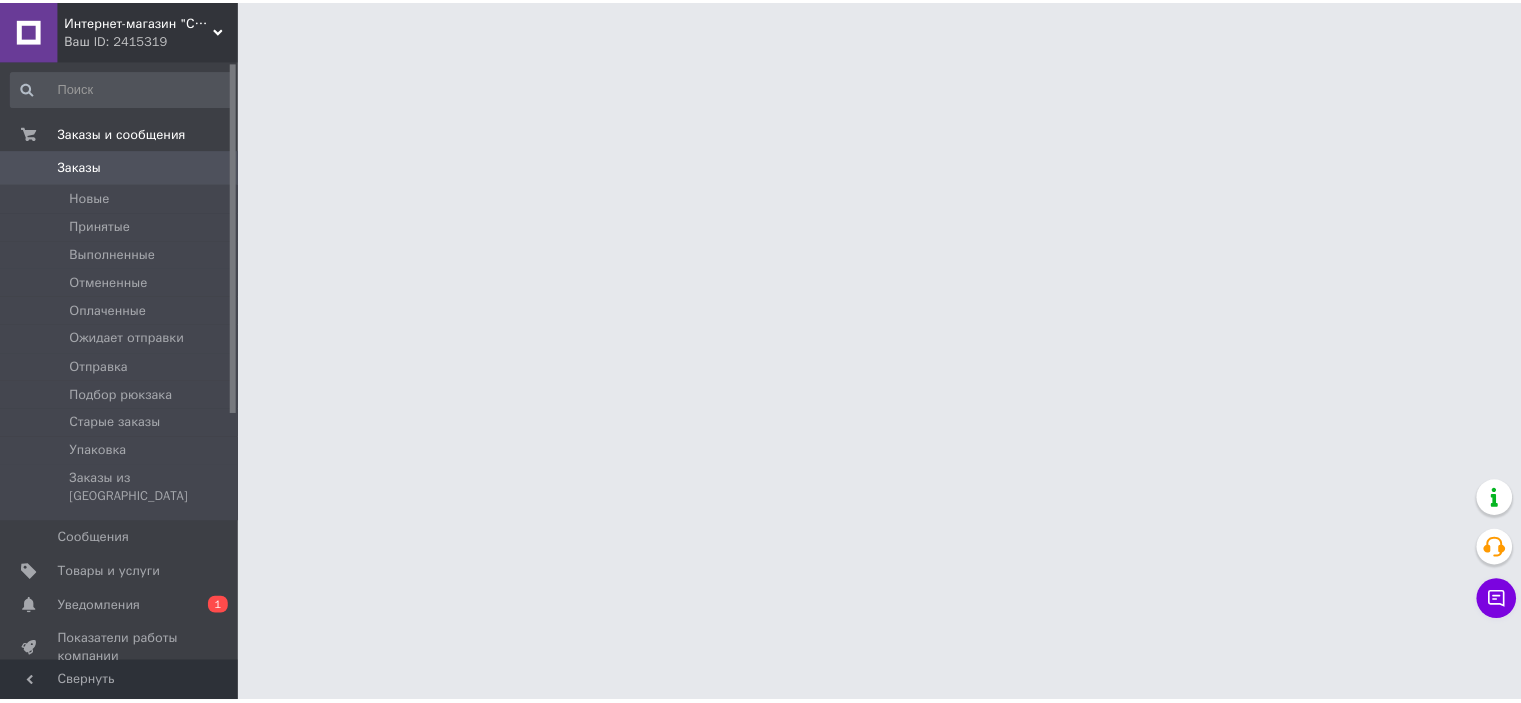 scroll, scrollTop: 0, scrollLeft: 0, axis: both 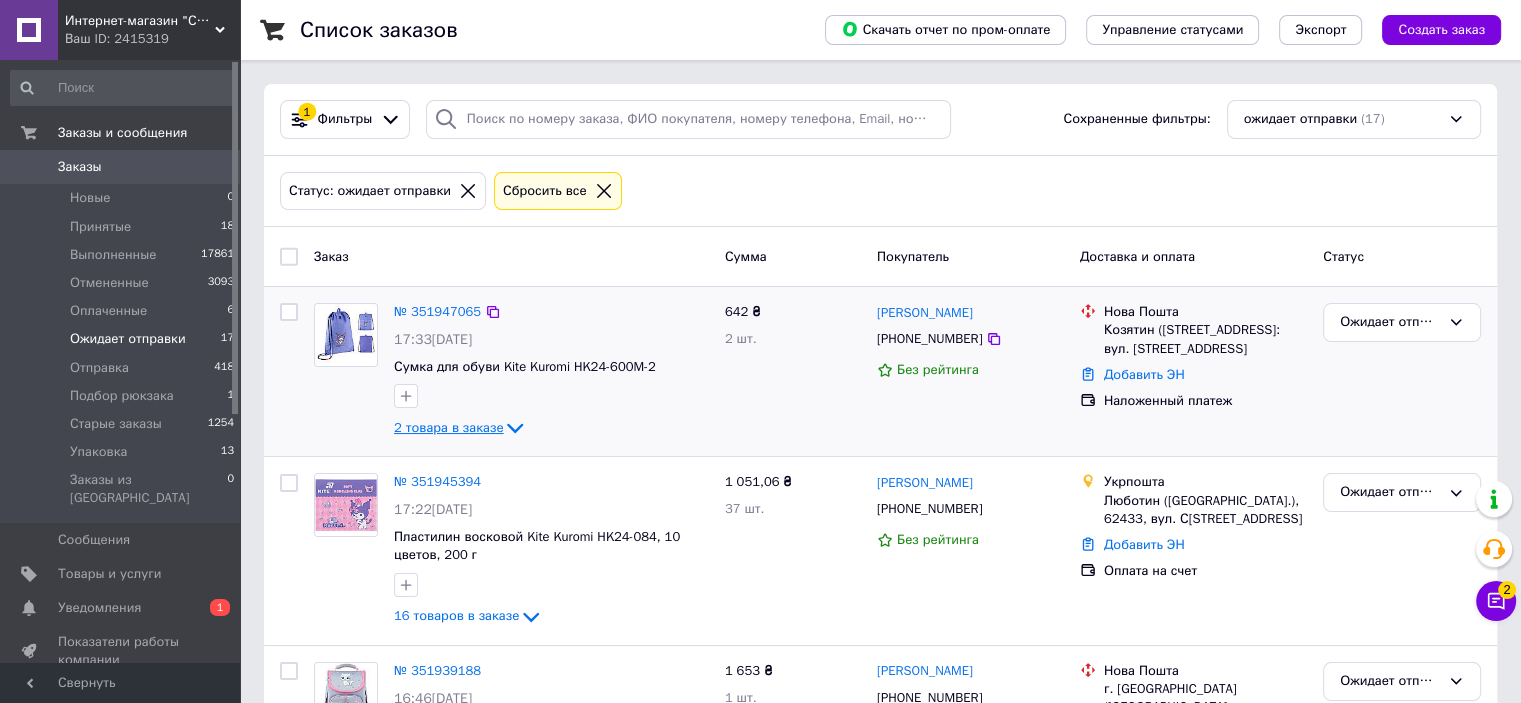 click 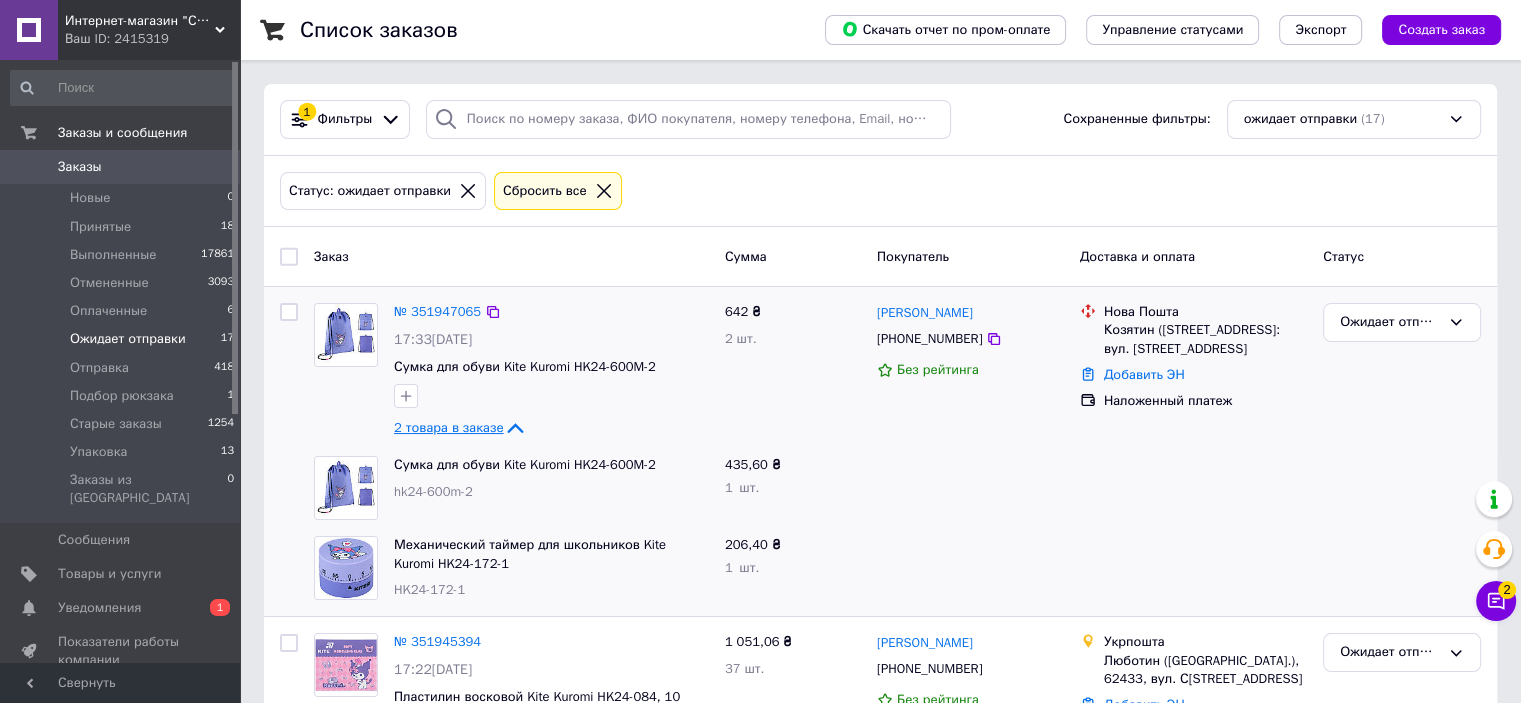 click 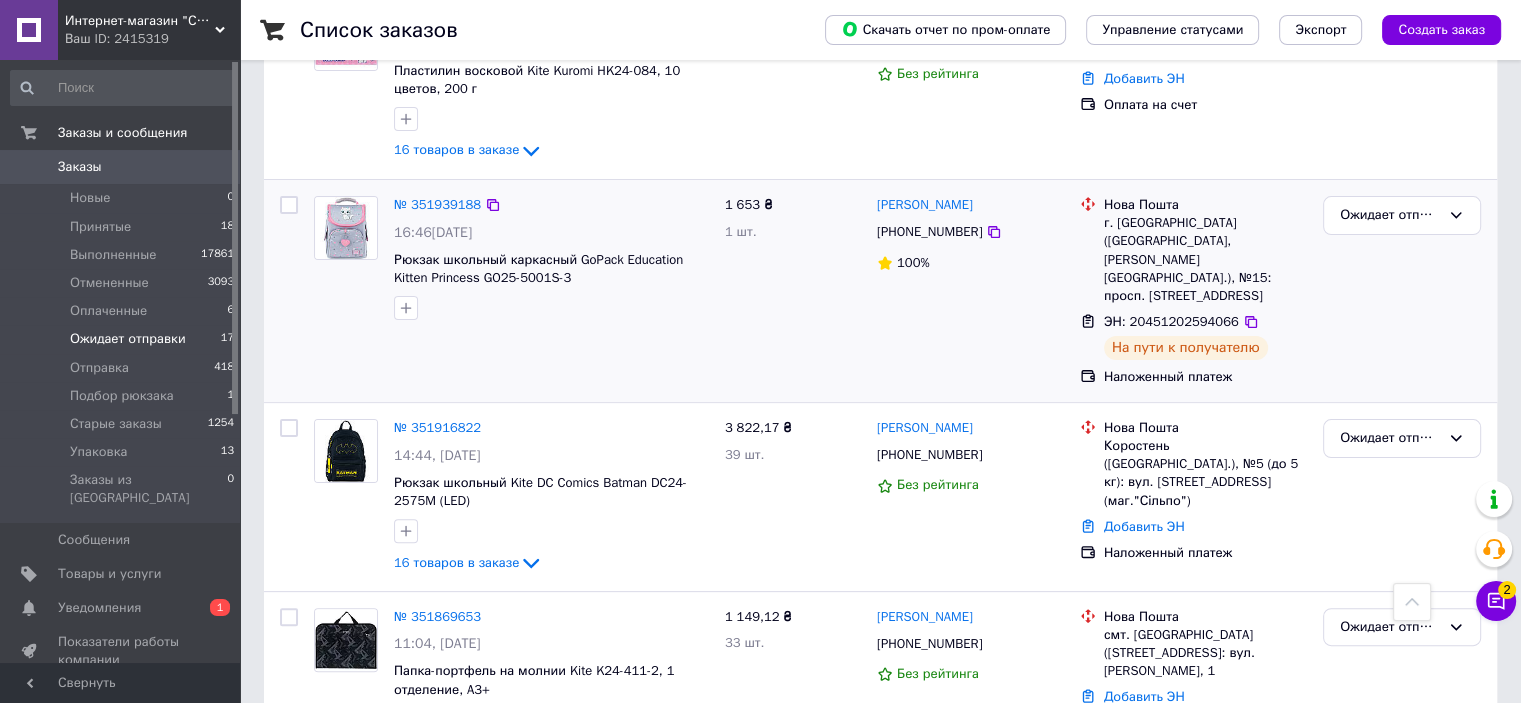 scroll, scrollTop: 500, scrollLeft: 0, axis: vertical 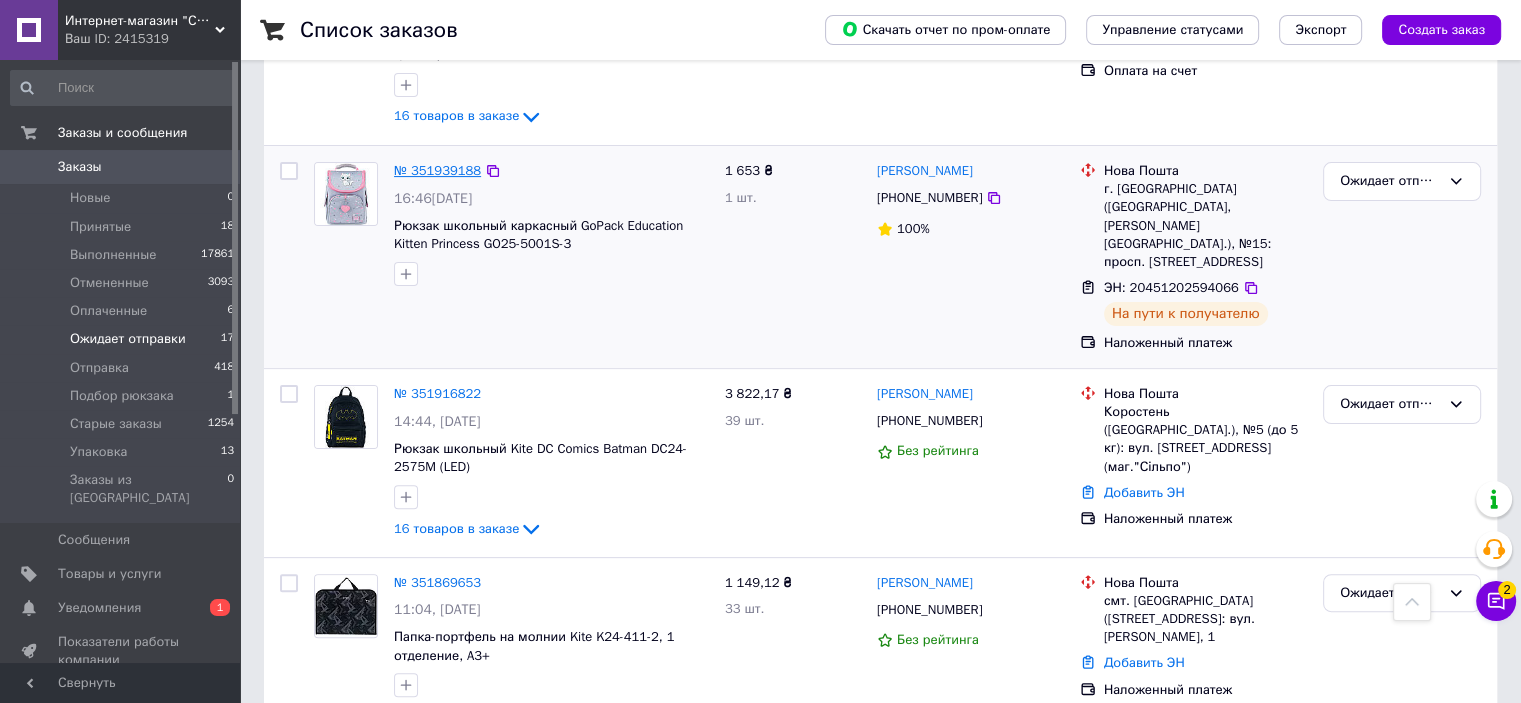 click on "№ 351939188" at bounding box center [437, 170] 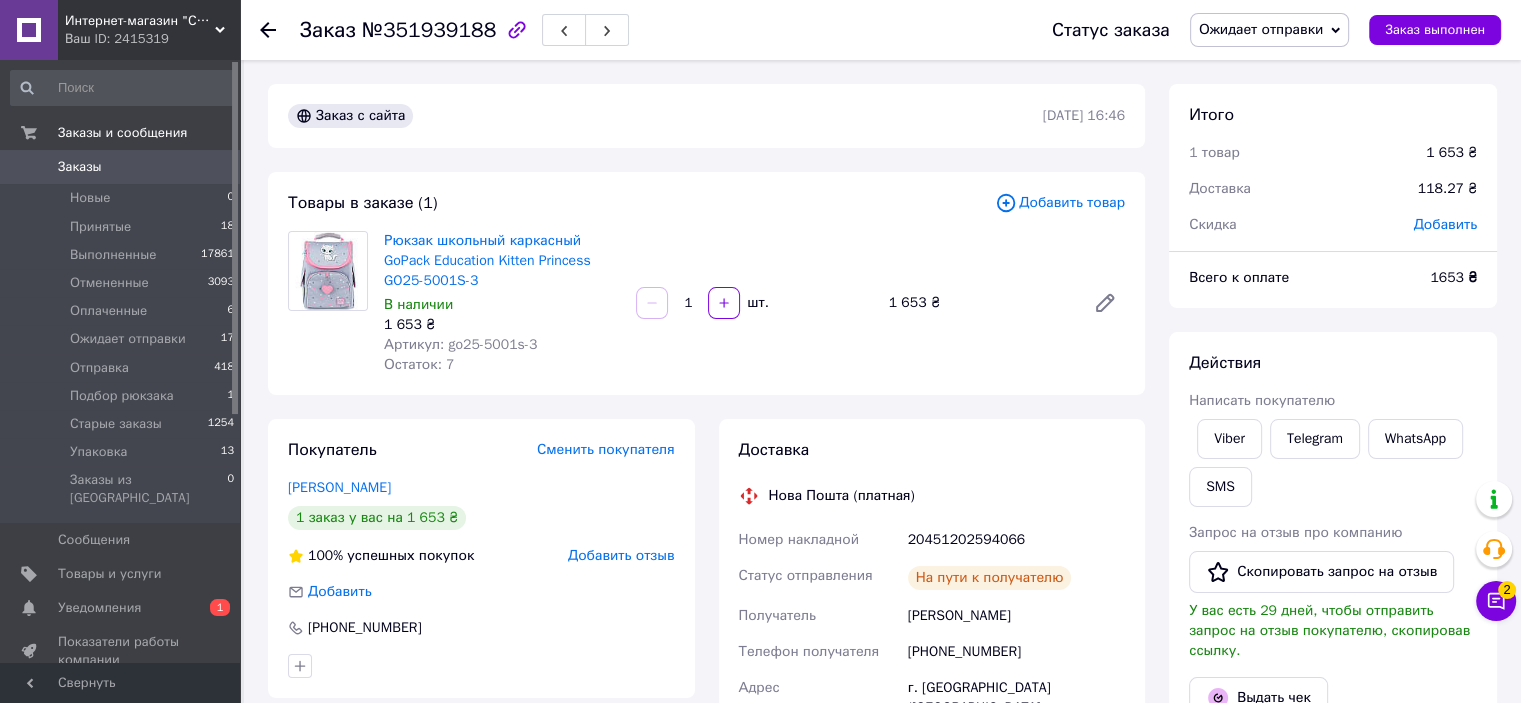 click on "Ожидает отправки" at bounding box center [1261, 29] 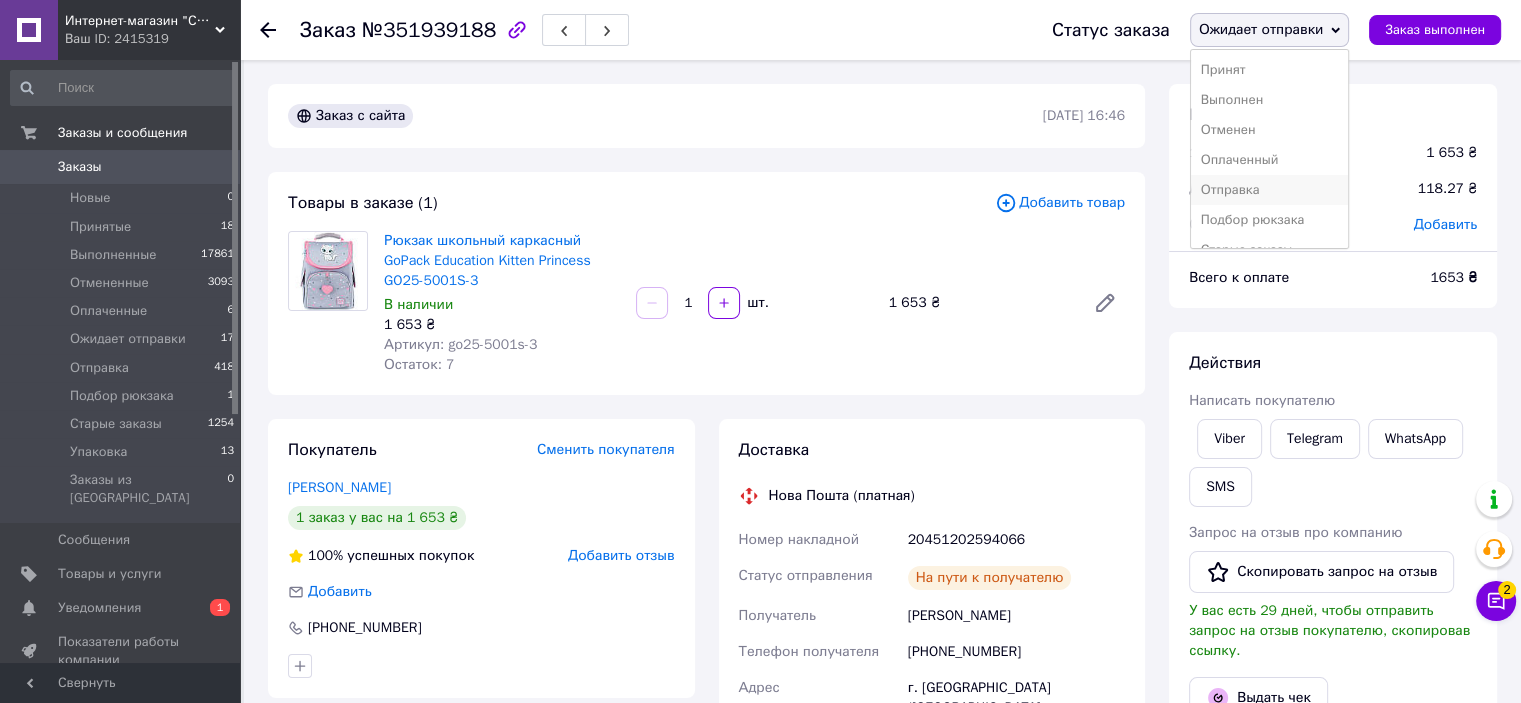 click on "Отправка" at bounding box center [1270, 190] 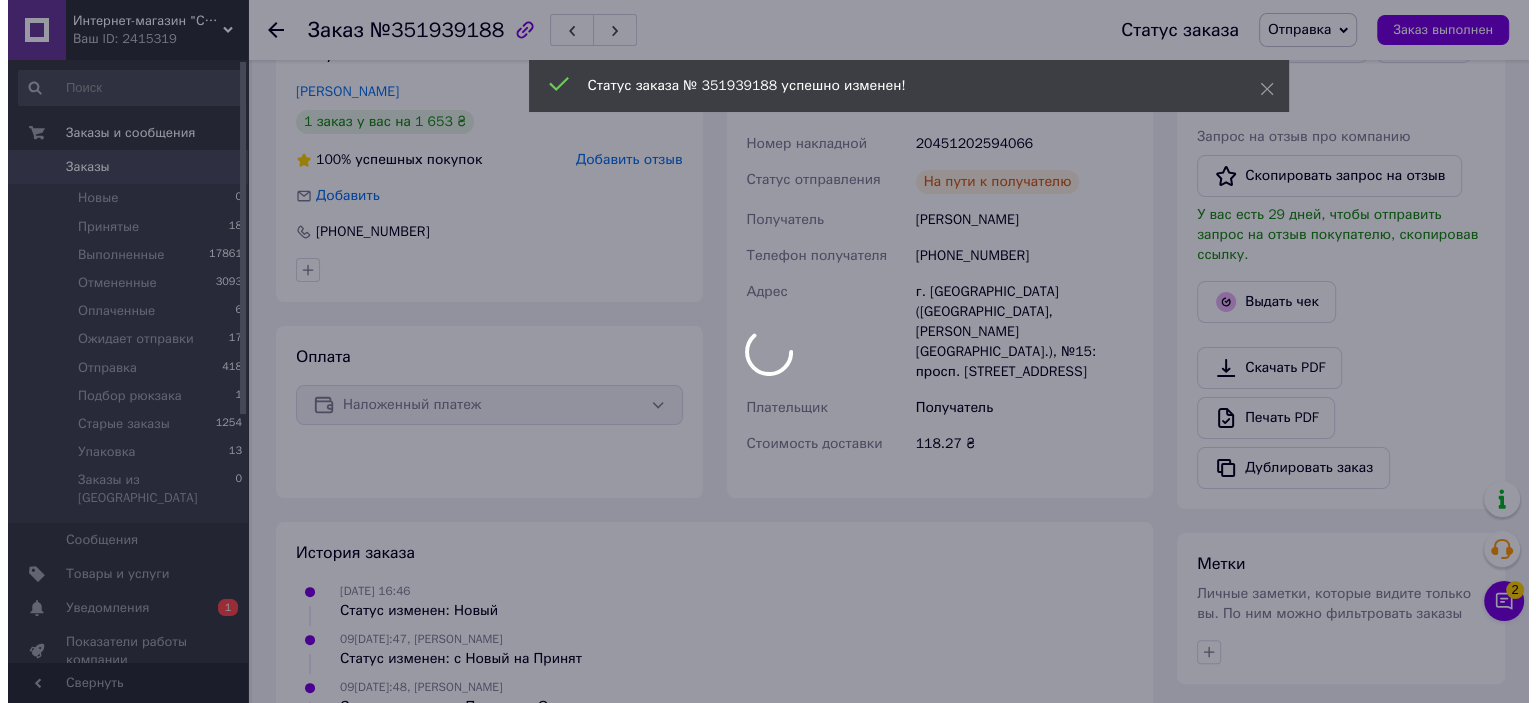 scroll, scrollTop: 400, scrollLeft: 0, axis: vertical 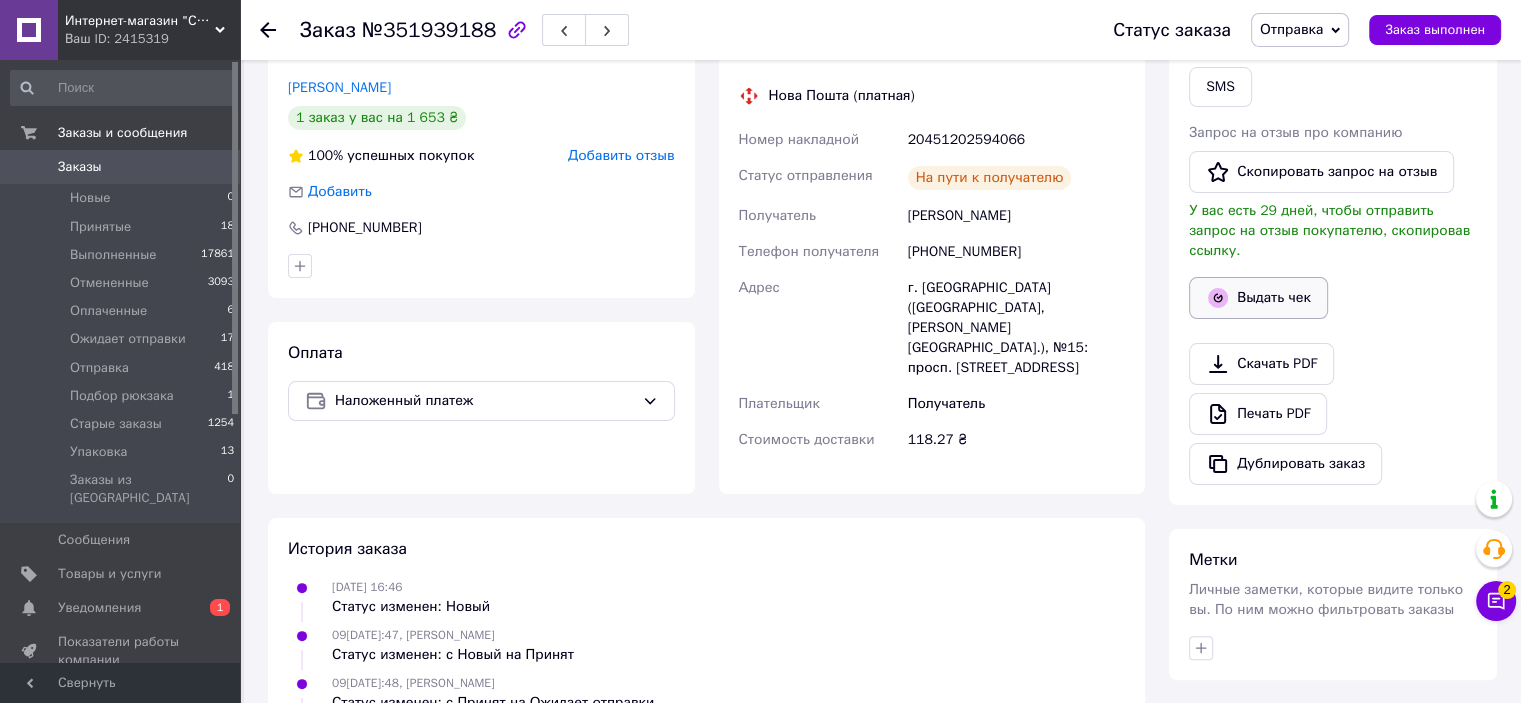 click on "Выдать чек" at bounding box center (1258, 298) 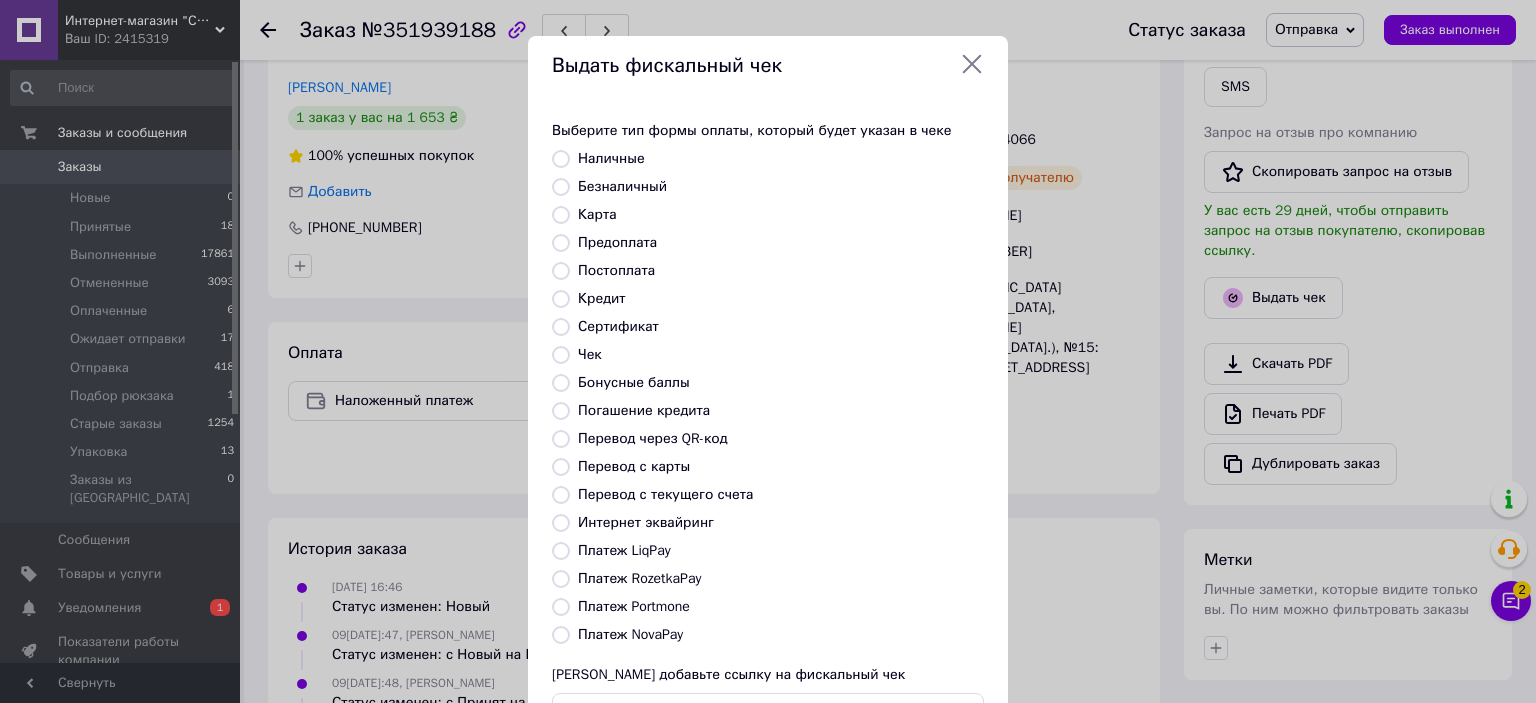 click on "Платеж NovaPay" at bounding box center (561, 635) 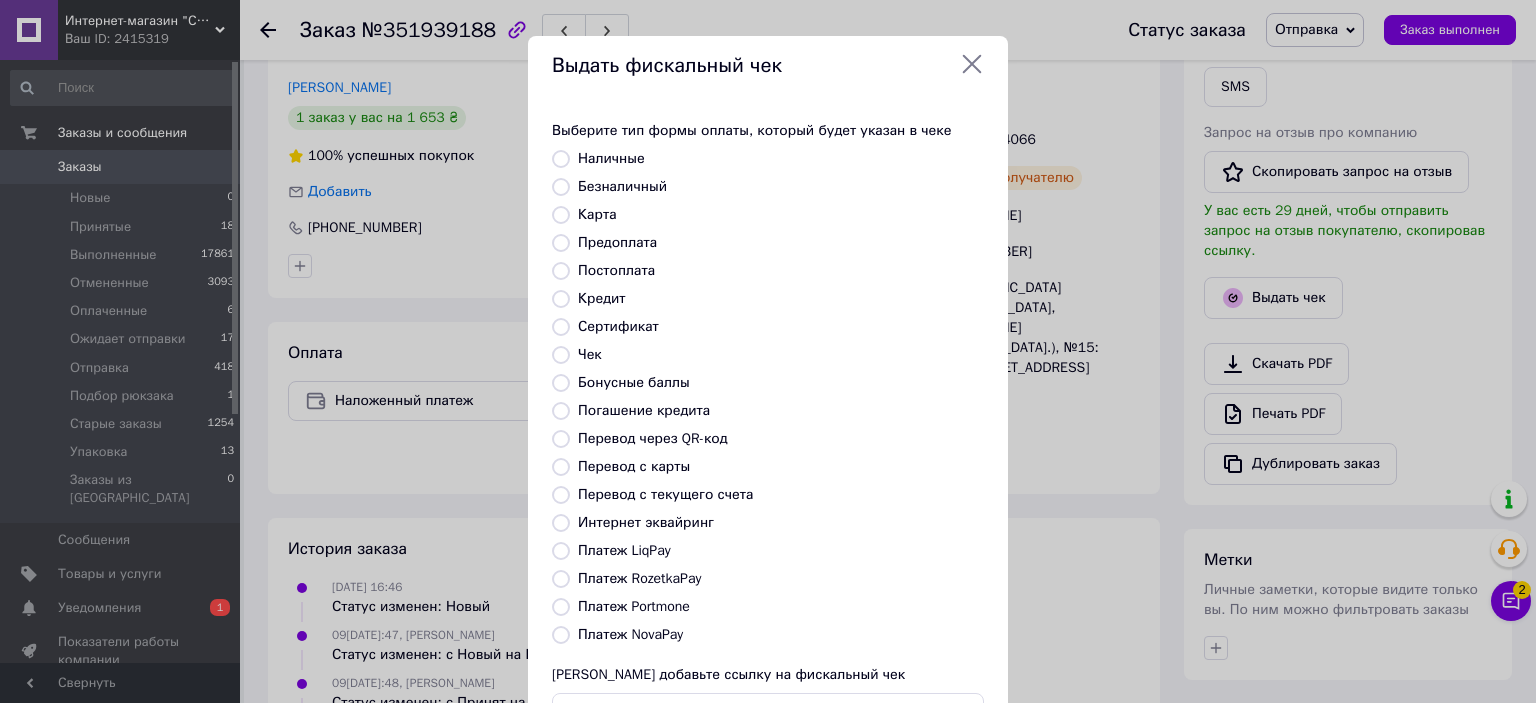 radio on "true" 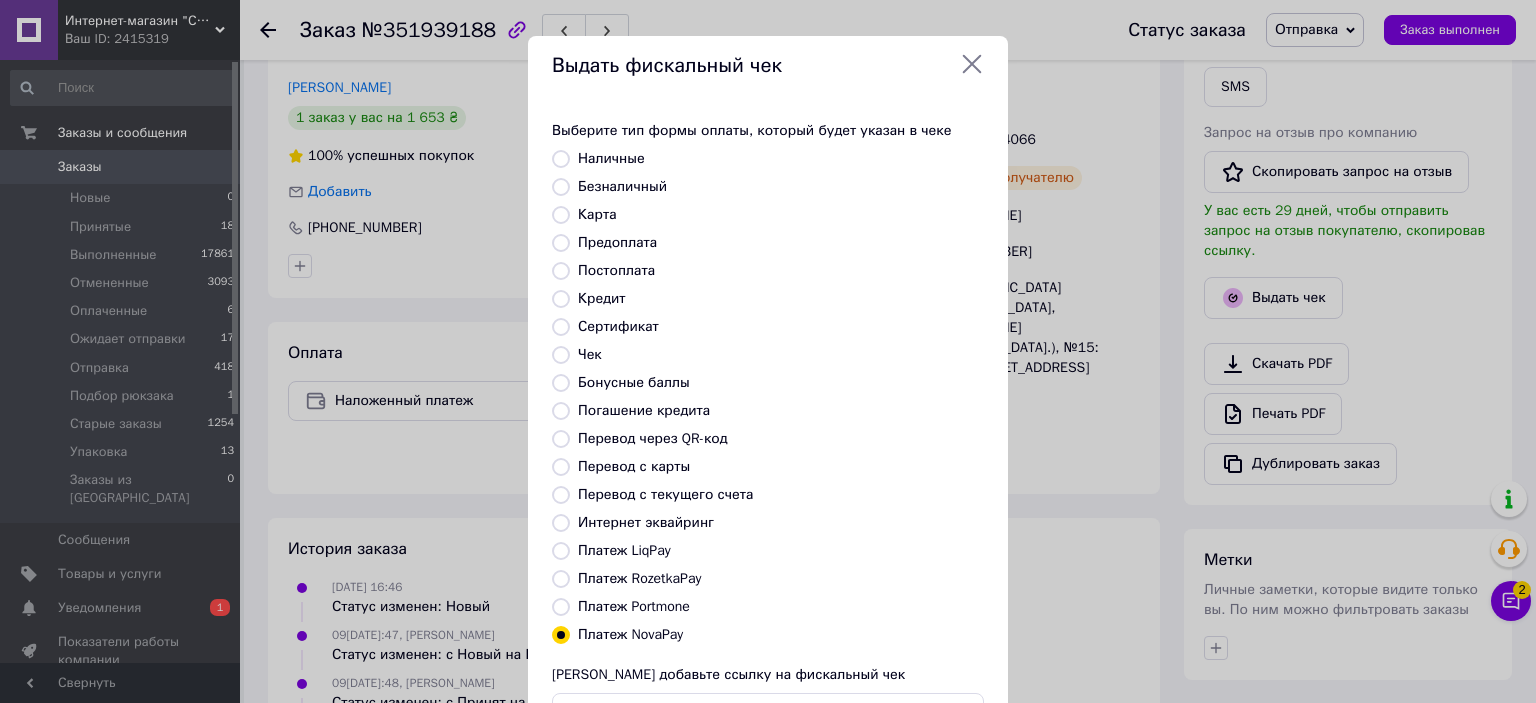 drag, startPoint x: 860, startPoint y: 516, endPoint x: 855, endPoint y: 507, distance: 10.29563 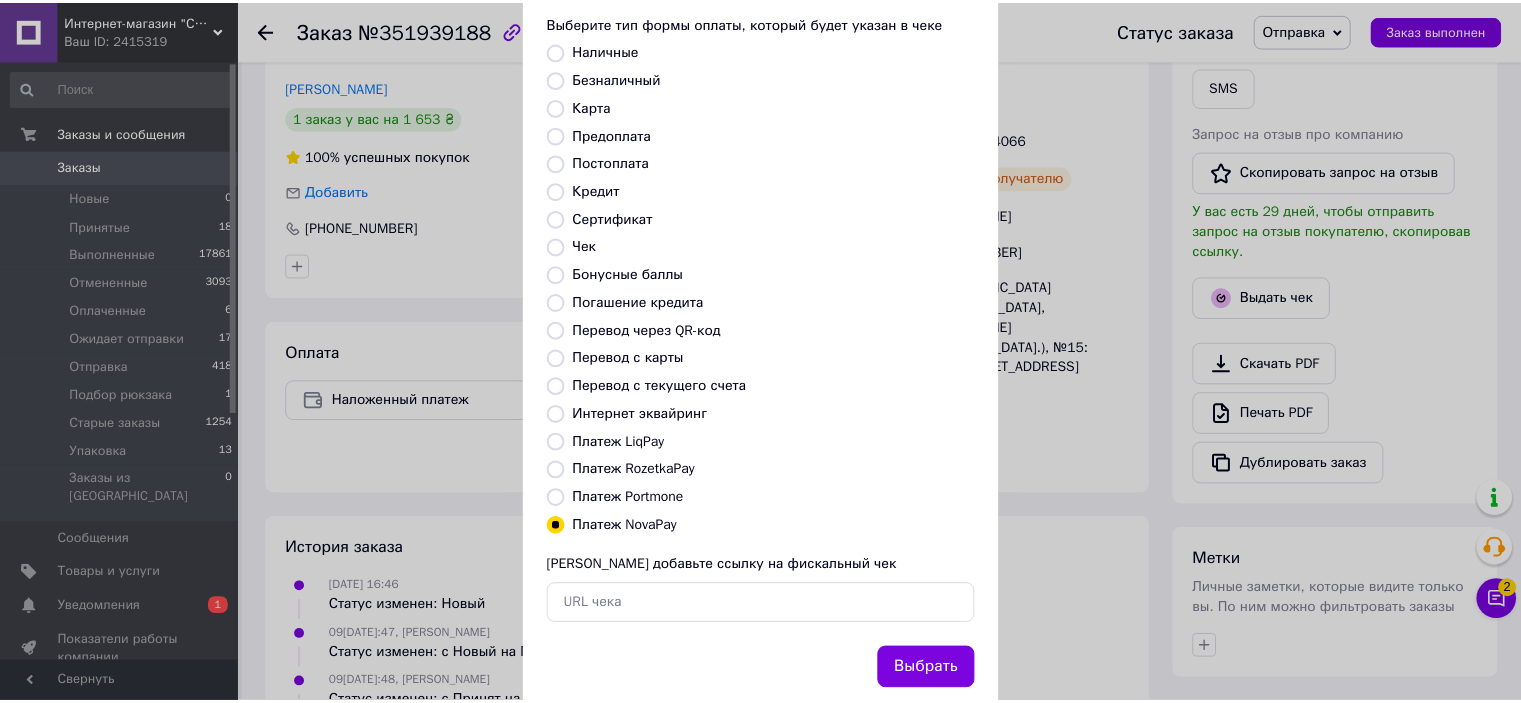 scroll, scrollTop: 155, scrollLeft: 0, axis: vertical 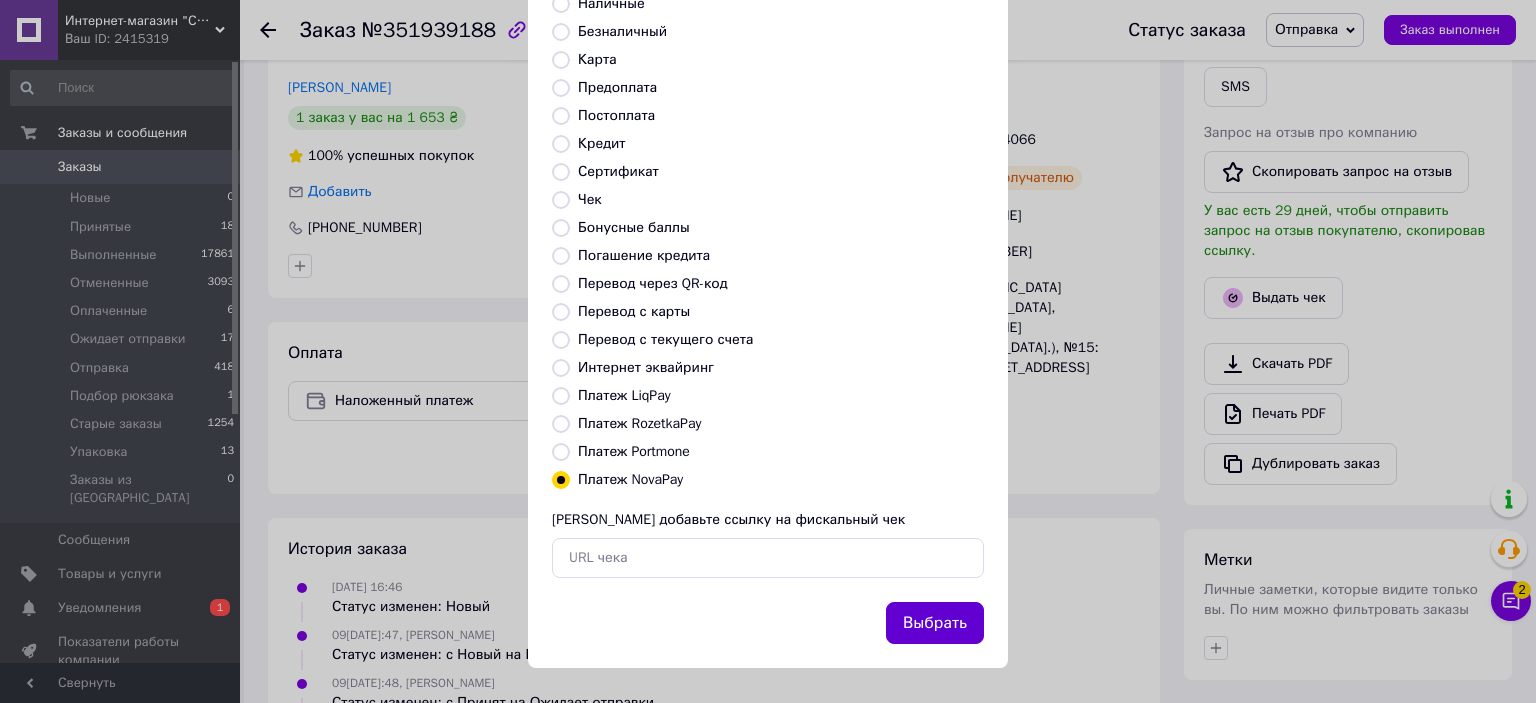 click on "Выбрать" at bounding box center [935, 623] 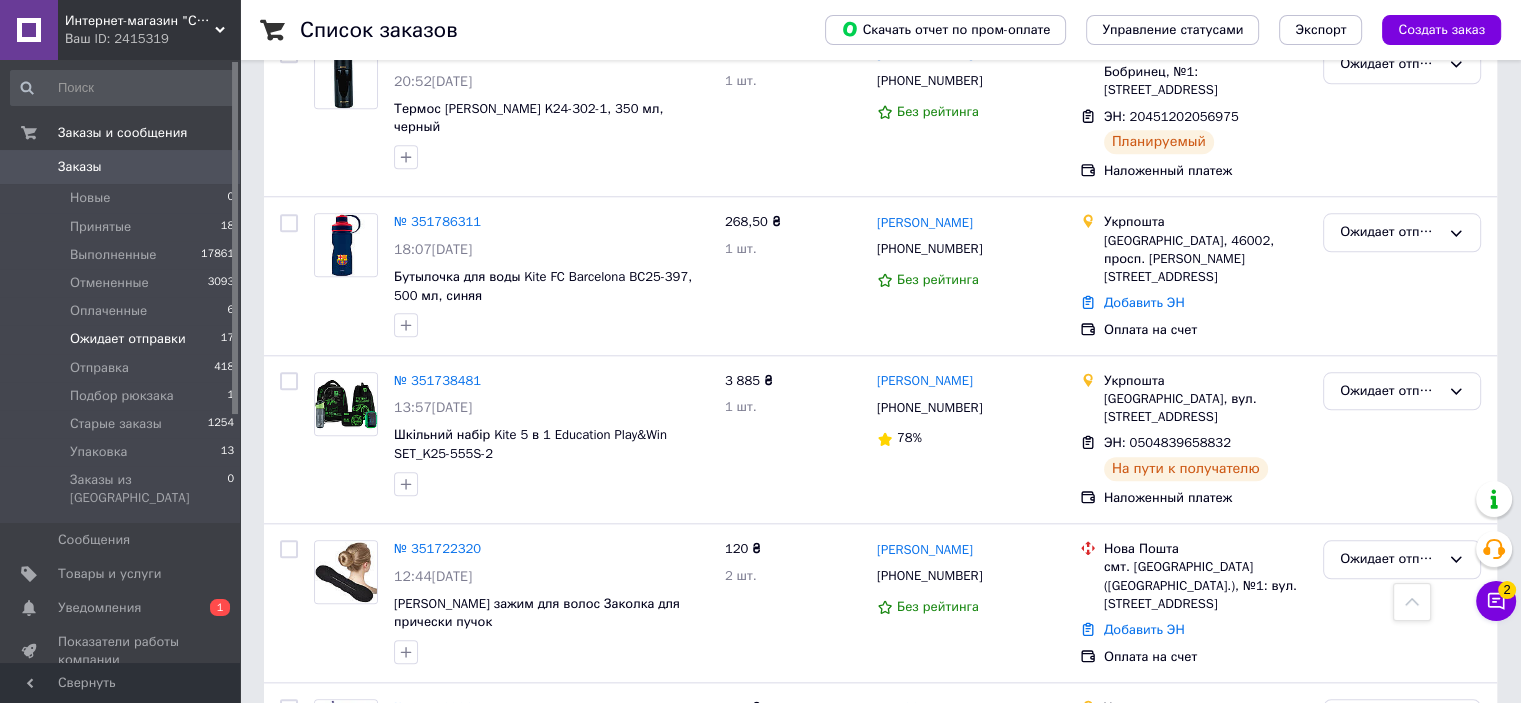 scroll, scrollTop: 2000, scrollLeft: 0, axis: vertical 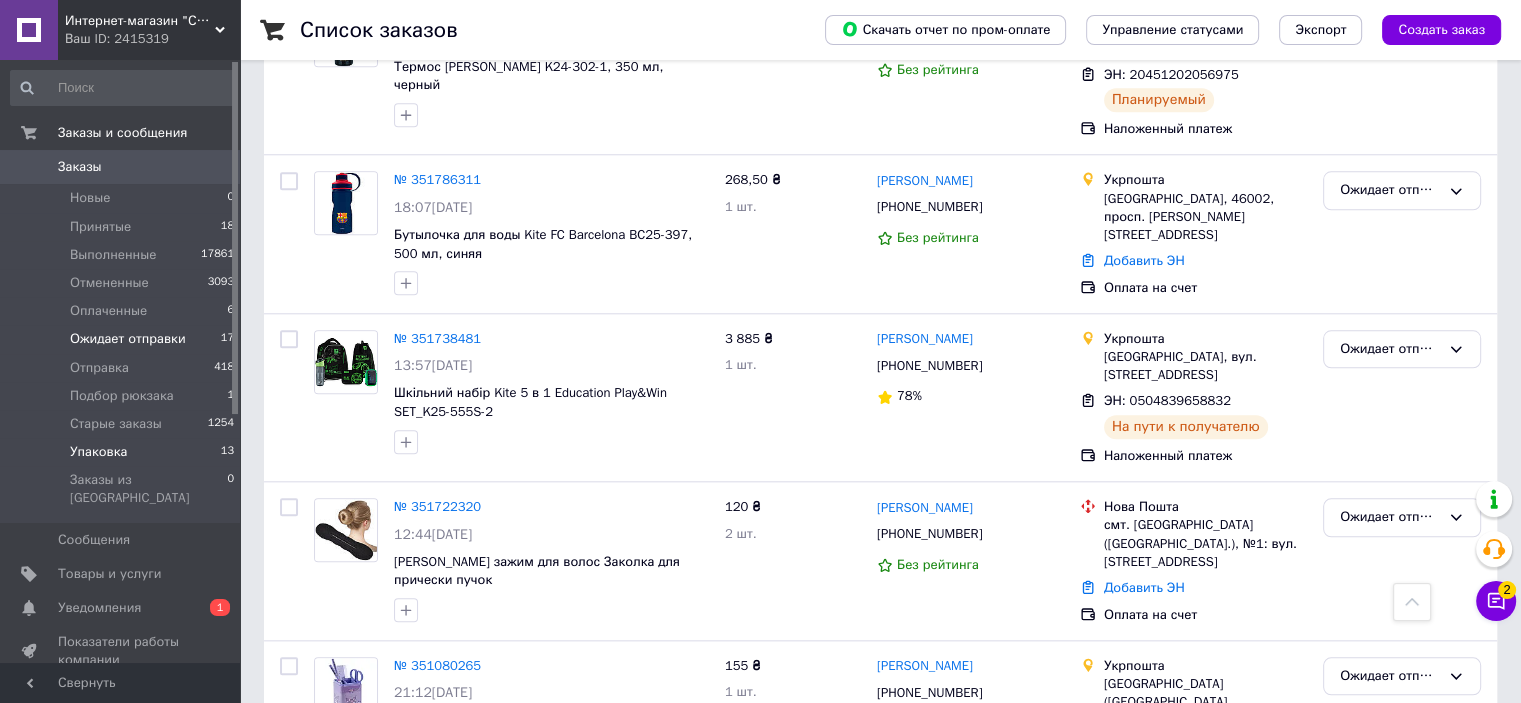 click on "Упаковка 13" at bounding box center (123, 452) 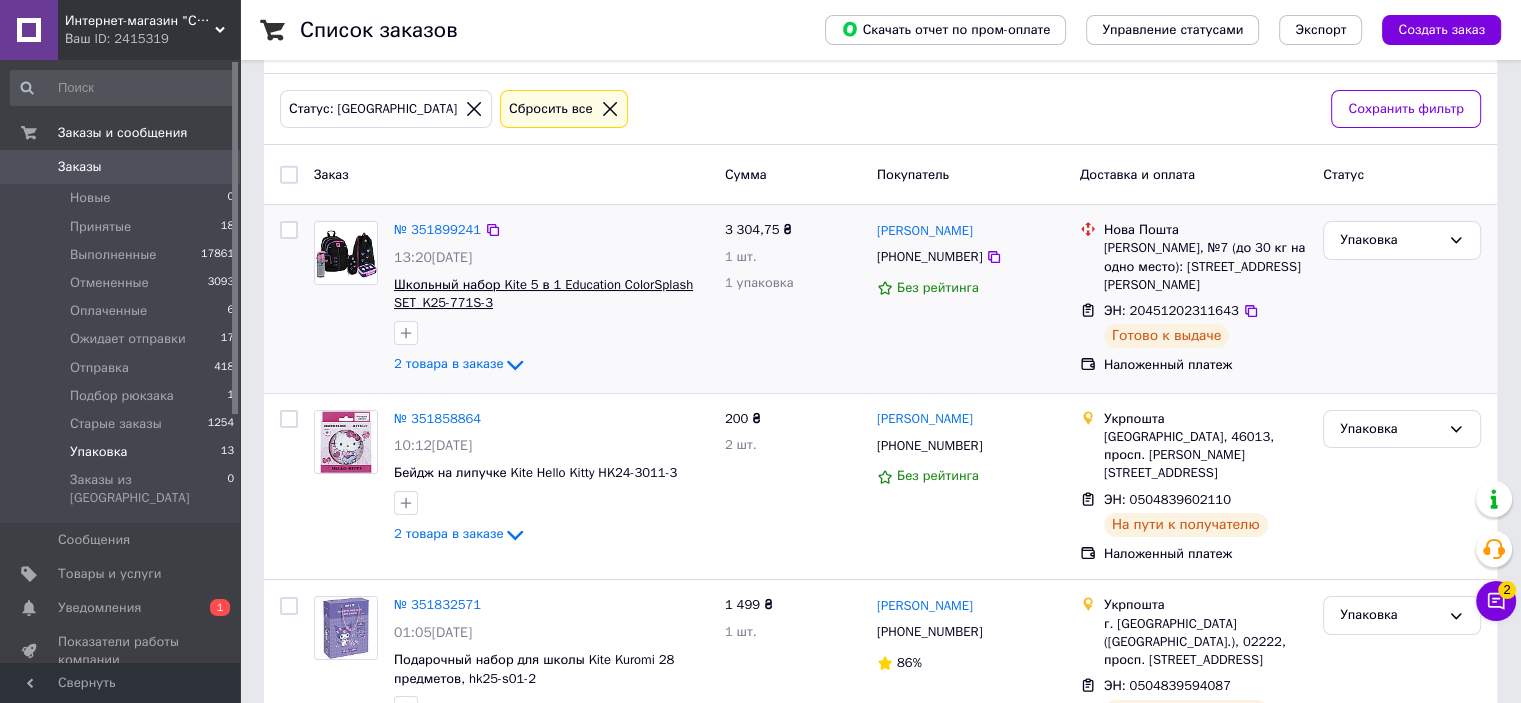 scroll, scrollTop: 100, scrollLeft: 0, axis: vertical 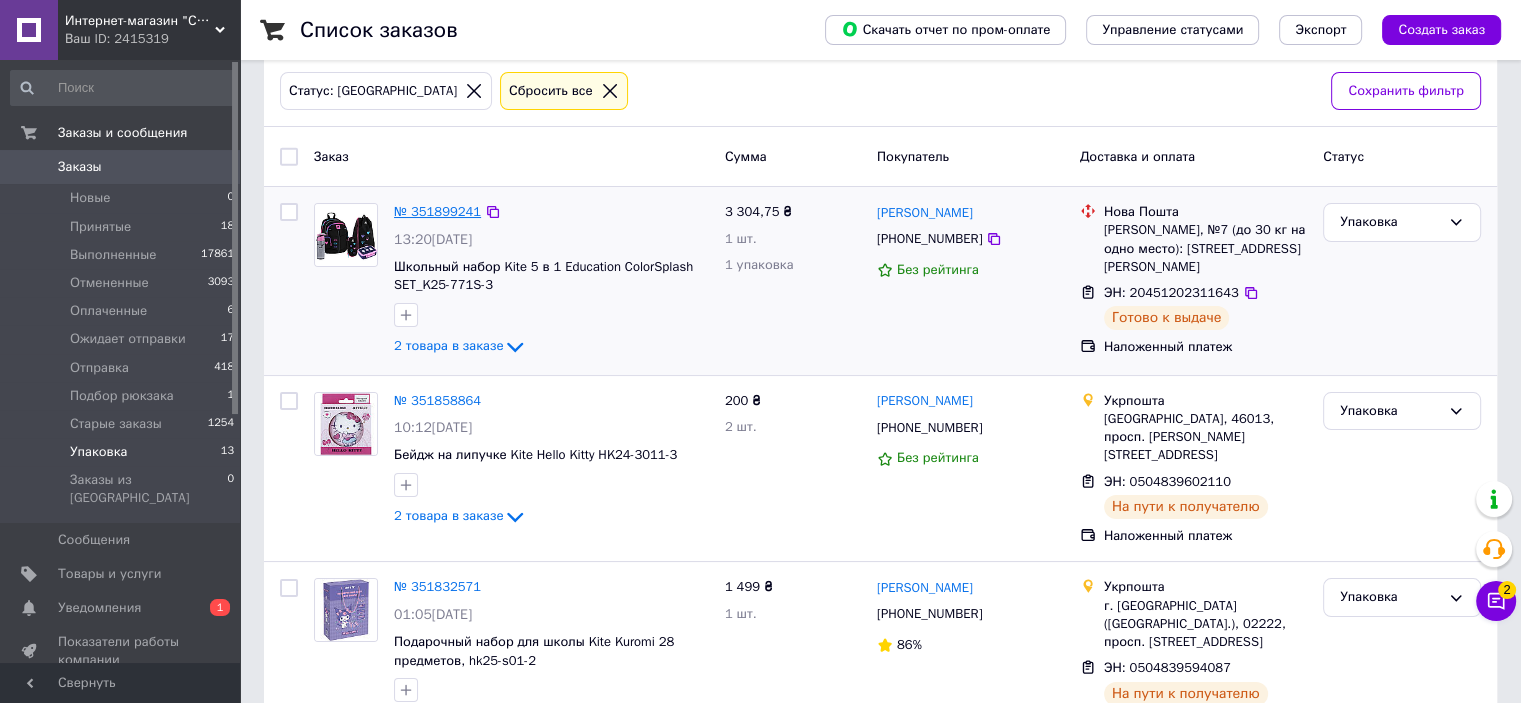 click on "№ 351899241" at bounding box center (437, 211) 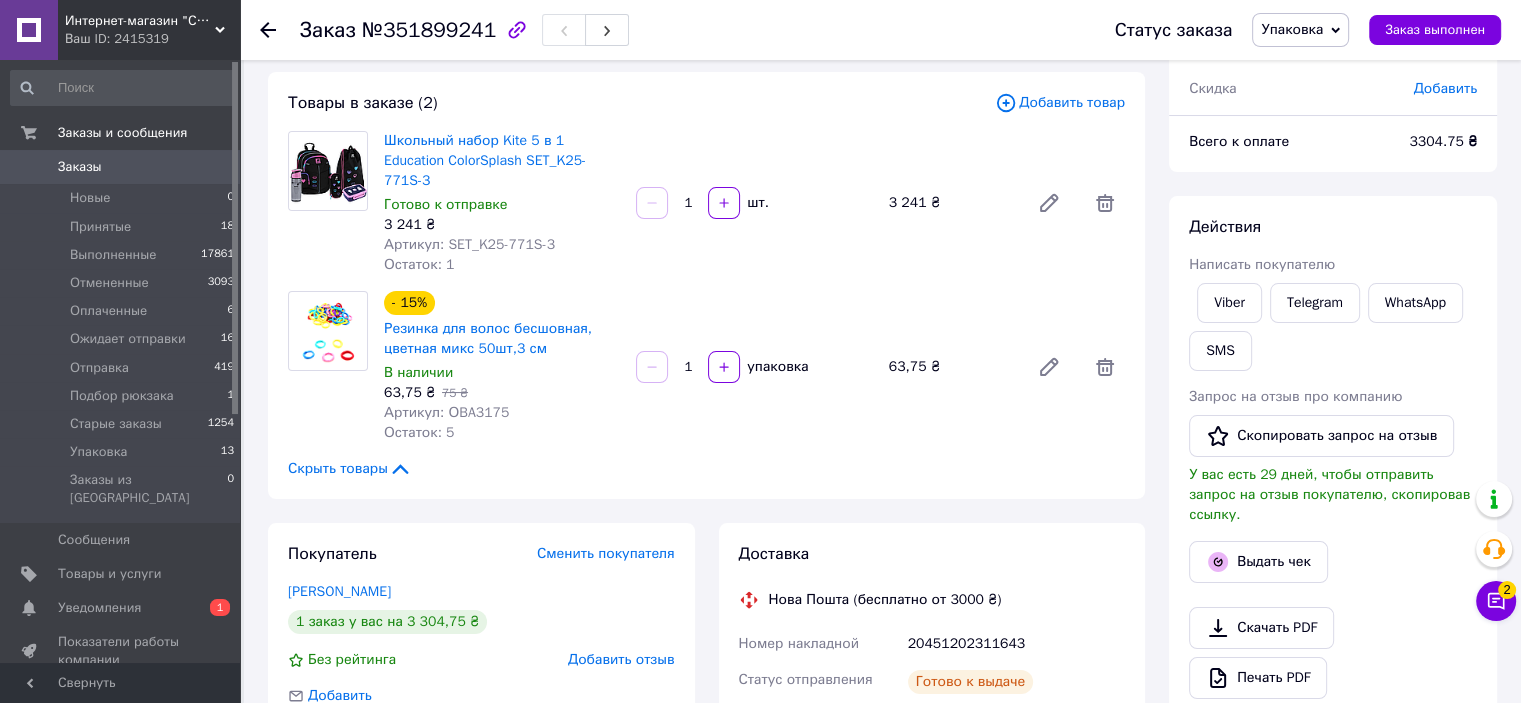 click on "Упаковка" at bounding box center (1292, 29) 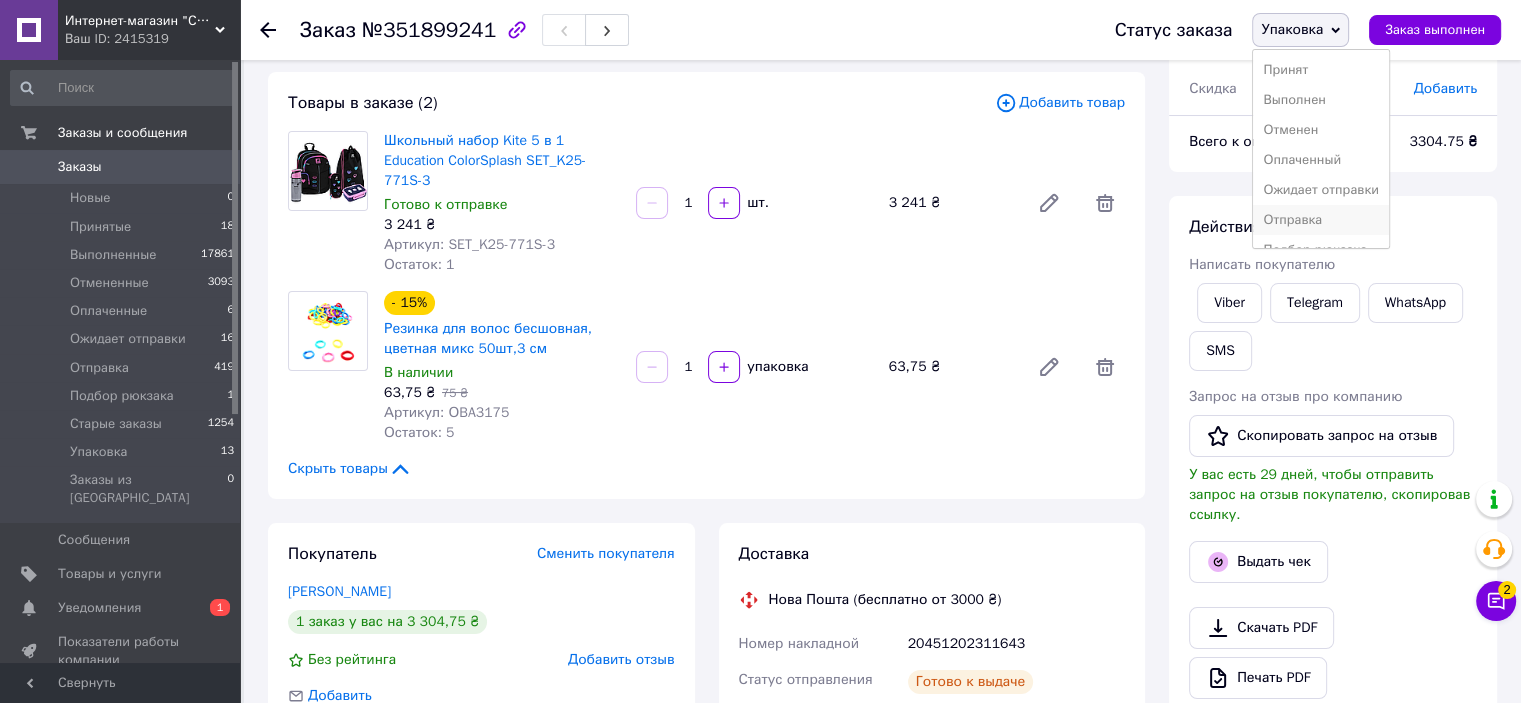 click on "Отправка" at bounding box center (1321, 220) 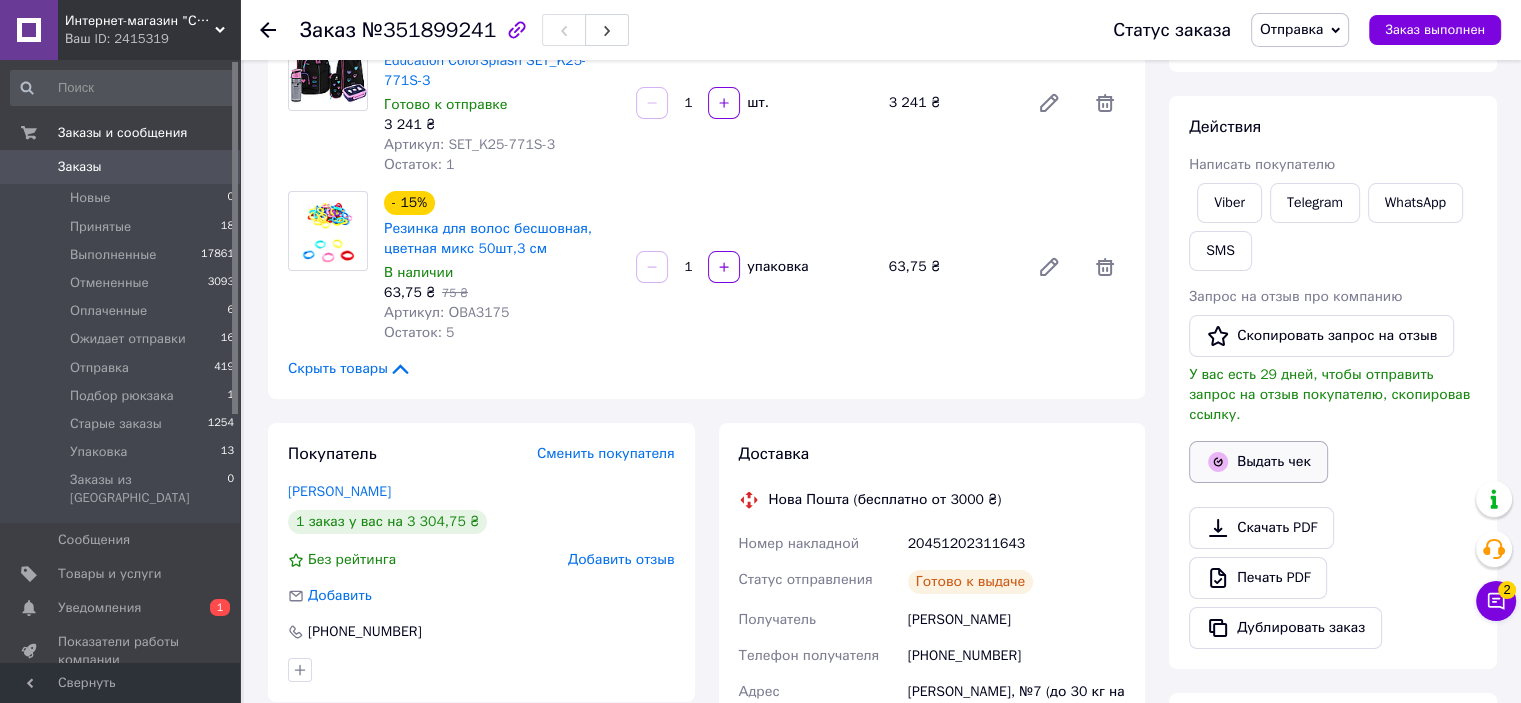 scroll, scrollTop: 400, scrollLeft: 0, axis: vertical 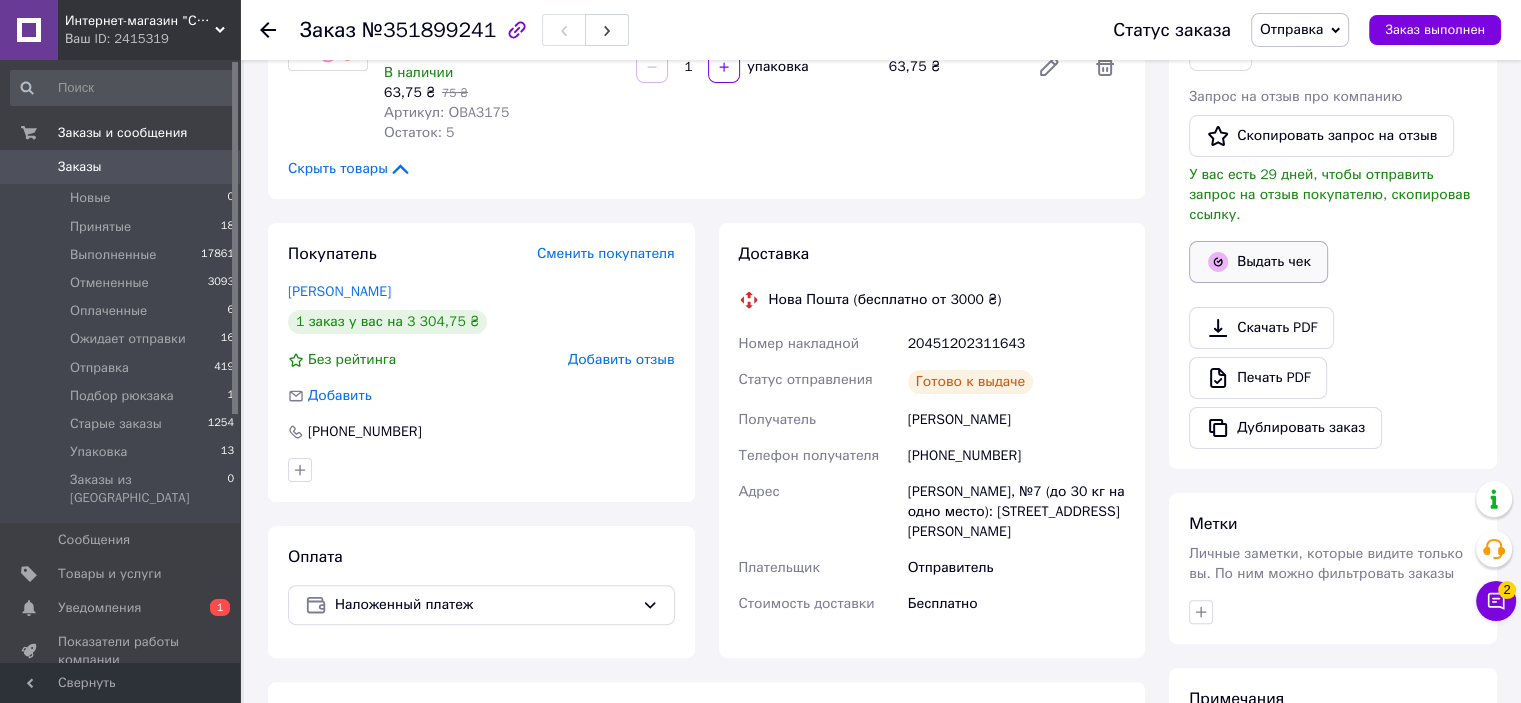 click on "Выдать чек" at bounding box center [1258, 262] 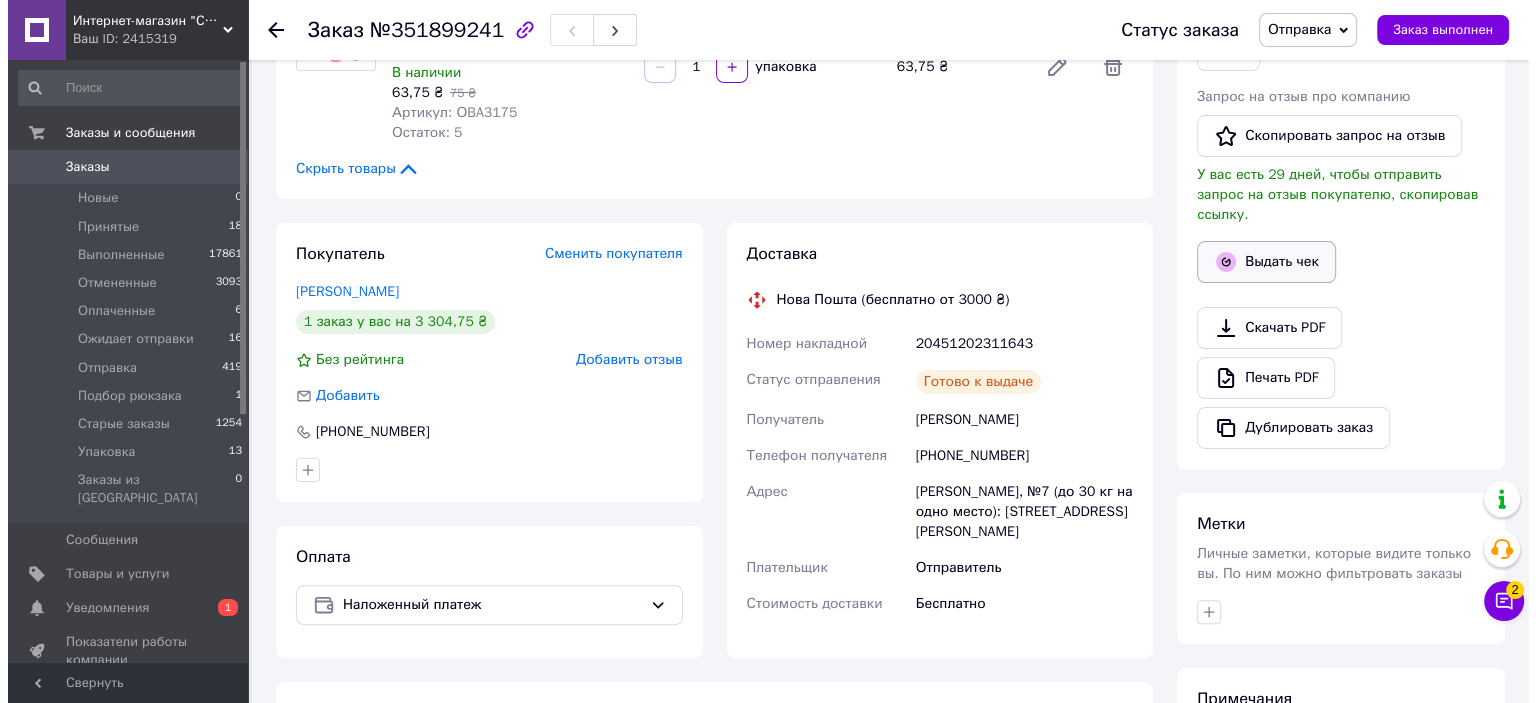 scroll, scrollTop: 380, scrollLeft: 0, axis: vertical 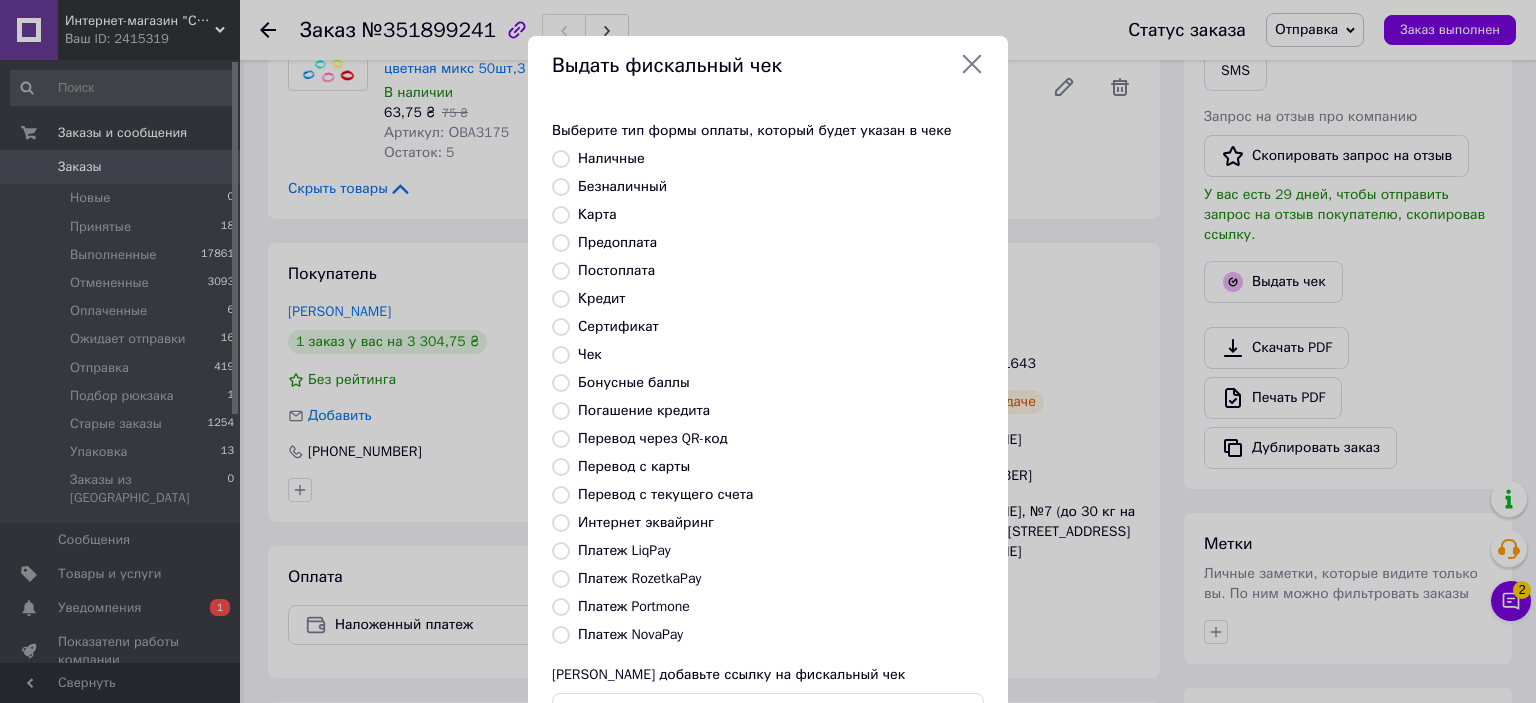 click on "Платеж NovaPay" at bounding box center [561, 635] 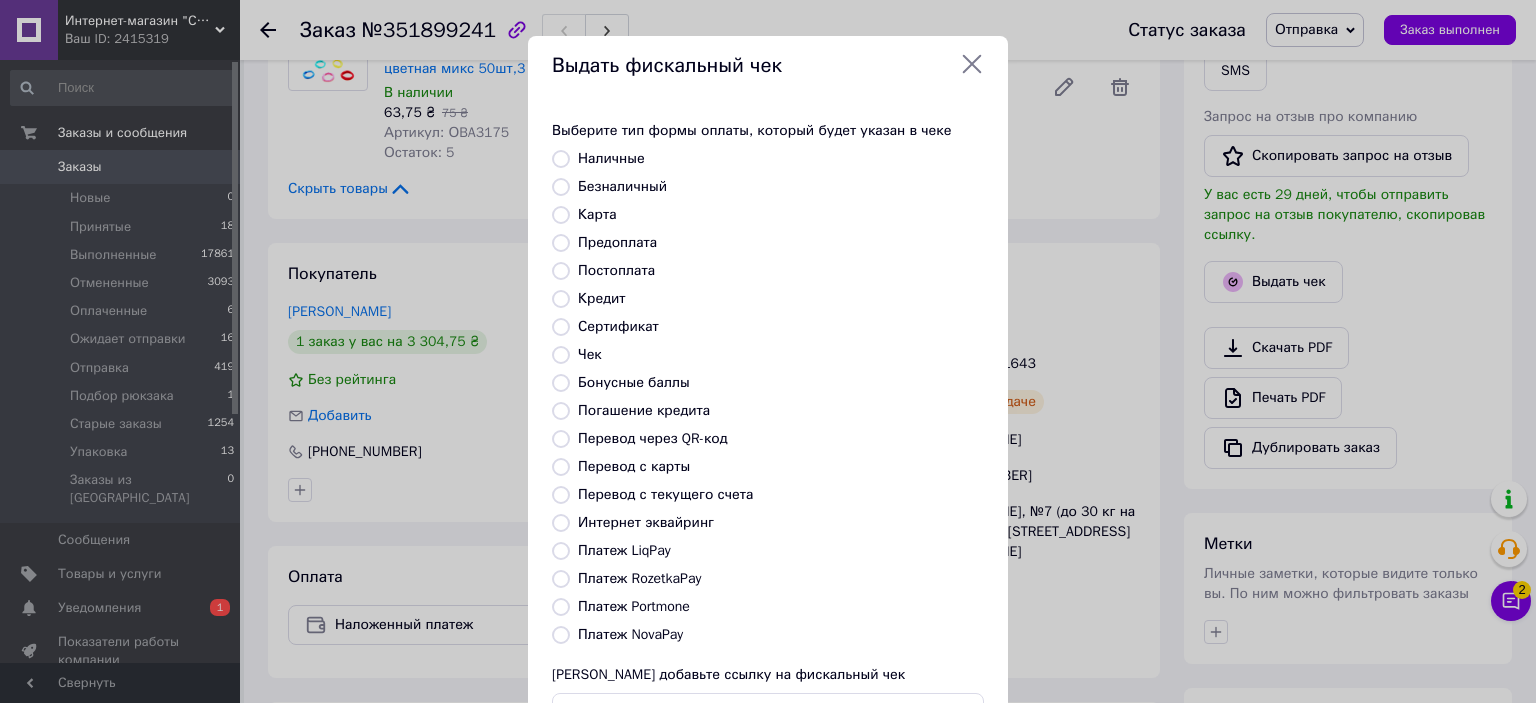 radio on "true" 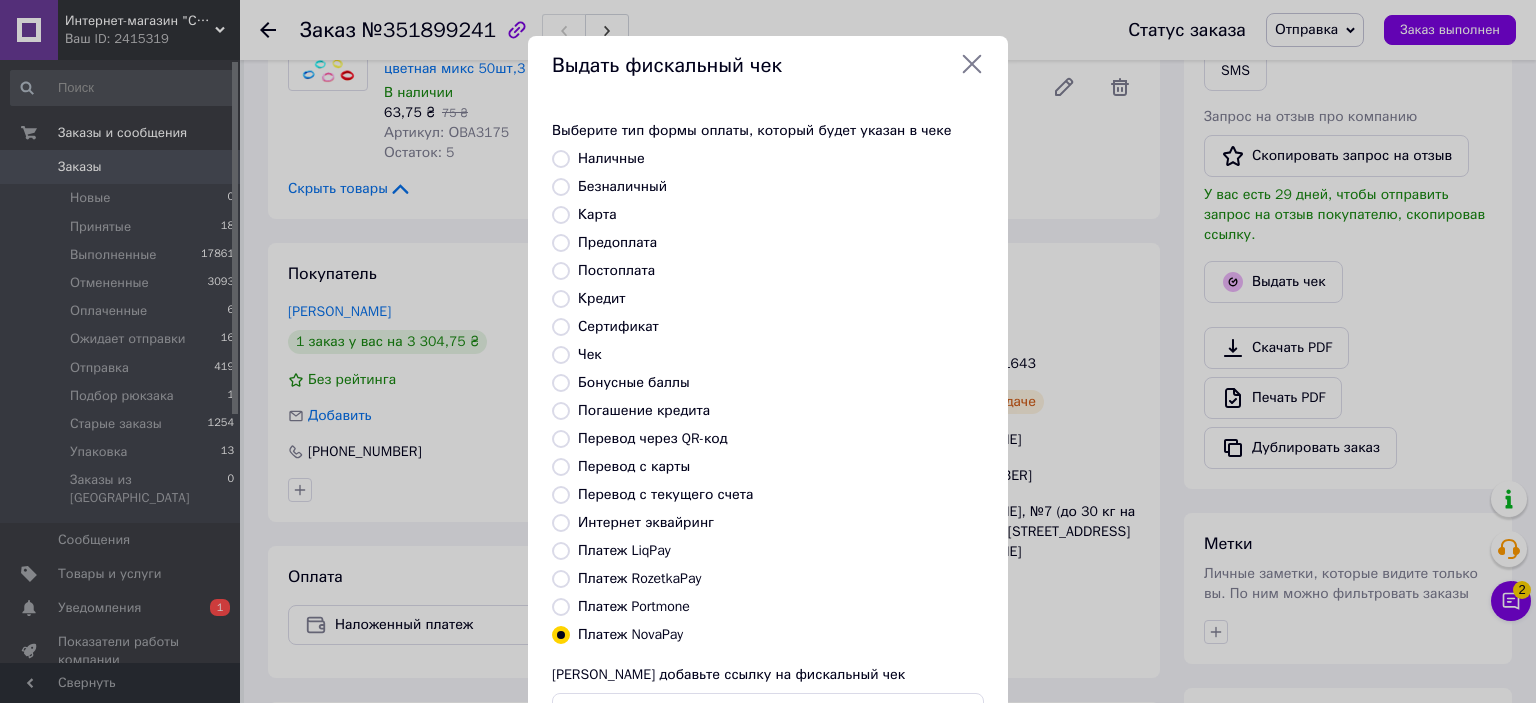 click on "Платеж LiqPay" at bounding box center [781, 551] 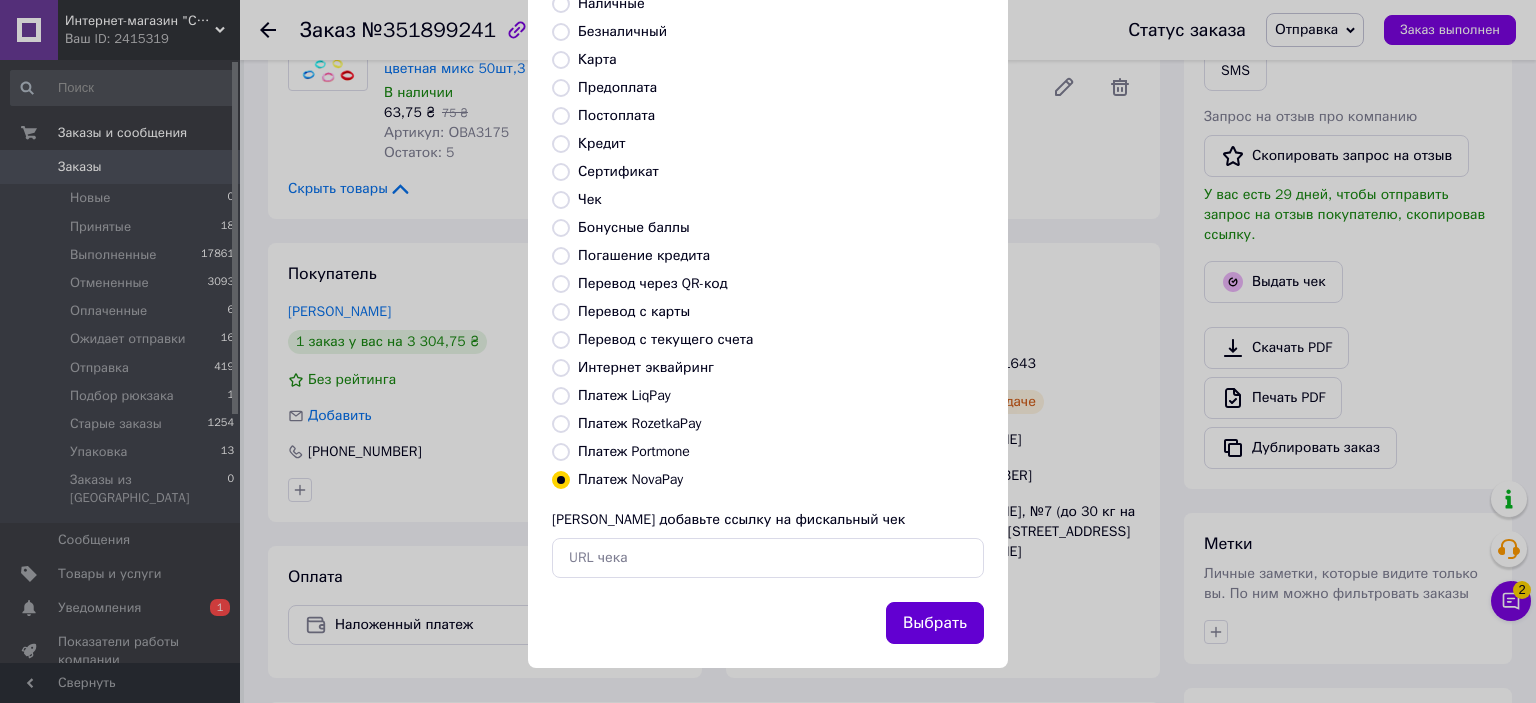 click on "Выбрать" at bounding box center [935, 623] 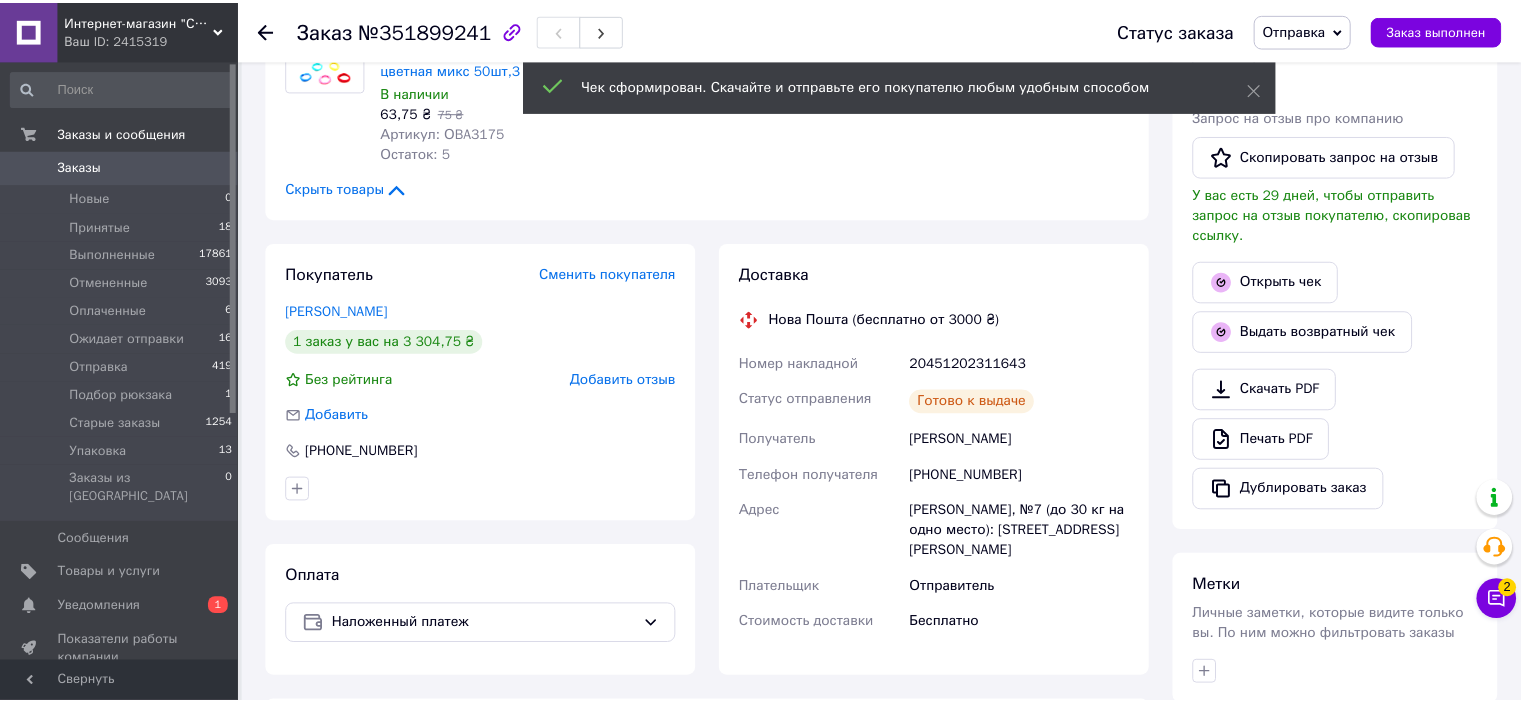 scroll, scrollTop: 400, scrollLeft: 0, axis: vertical 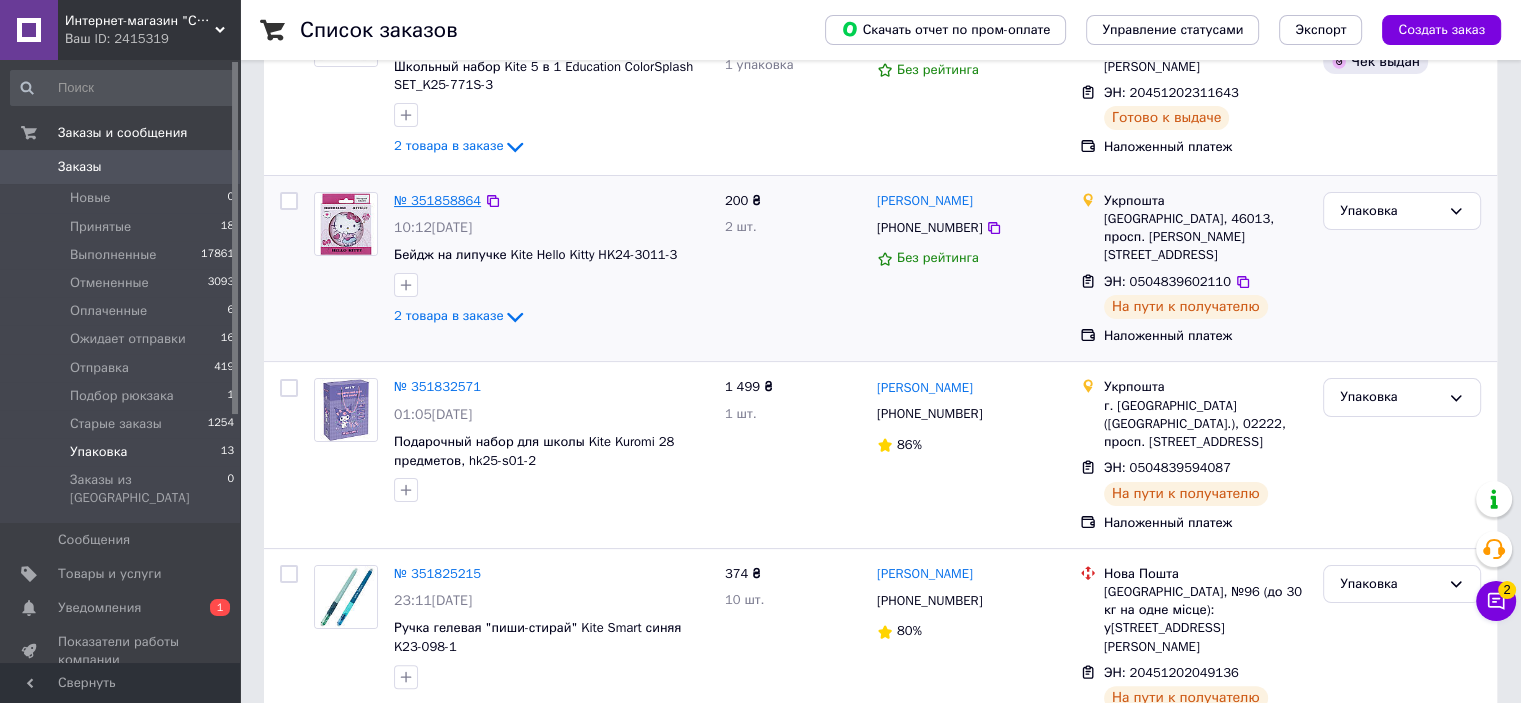 click on "№ 351858864" at bounding box center [437, 200] 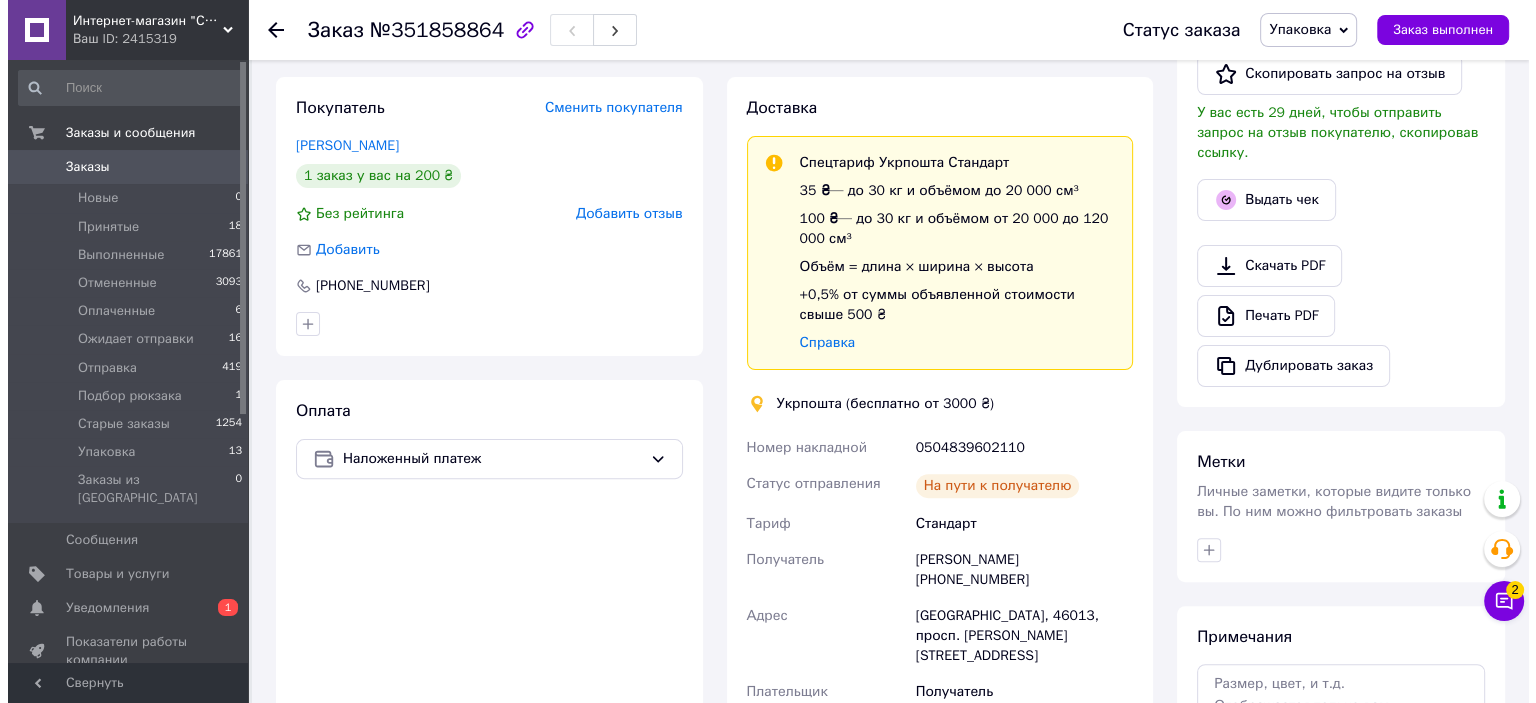 scroll, scrollTop: 500, scrollLeft: 0, axis: vertical 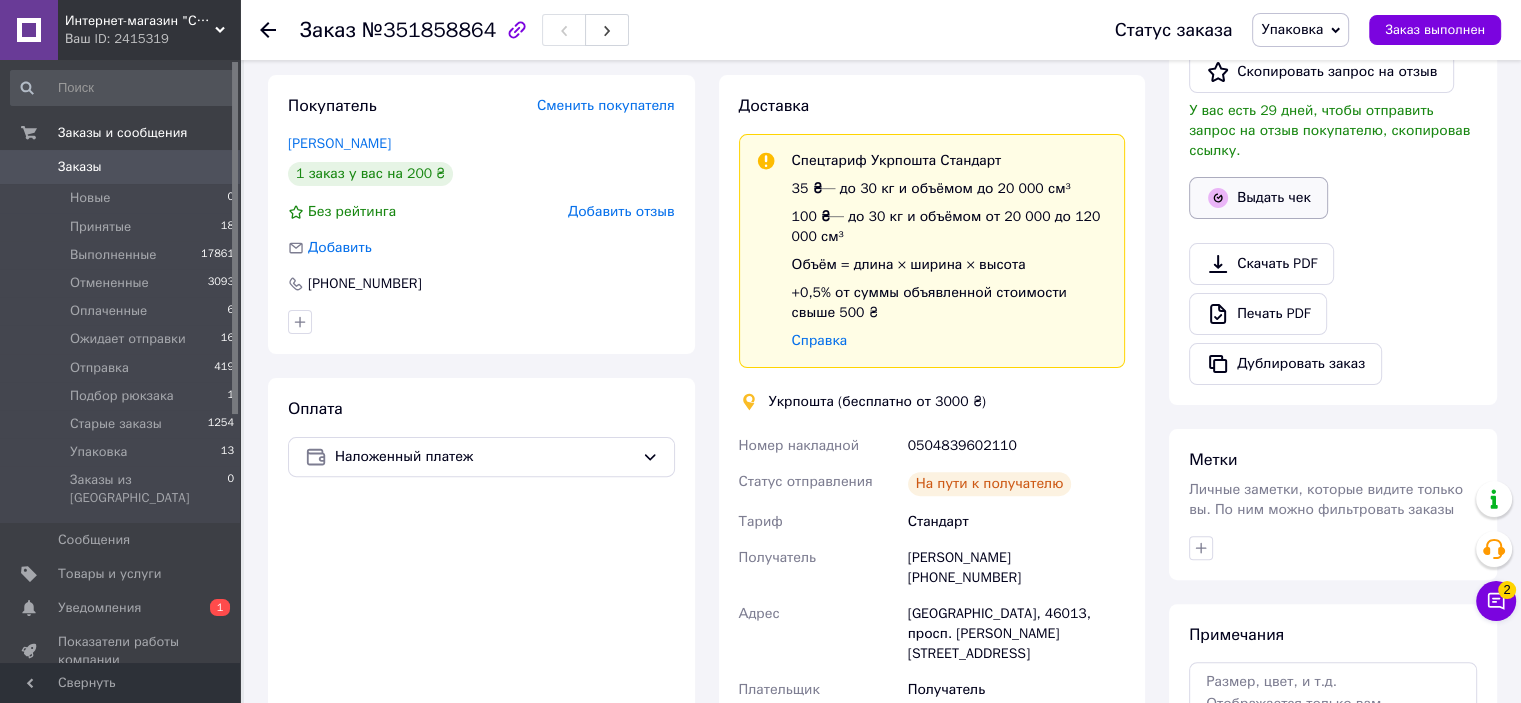 click on "Выдать чек" at bounding box center (1258, 198) 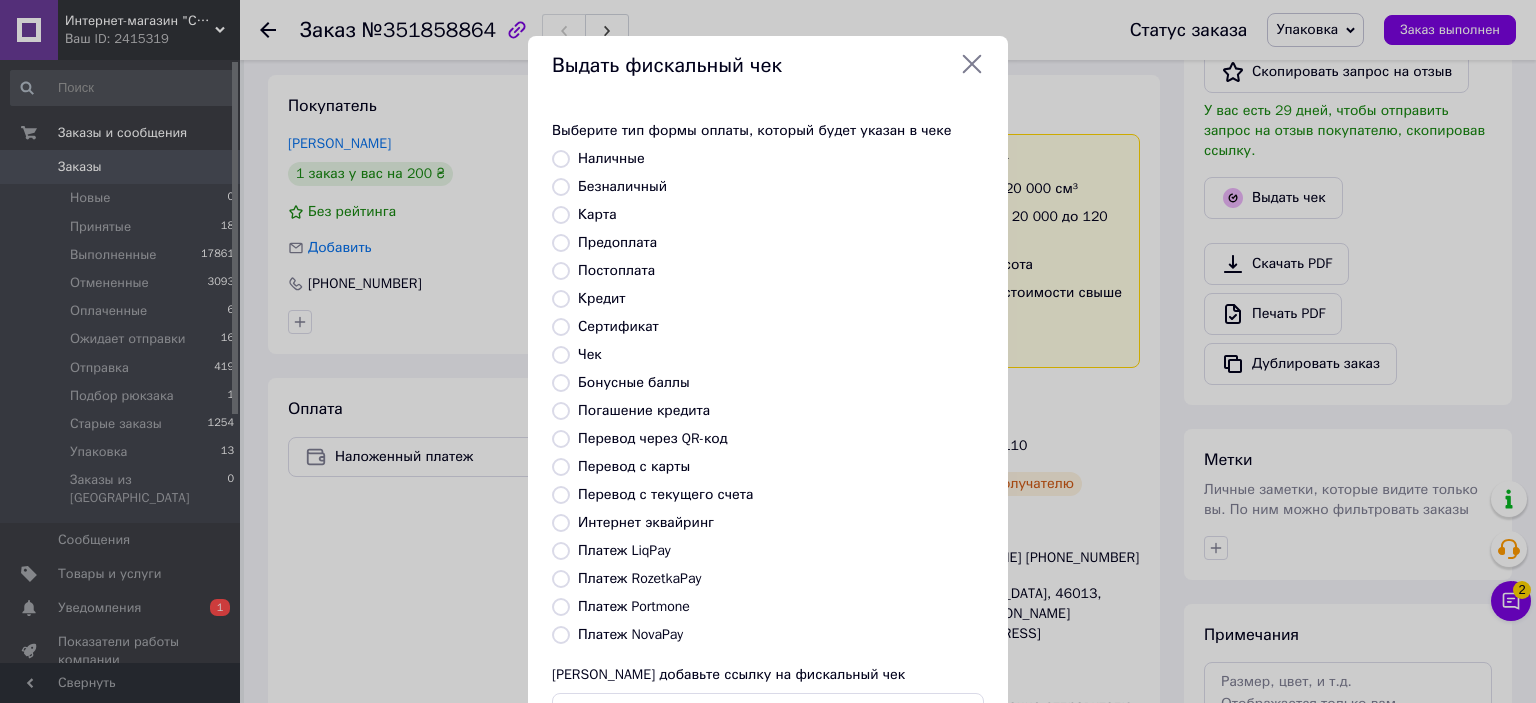 drag, startPoint x: 556, startPoint y: 267, endPoint x: 563, endPoint y: 291, distance: 25 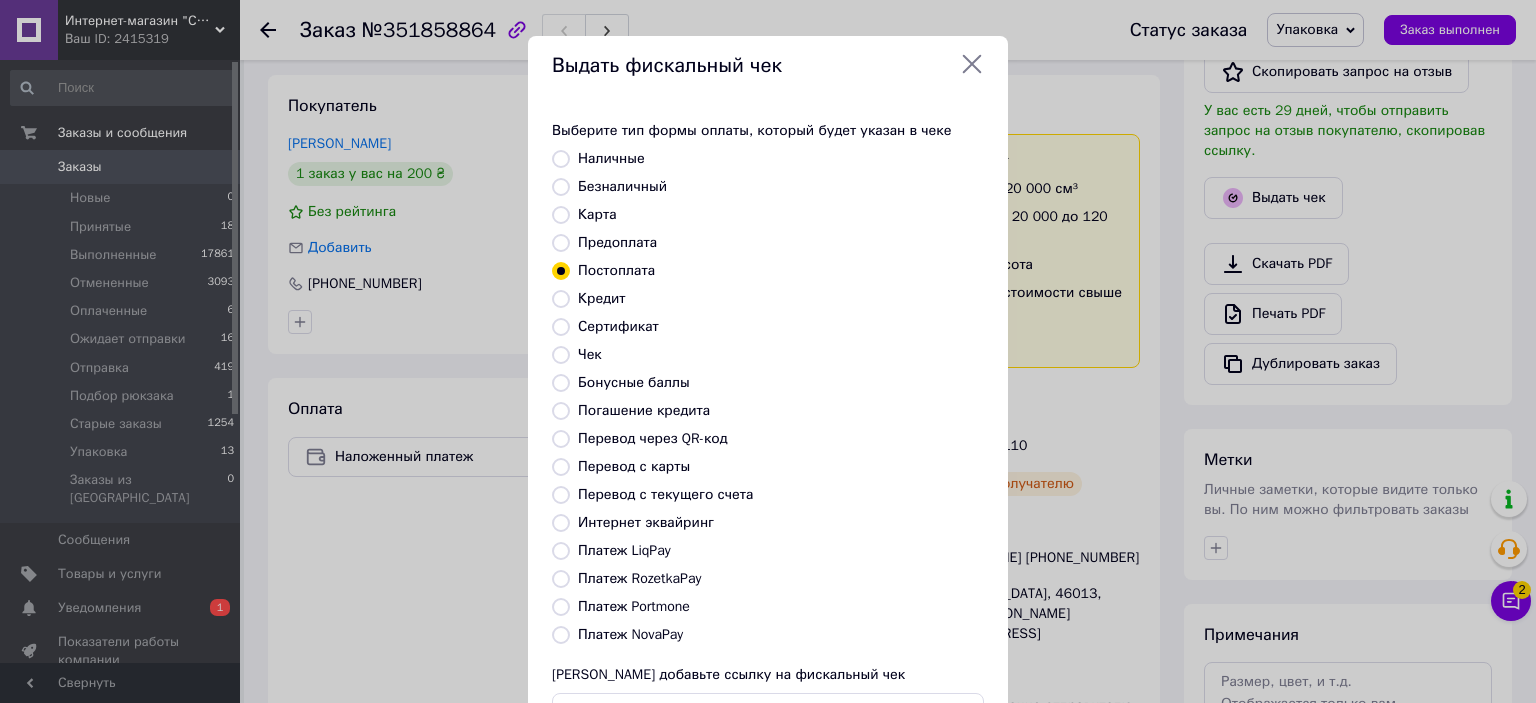 click on "Перевод с текущего счета" at bounding box center (781, 495) 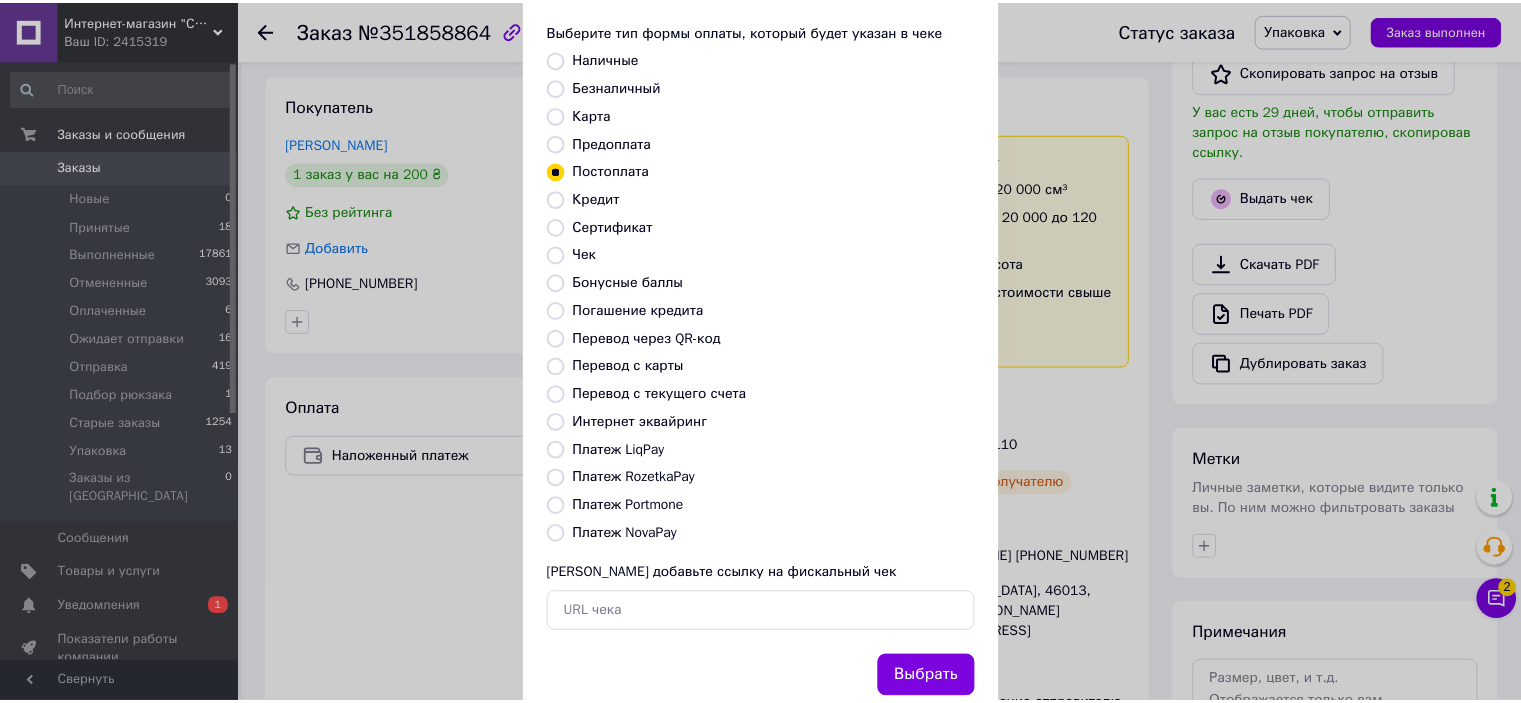 scroll, scrollTop: 155, scrollLeft: 0, axis: vertical 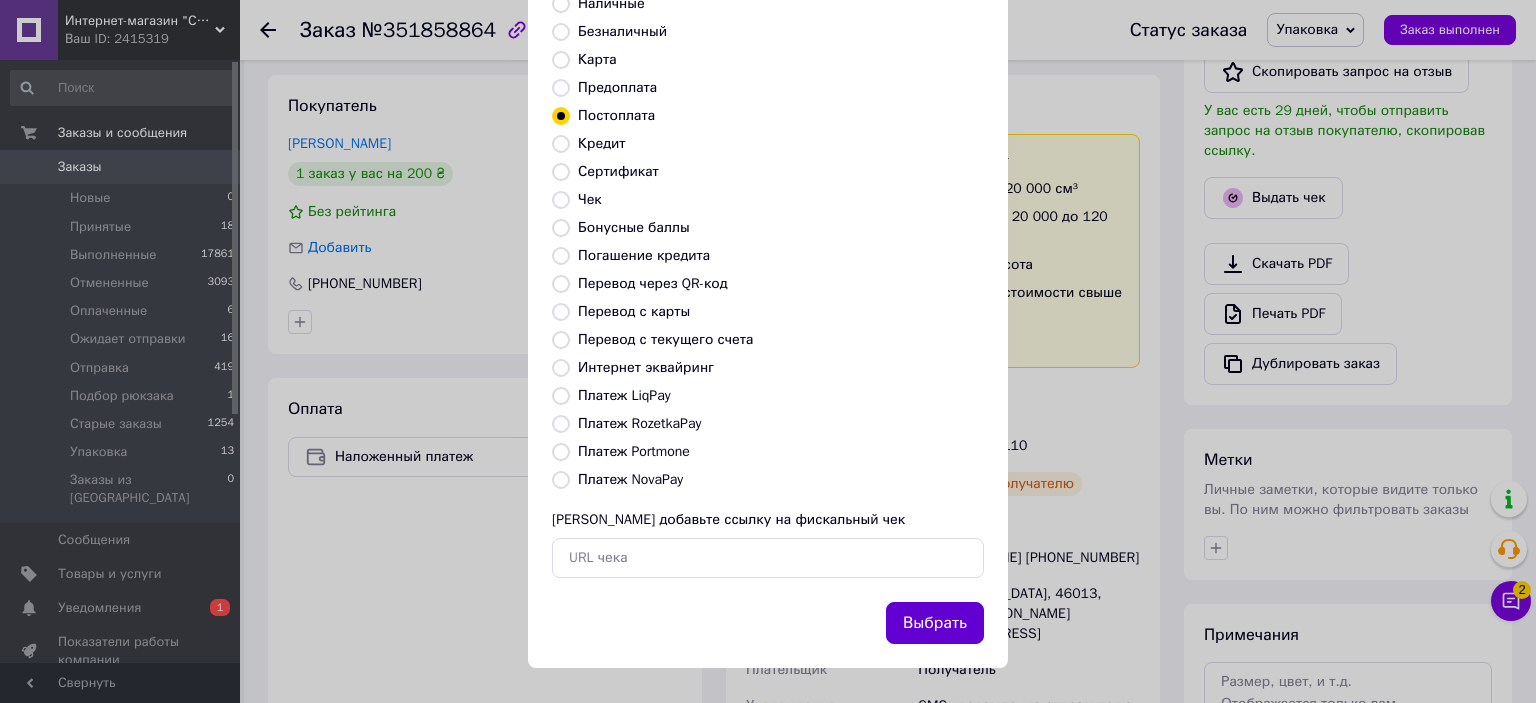 click on "Выбрать" at bounding box center (935, 623) 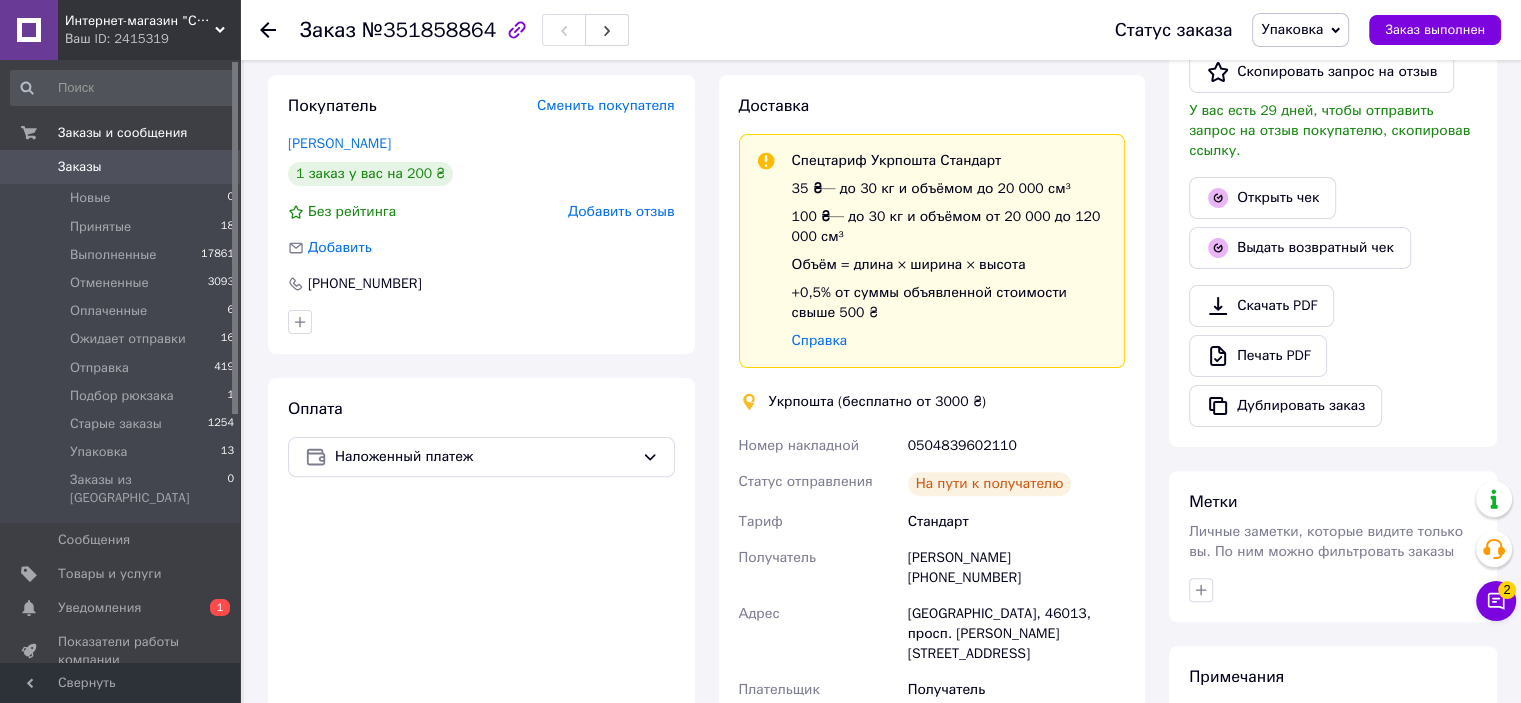 click on "Упаковка" at bounding box center [1292, 29] 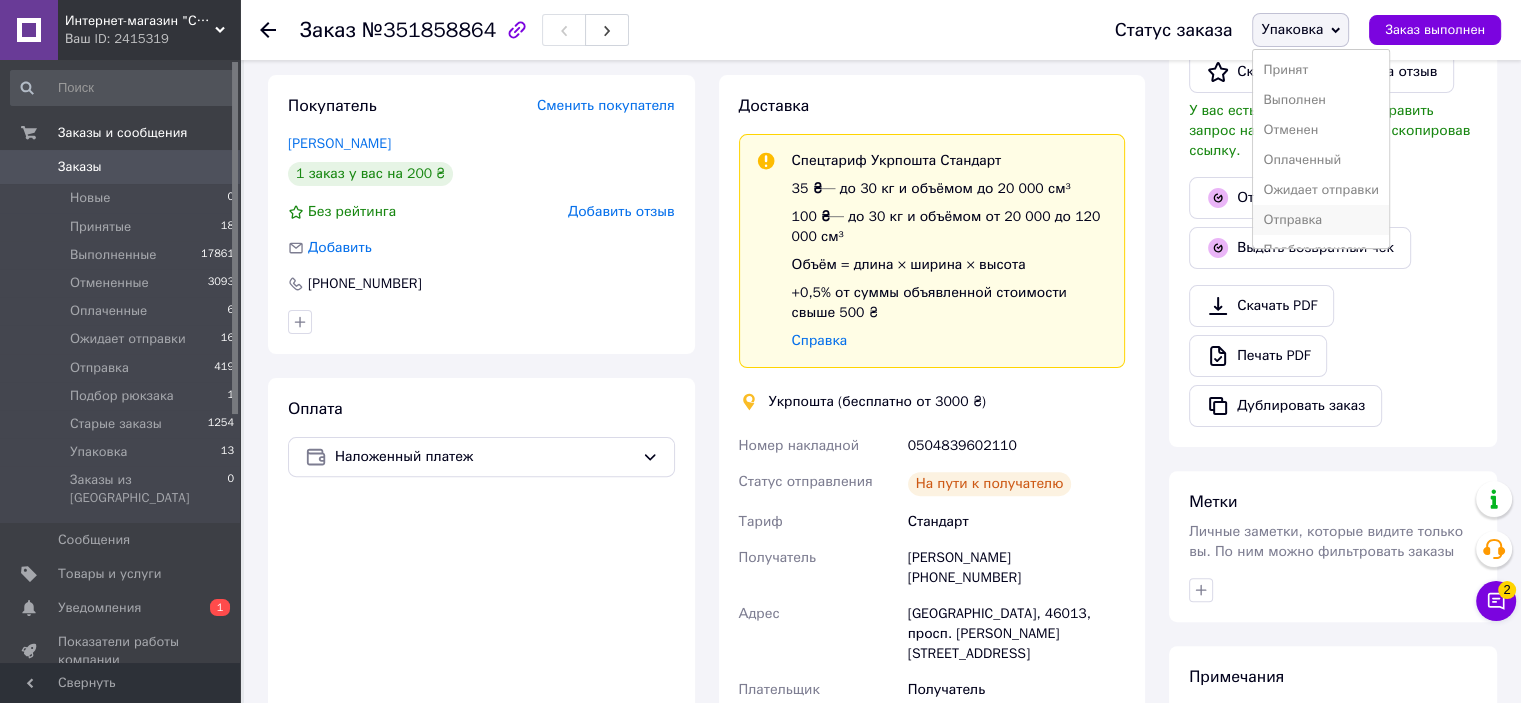 click on "Отправка" at bounding box center (1321, 220) 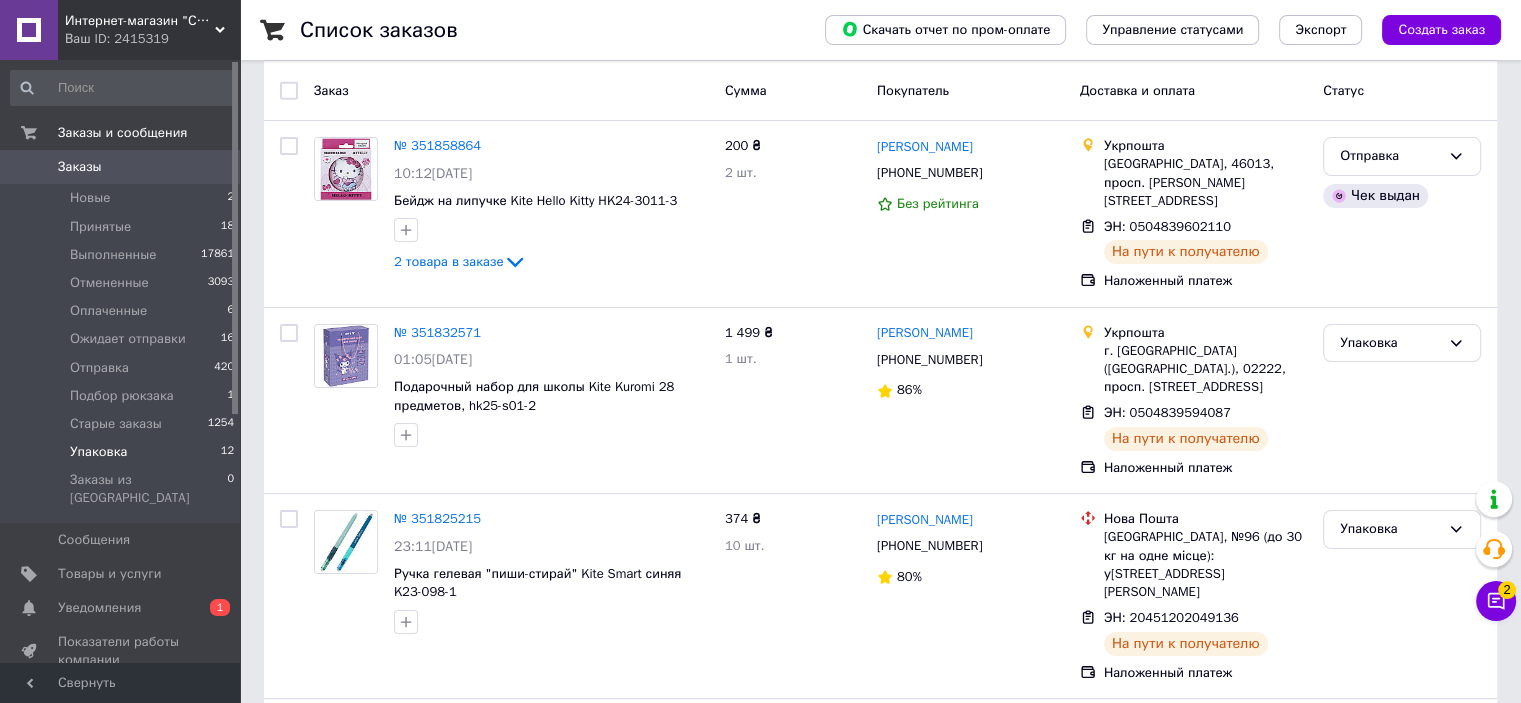 scroll, scrollTop: 200, scrollLeft: 0, axis: vertical 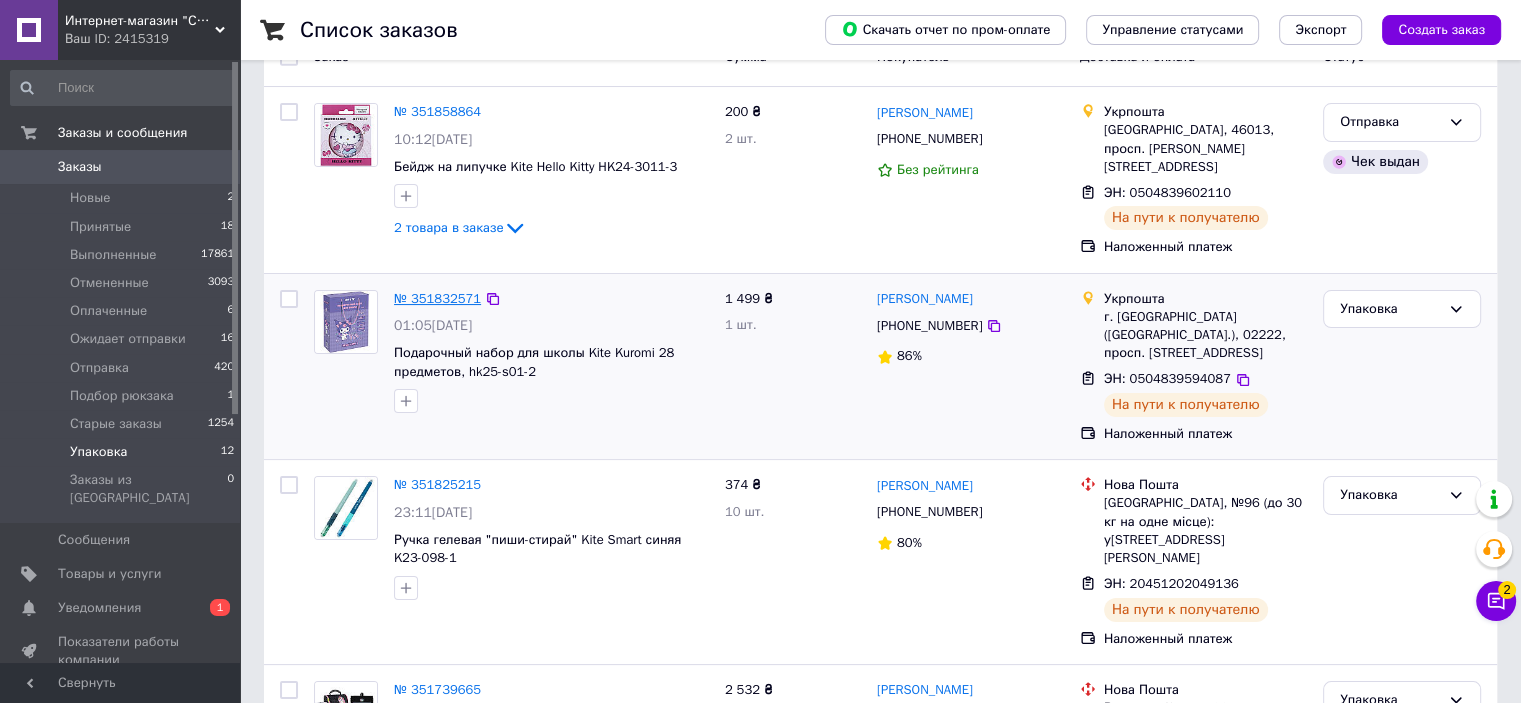 click on "№ 351832571" at bounding box center [437, 298] 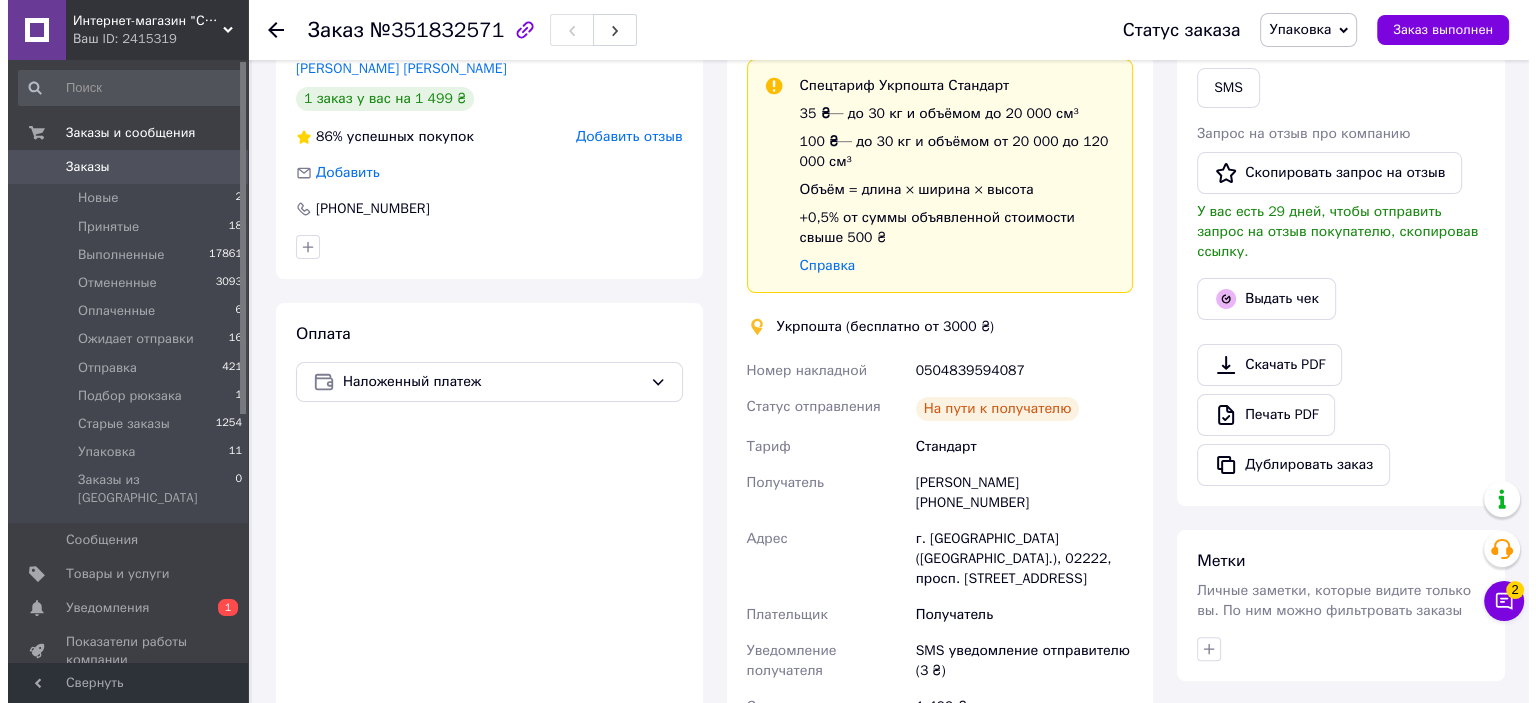scroll, scrollTop: 400, scrollLeft: 0, axis: vertical 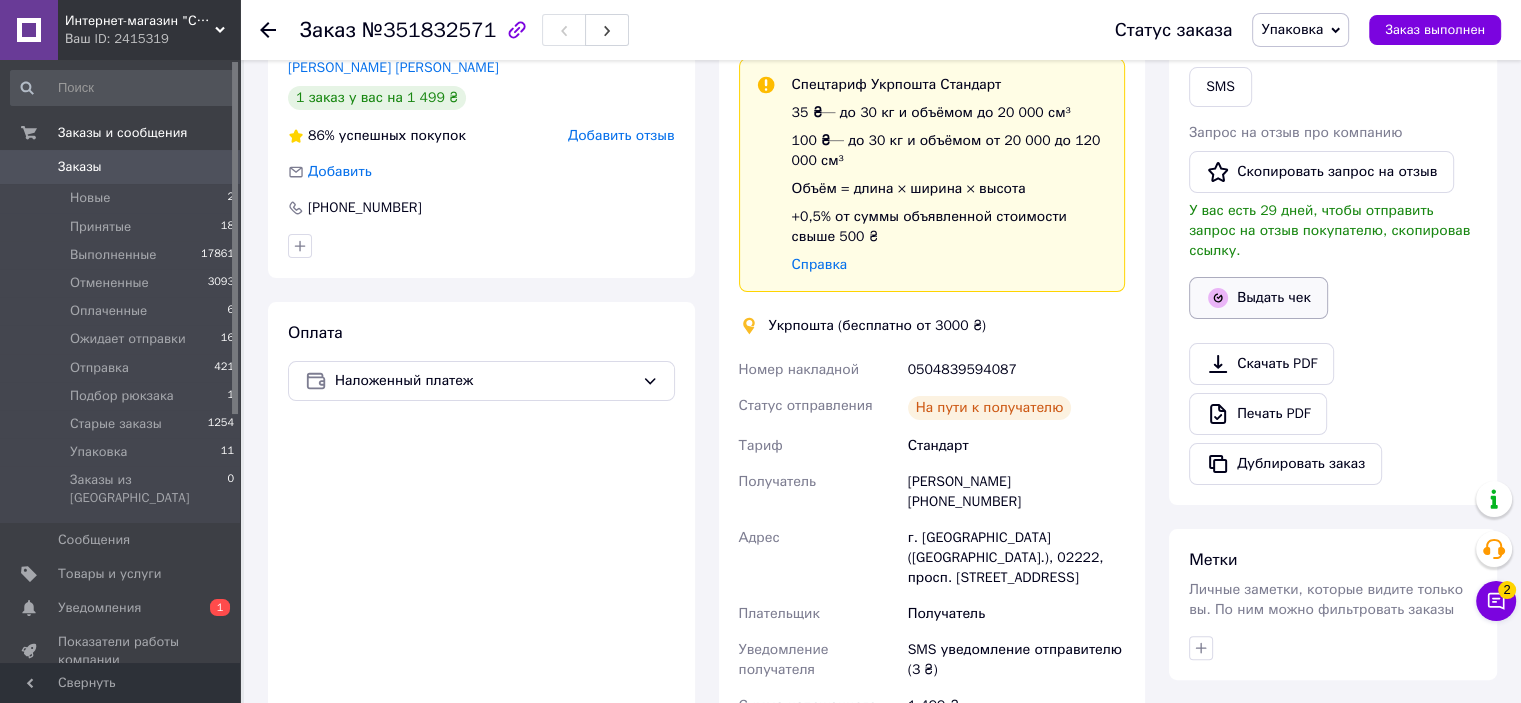 click on "Выдать чек" at bounding box center [1258, 298] 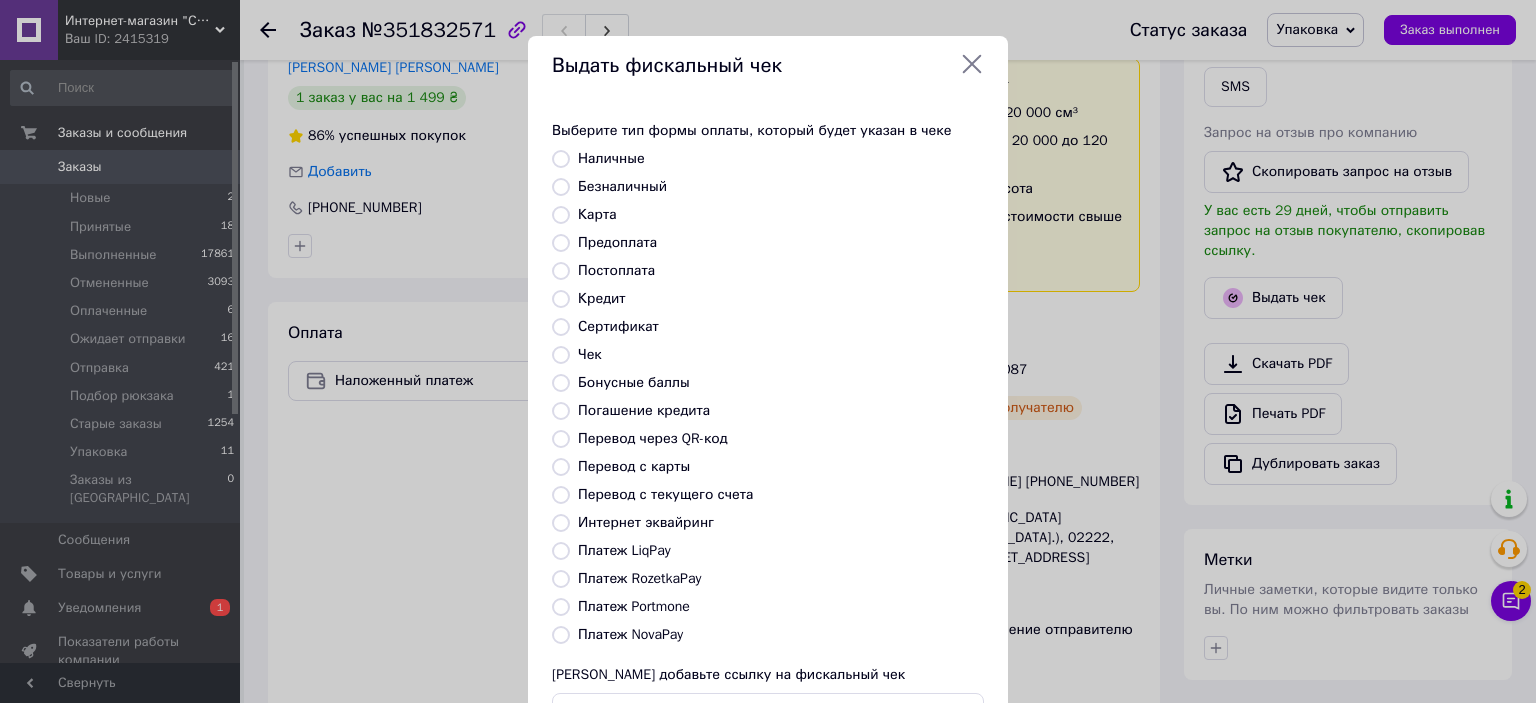 click on "Постоплата" at bounding box center (561, 271) 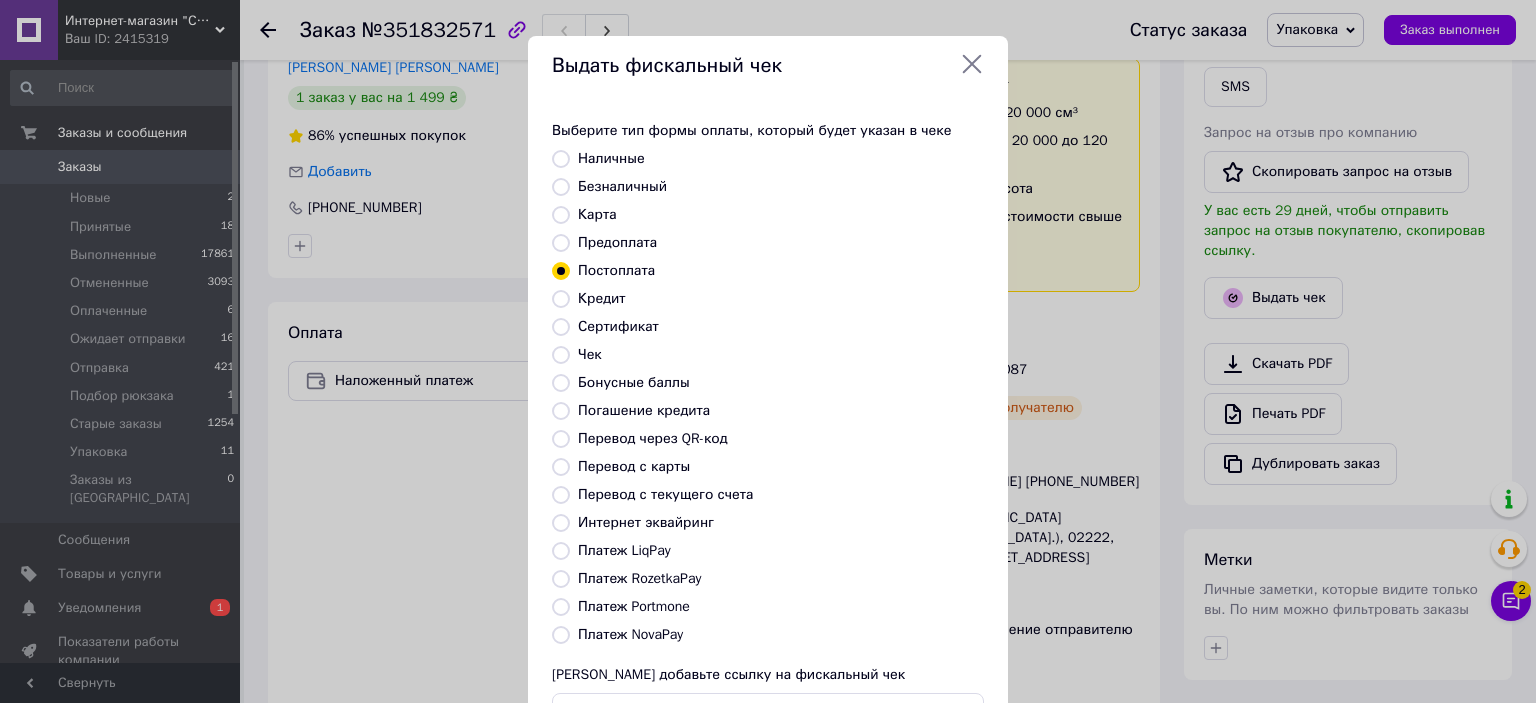 click on "Бонусные баллы" at bounding box center (781, 383) 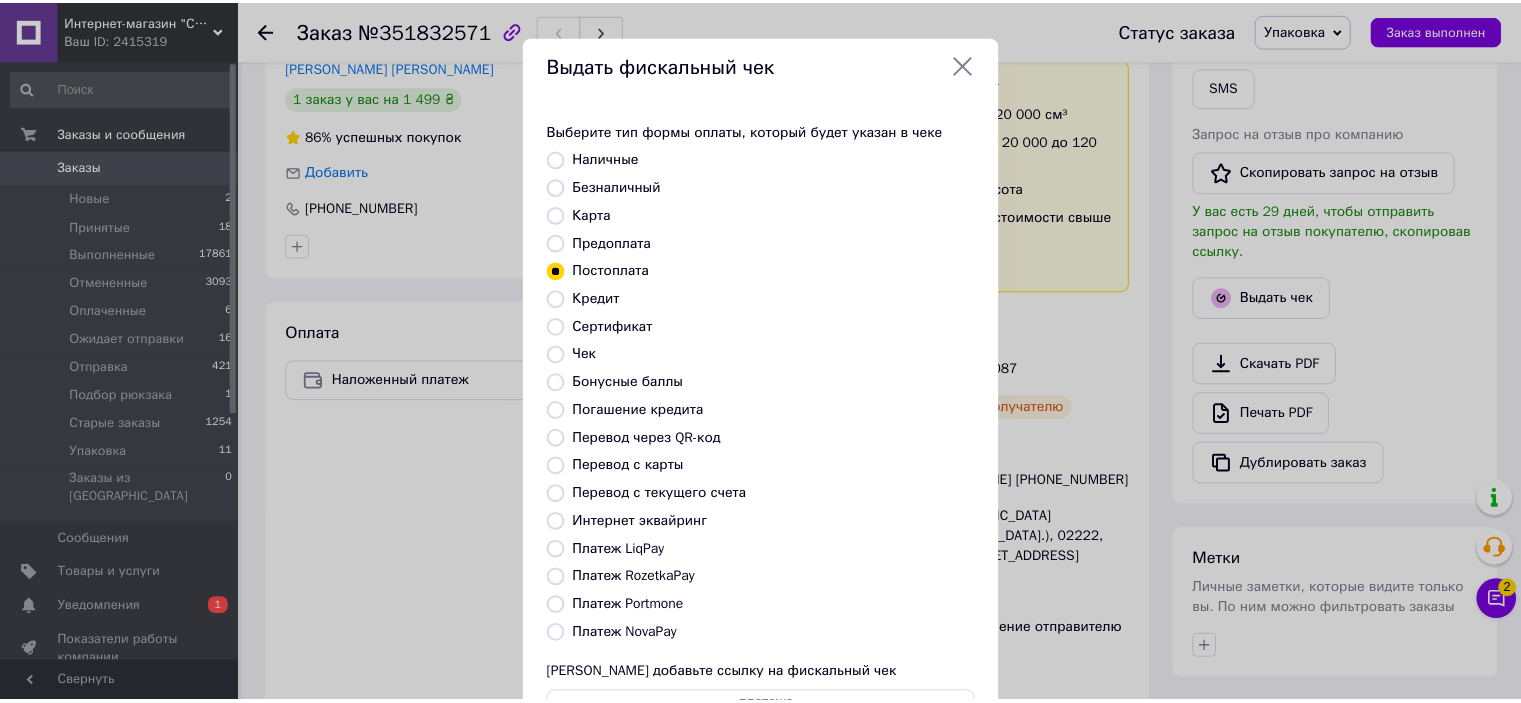 scroll, scrollTop: 155, scrollLeft: 0, axis: vertical 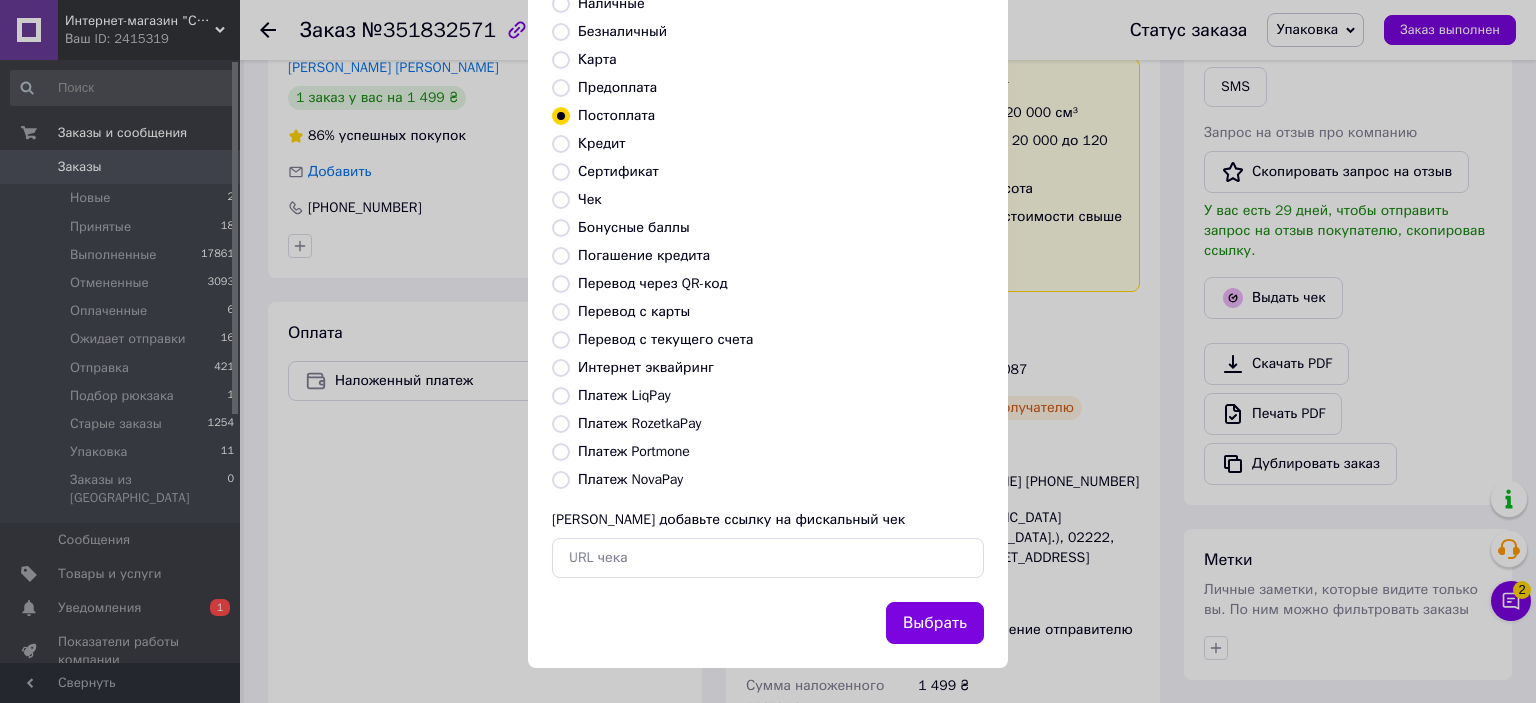 click on "Выбрать" at bounding box center (935, 623) 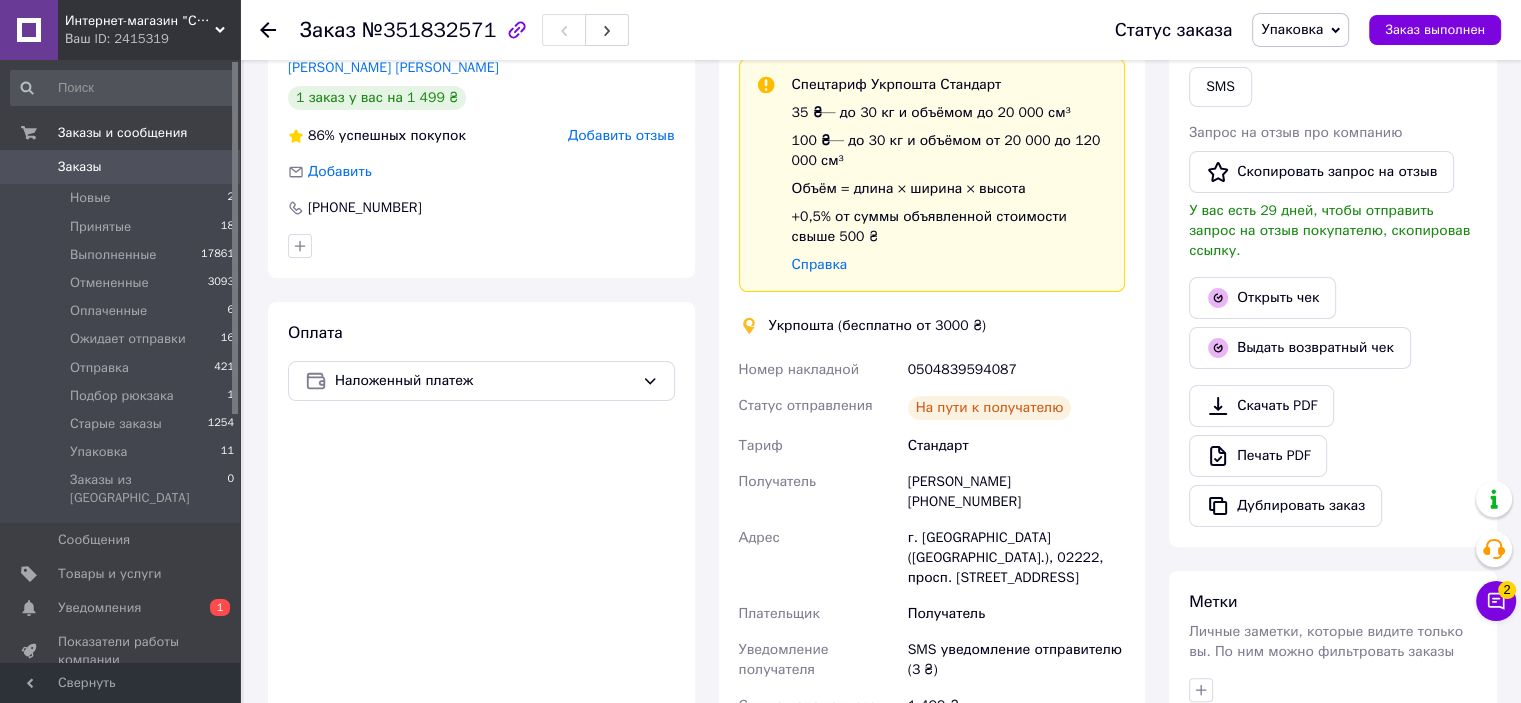 click on "Упаковка" at bounding box center [1292, 29] 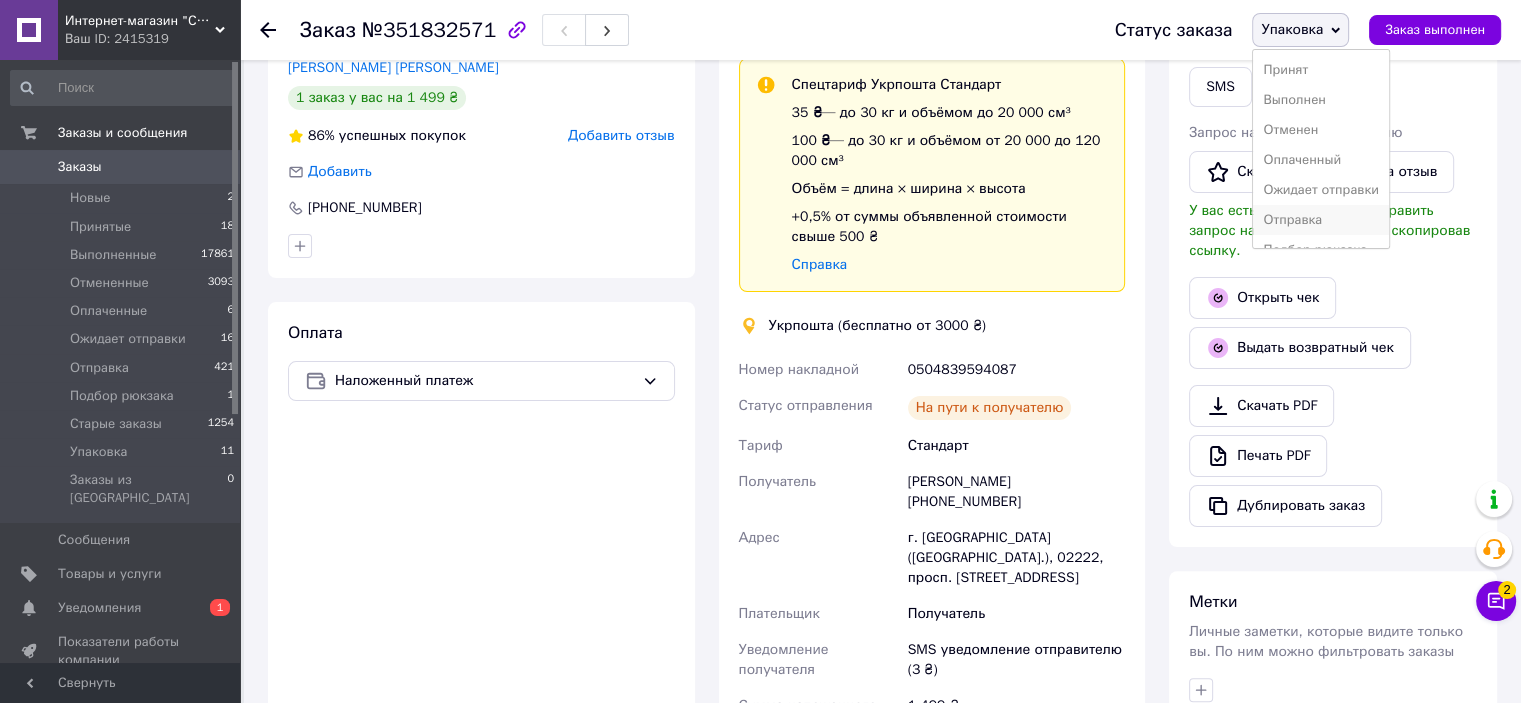 click on "Отправка" at bounding box center [1321, 220] 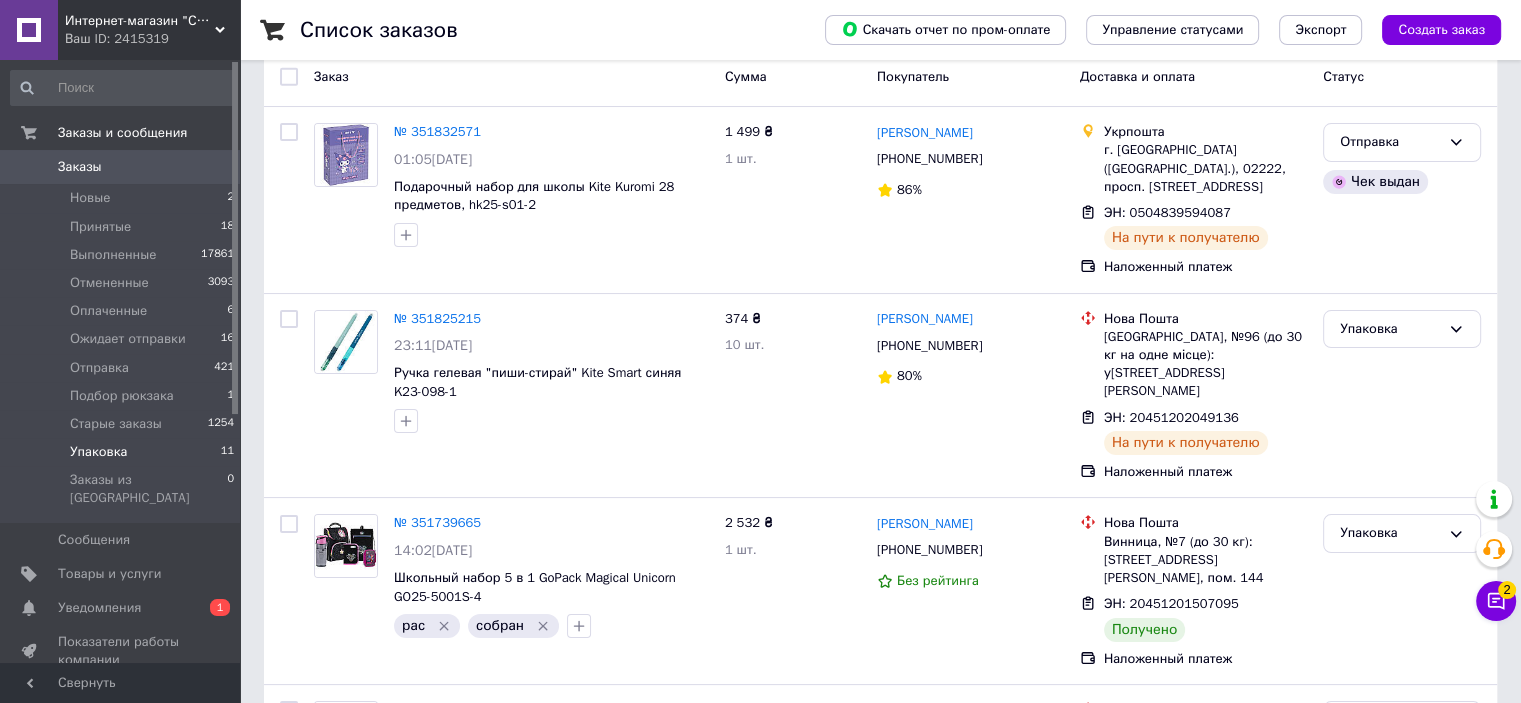 scroll, scrollTop: 300, scrollLeft: 0, axis: vertical 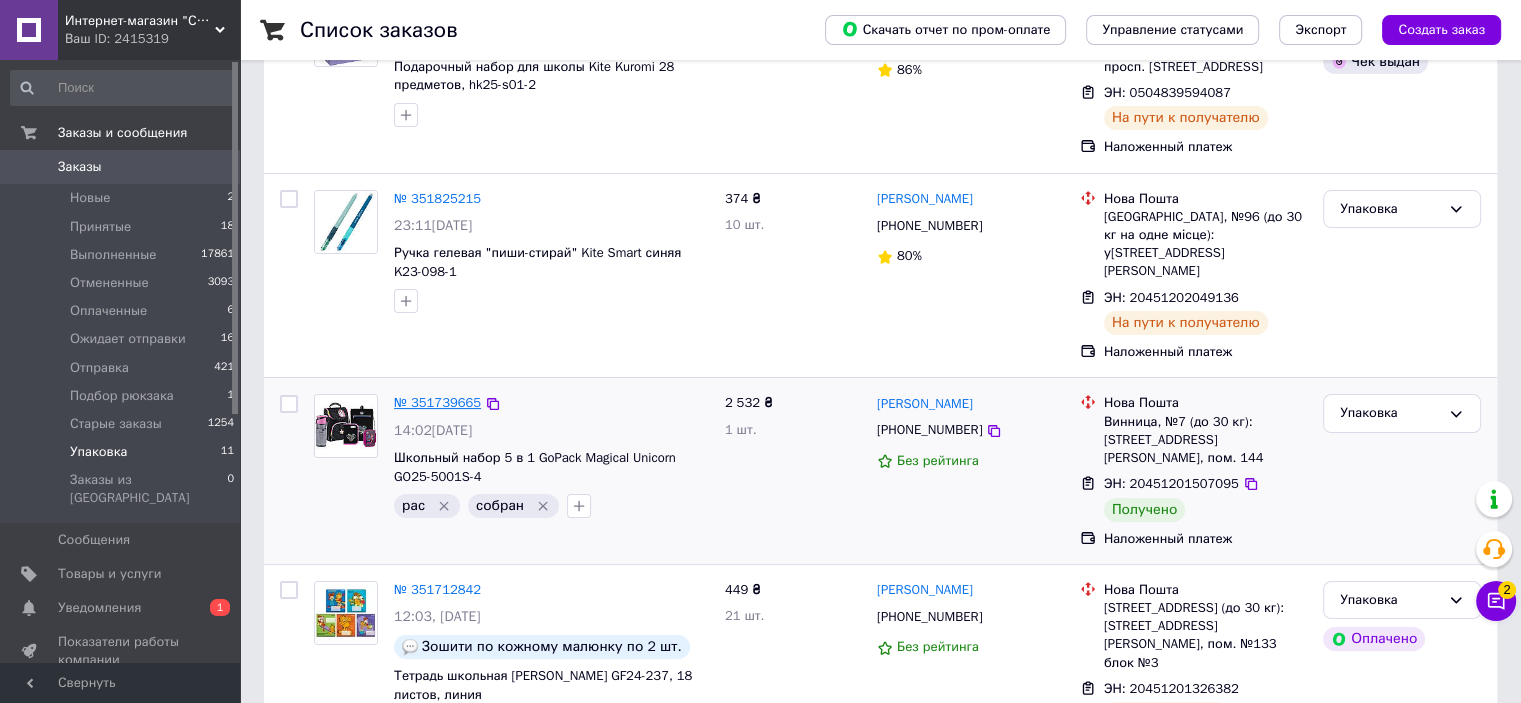 click on "№ 351739665" at bounding box center (437, 402) 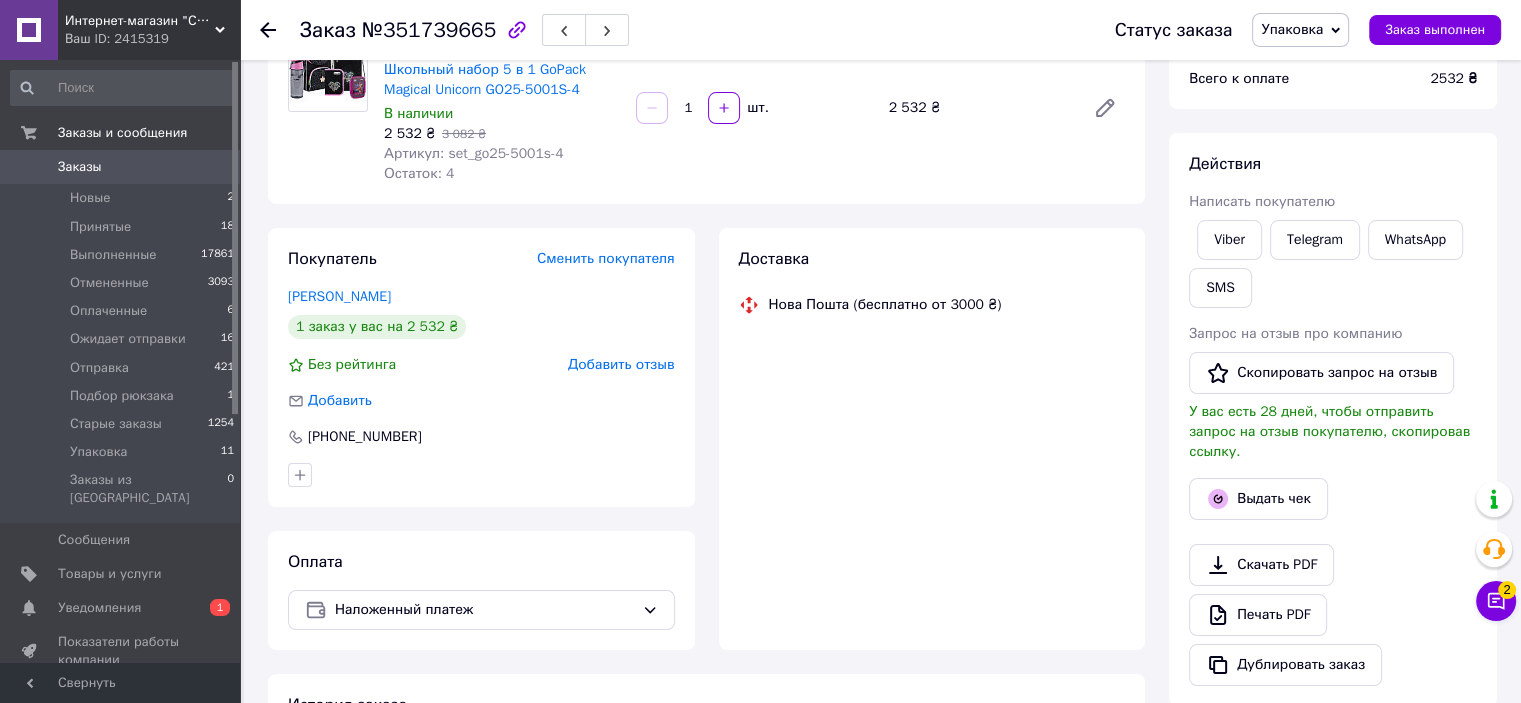 scroll, scrollTop: 300, scrollLeft: 0, axis: vertical 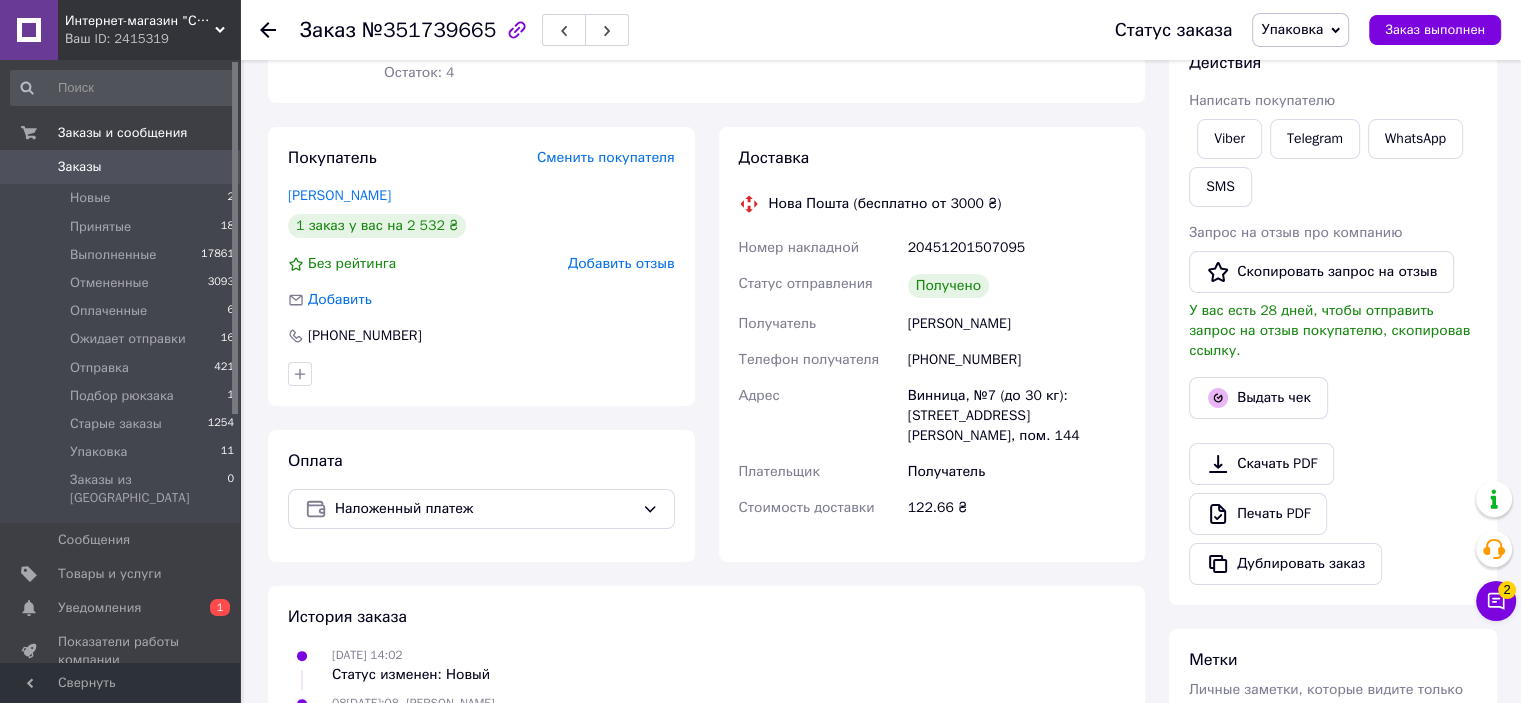 click on "Упаковка" at bounding box center (1292, 29) 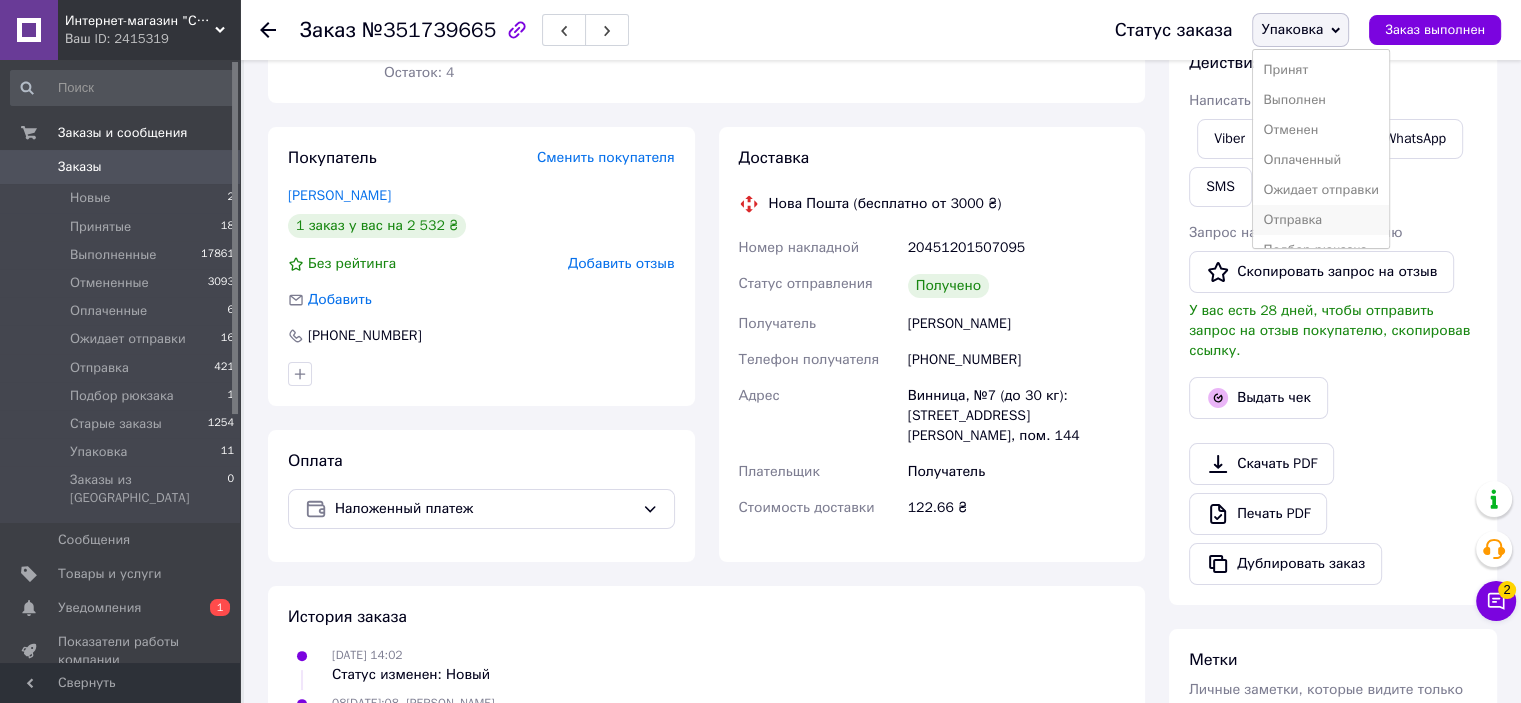 click on "Отправка" at bounding box center (1321, 220) 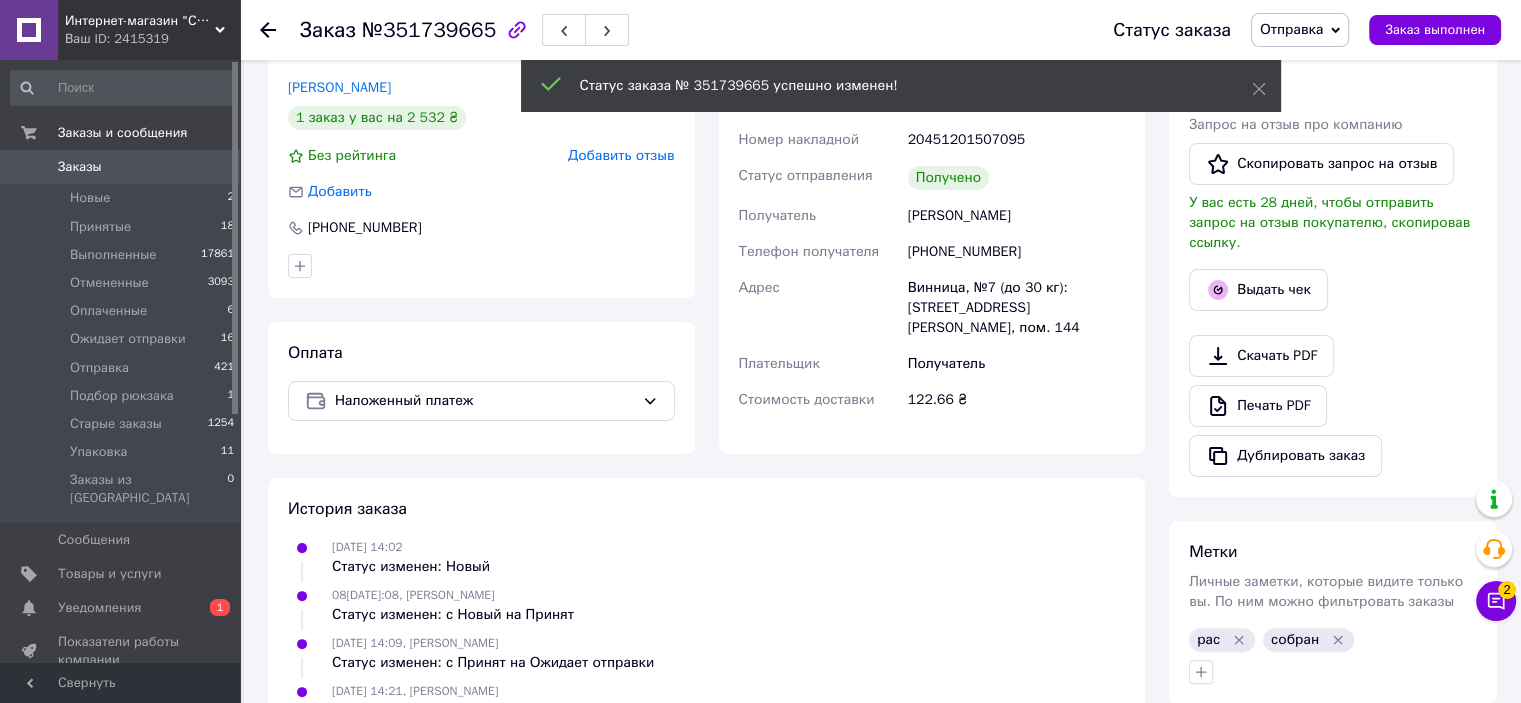 scroll, scrollTop: 400, scrollLeft: 0, axis: vertical 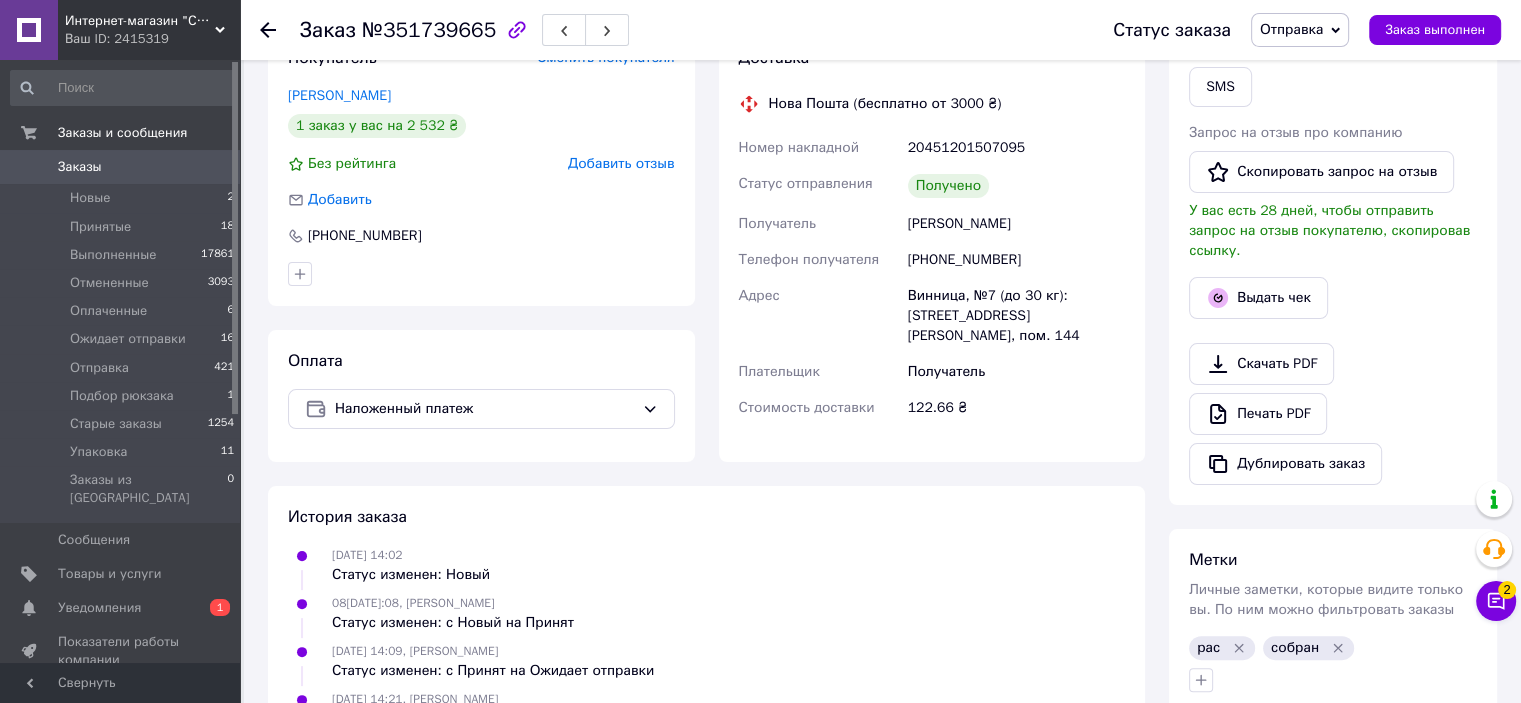 click 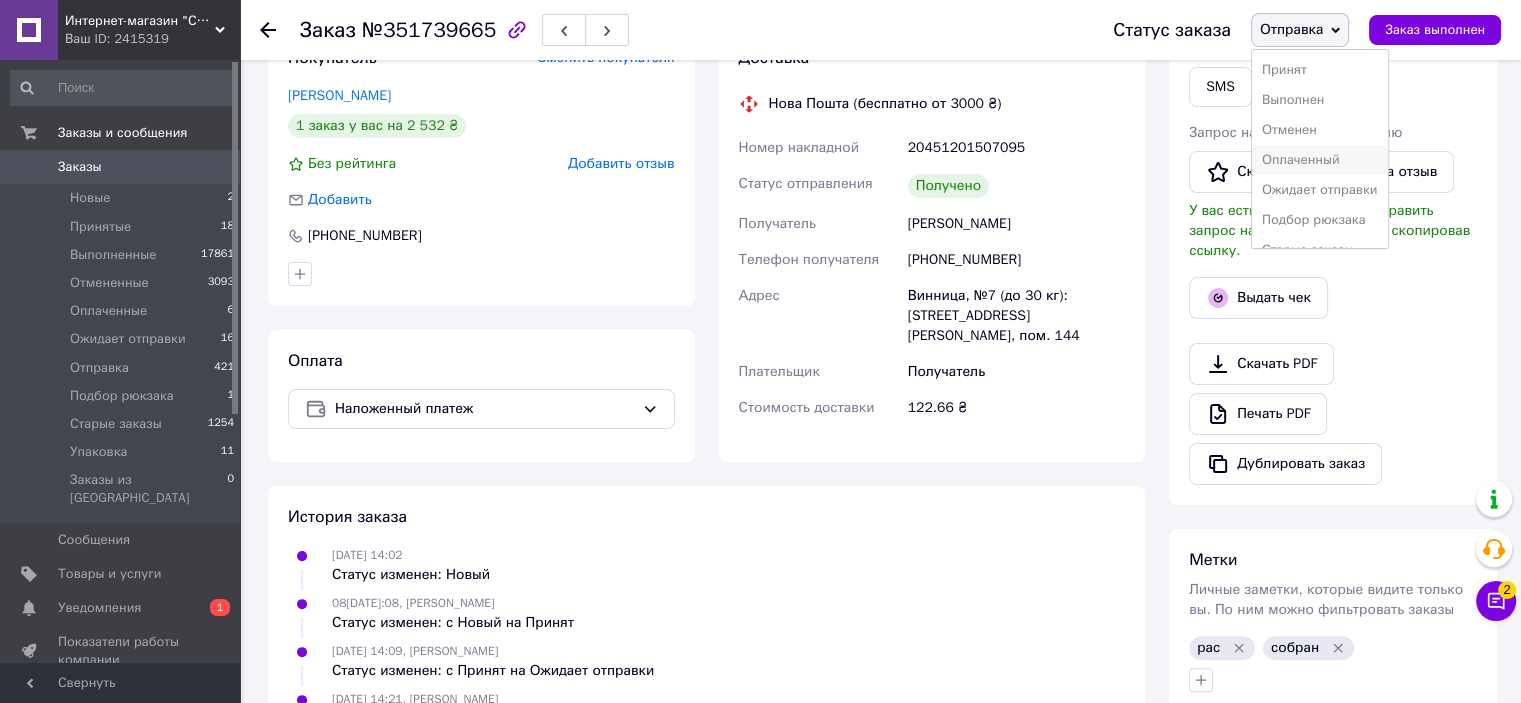 scroll, scrollTop: 52, scrollLeft: 0, axis: vertical 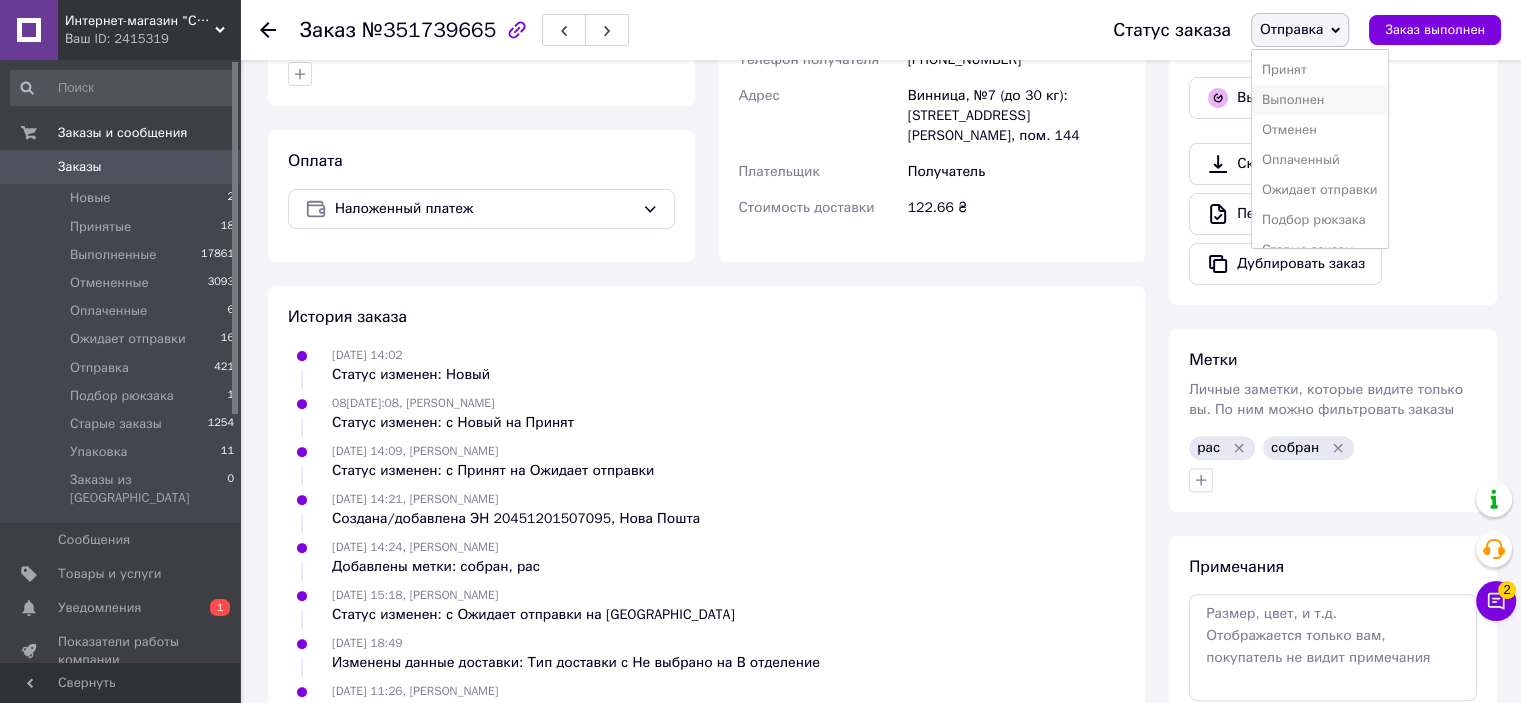 click on "Выполнен" at bounding box center (1320, 100) 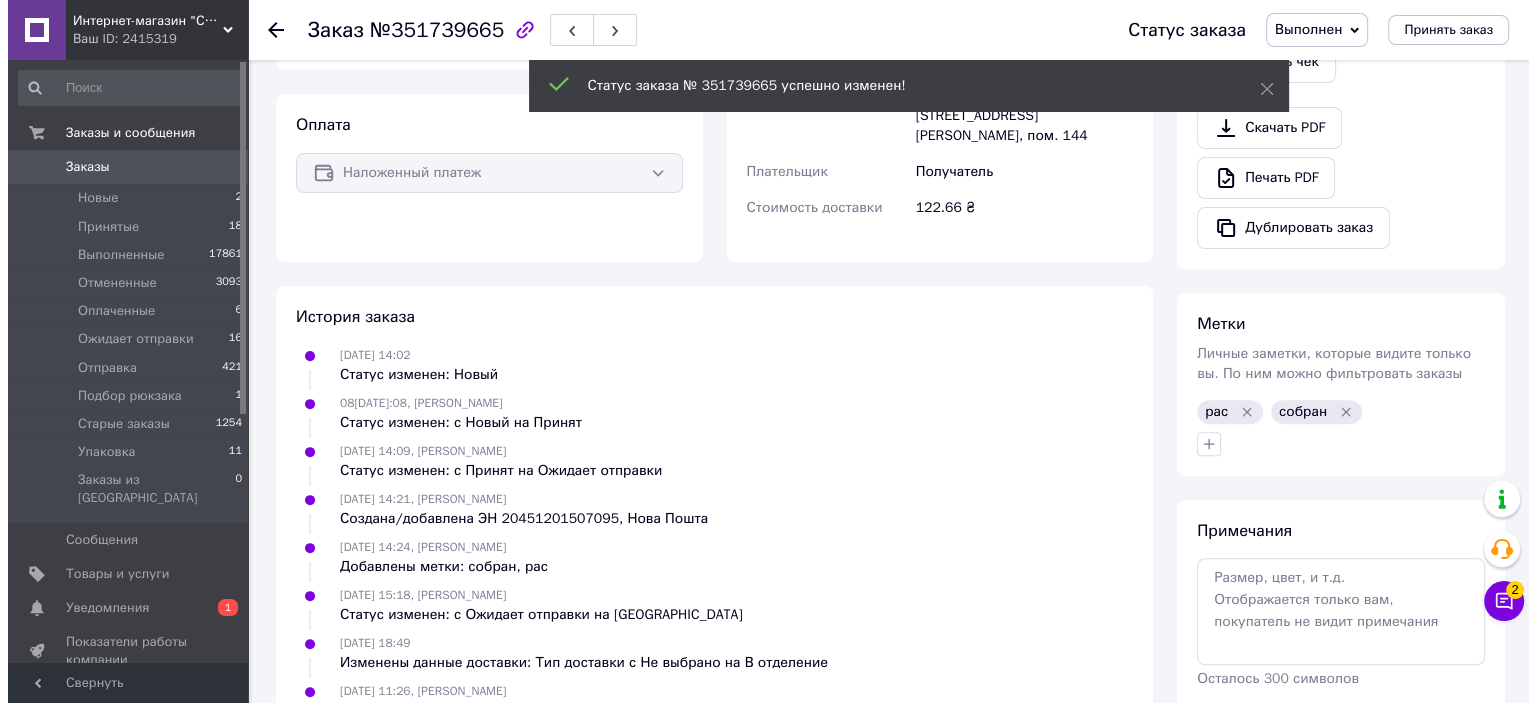 scroll, scrollTop: 364, scrollLeft: 0, axis: vertical 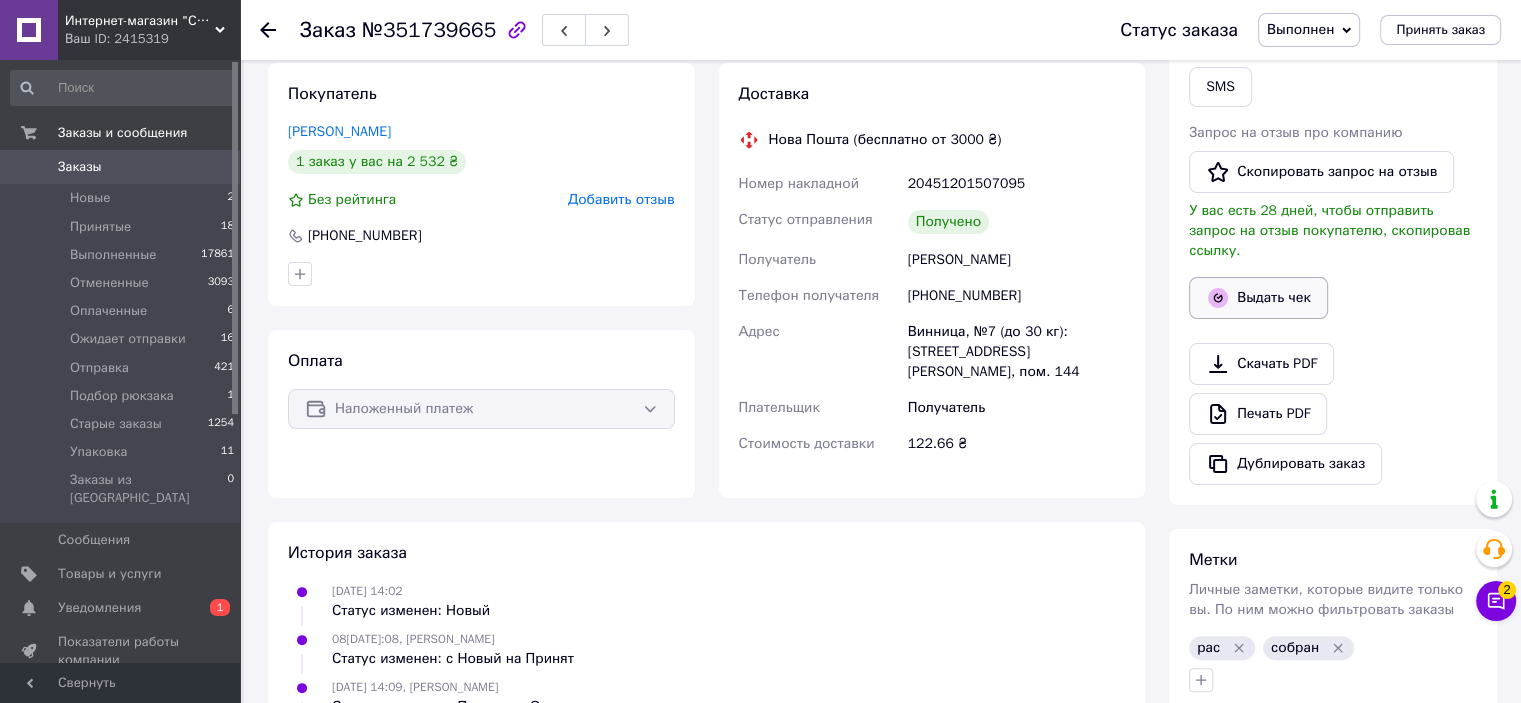 click on "Выдать чек" at bounding box center [1258, 298] 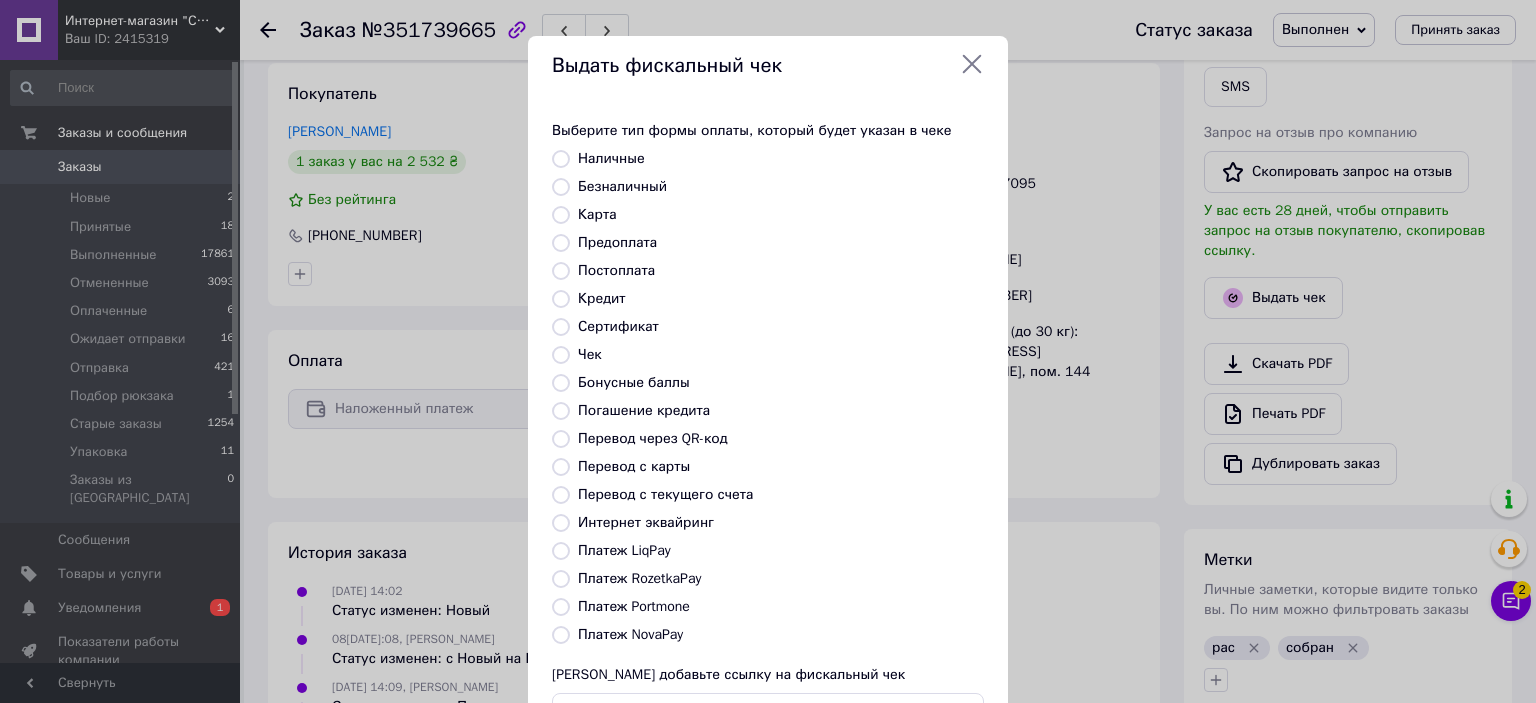 click on "Платеж NovaPay" at bounding box center [561, 635] 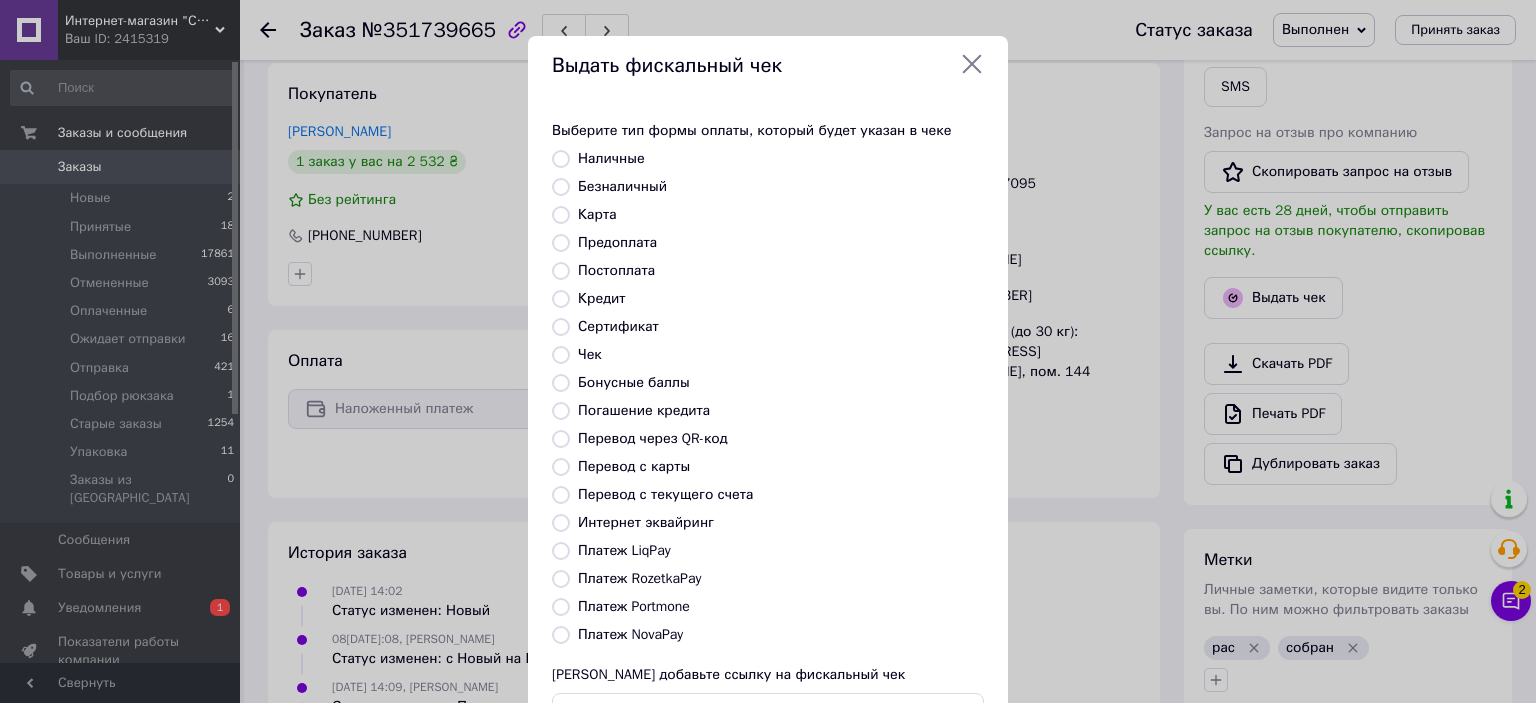 radio on "true" 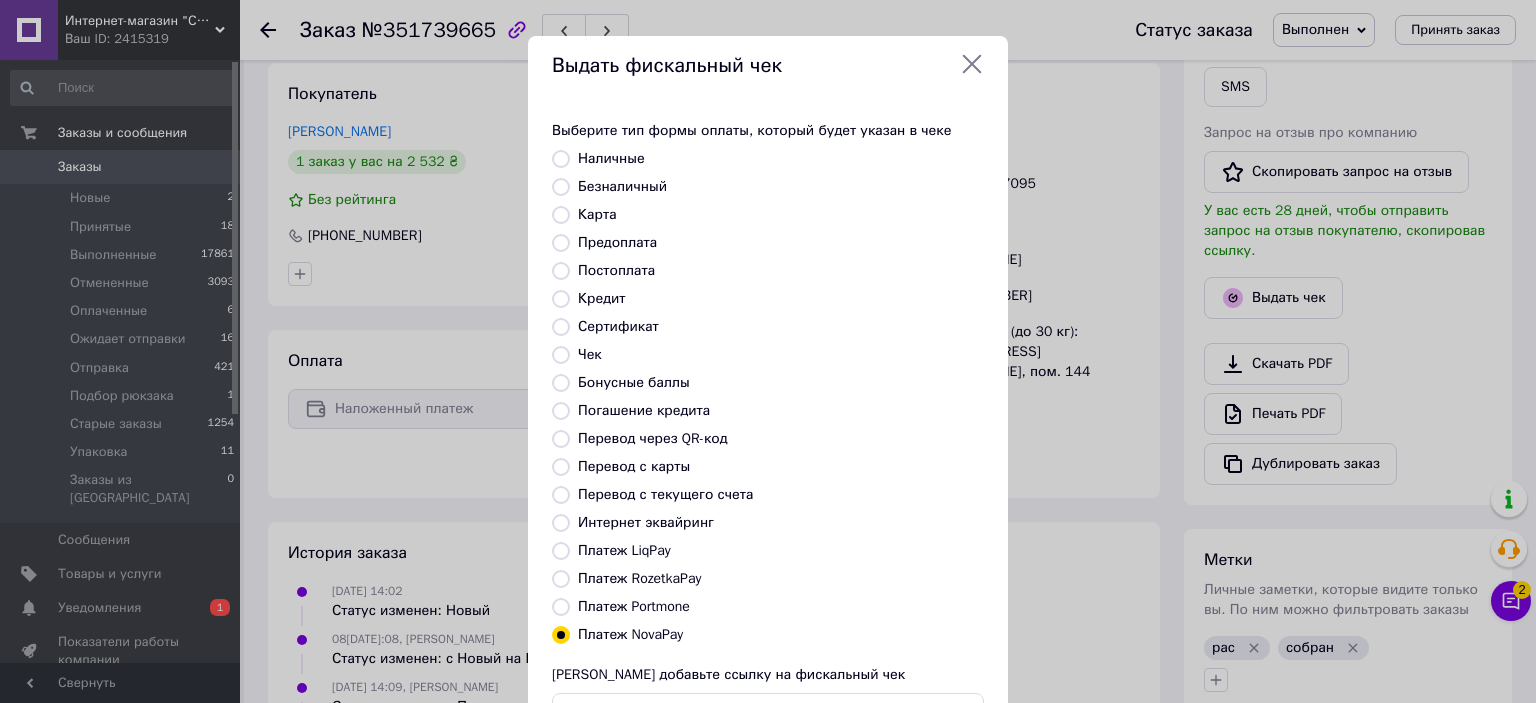 click on "Платеж Portmone" at bounding box center [781, 607] 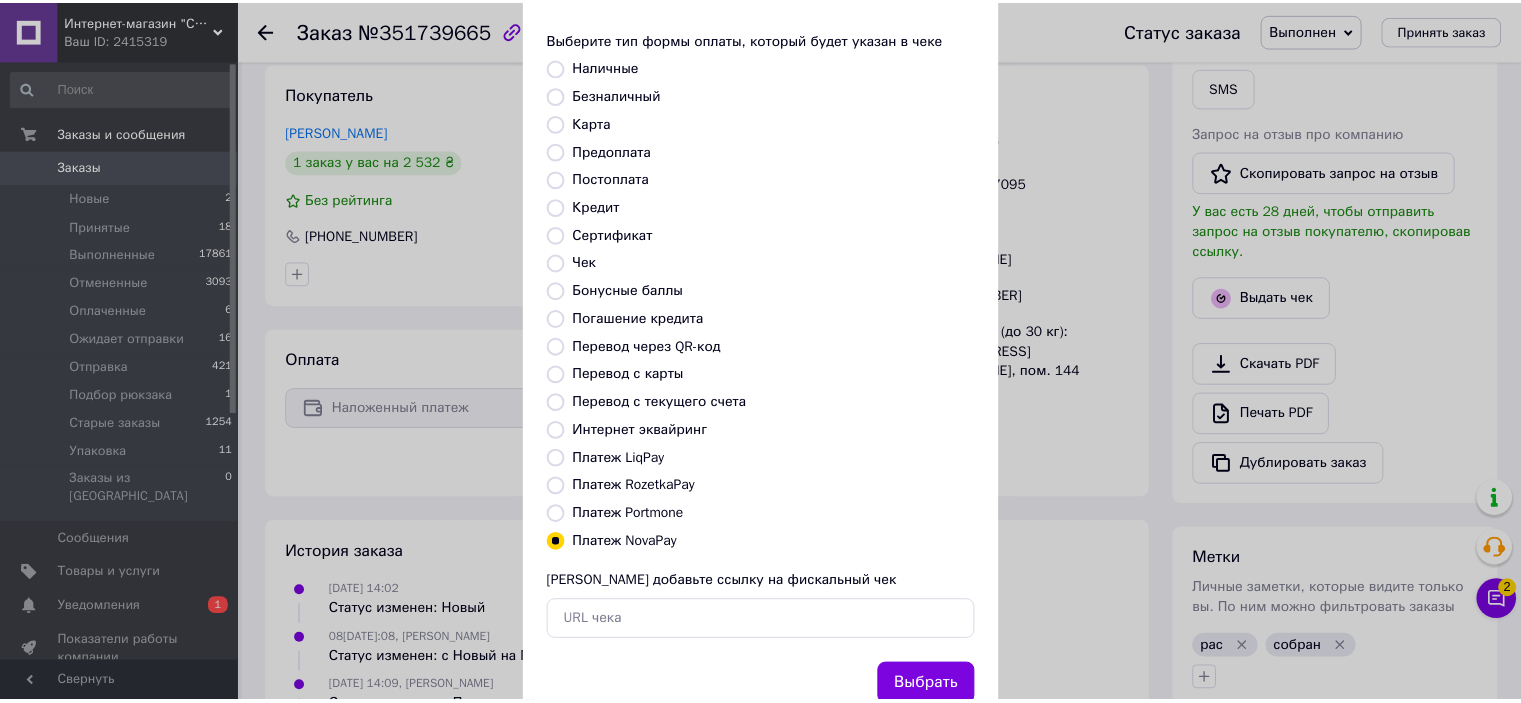 scroll, scrollTop: 155, scrollLeft: 0, axis: vertical 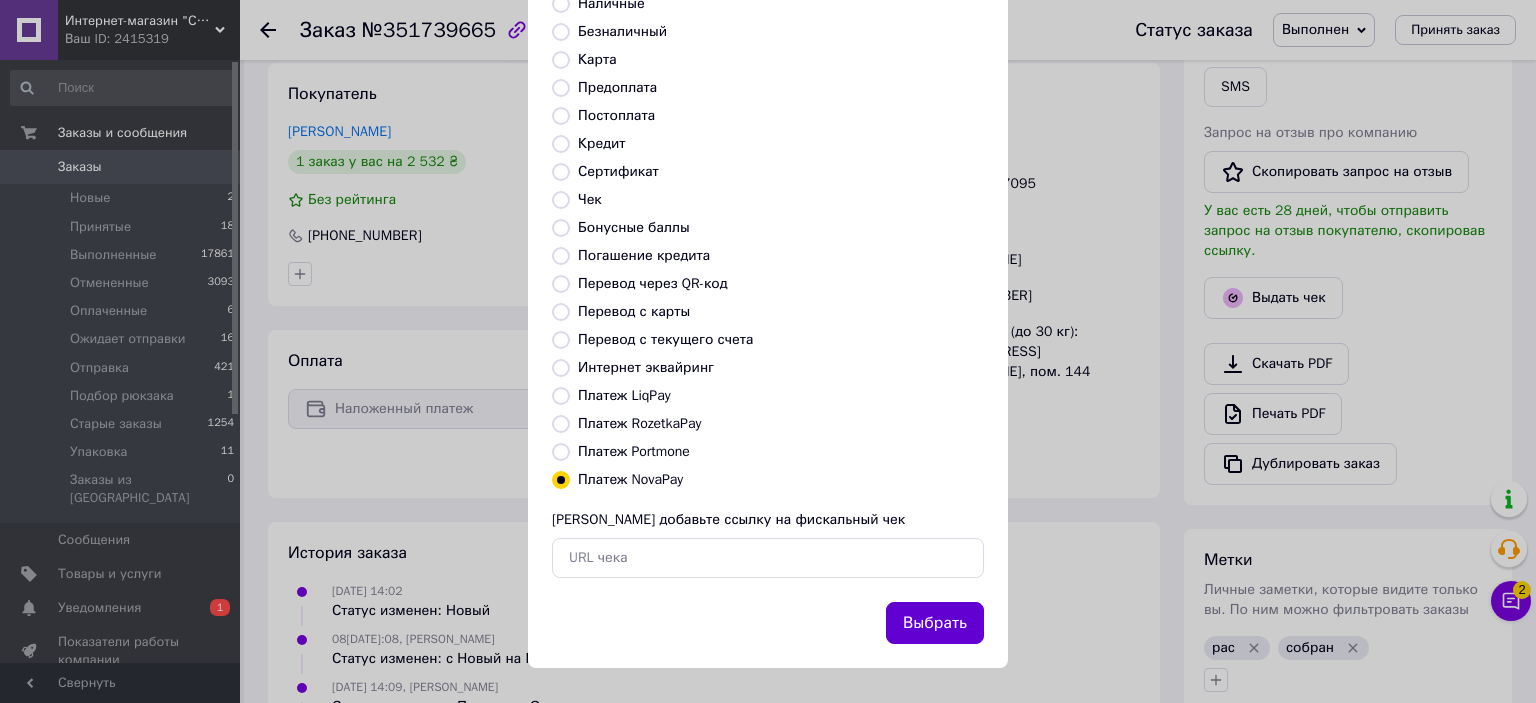 click on "Выбрать" at bounding box center (935, 623) 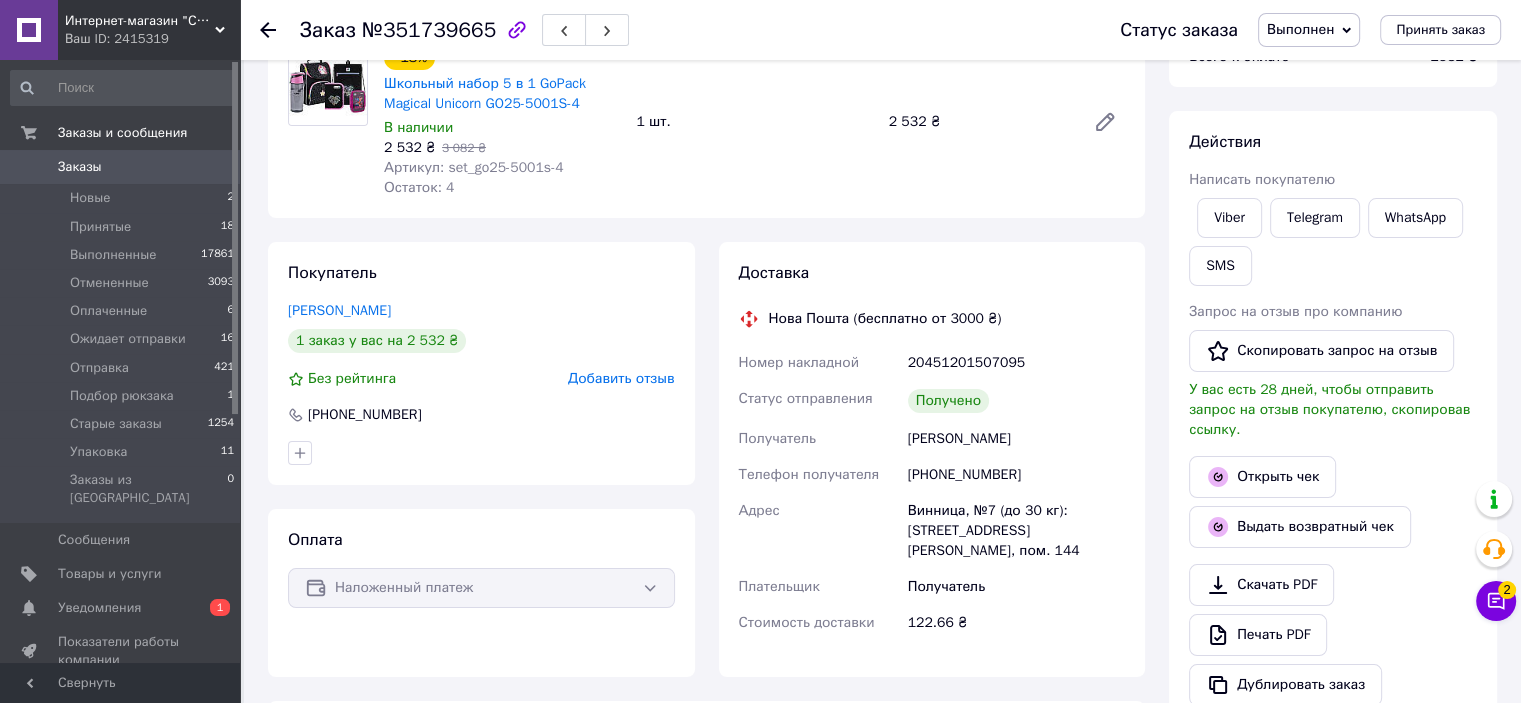 scroll, scrollTop: 0, scrollLeft: 0, axis: both 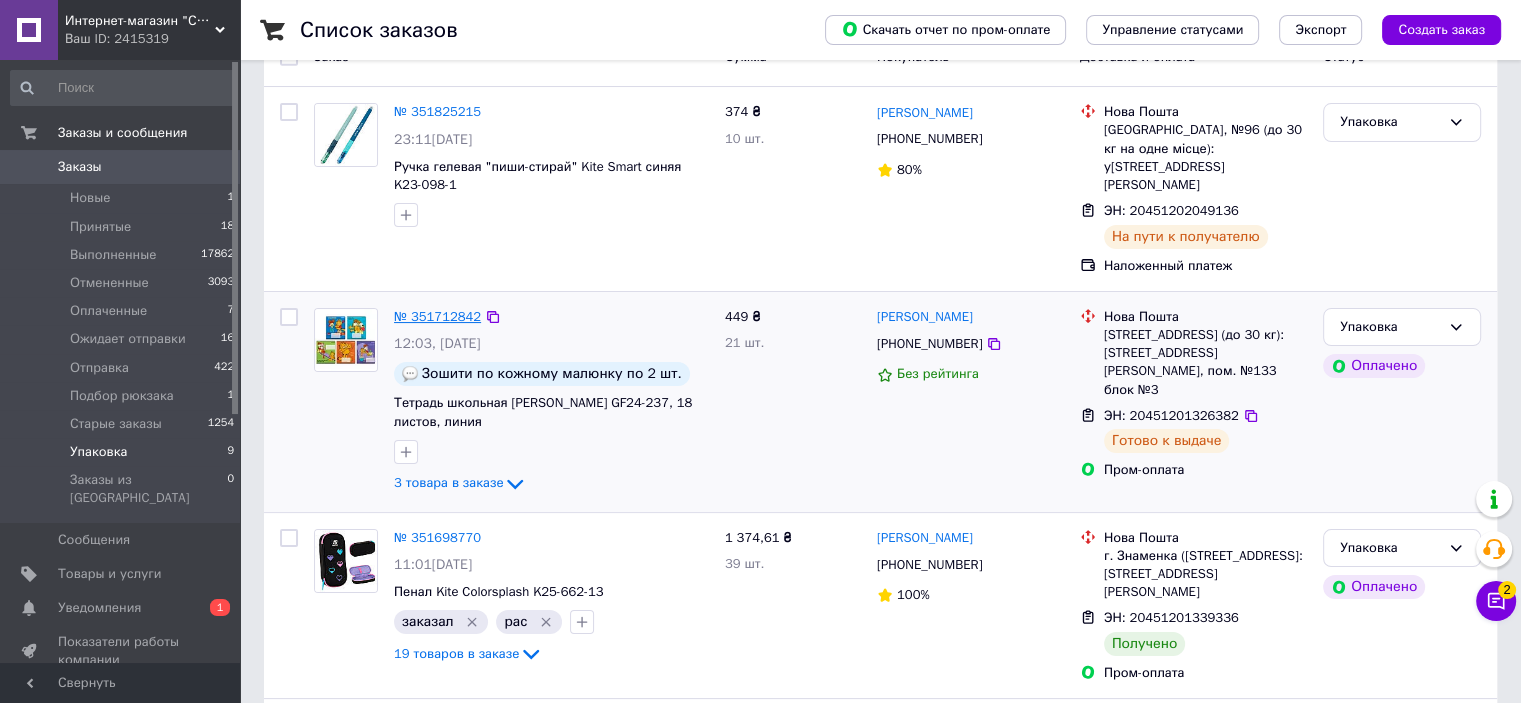 click on "№ 351712842" at bounding box center (437, 316) 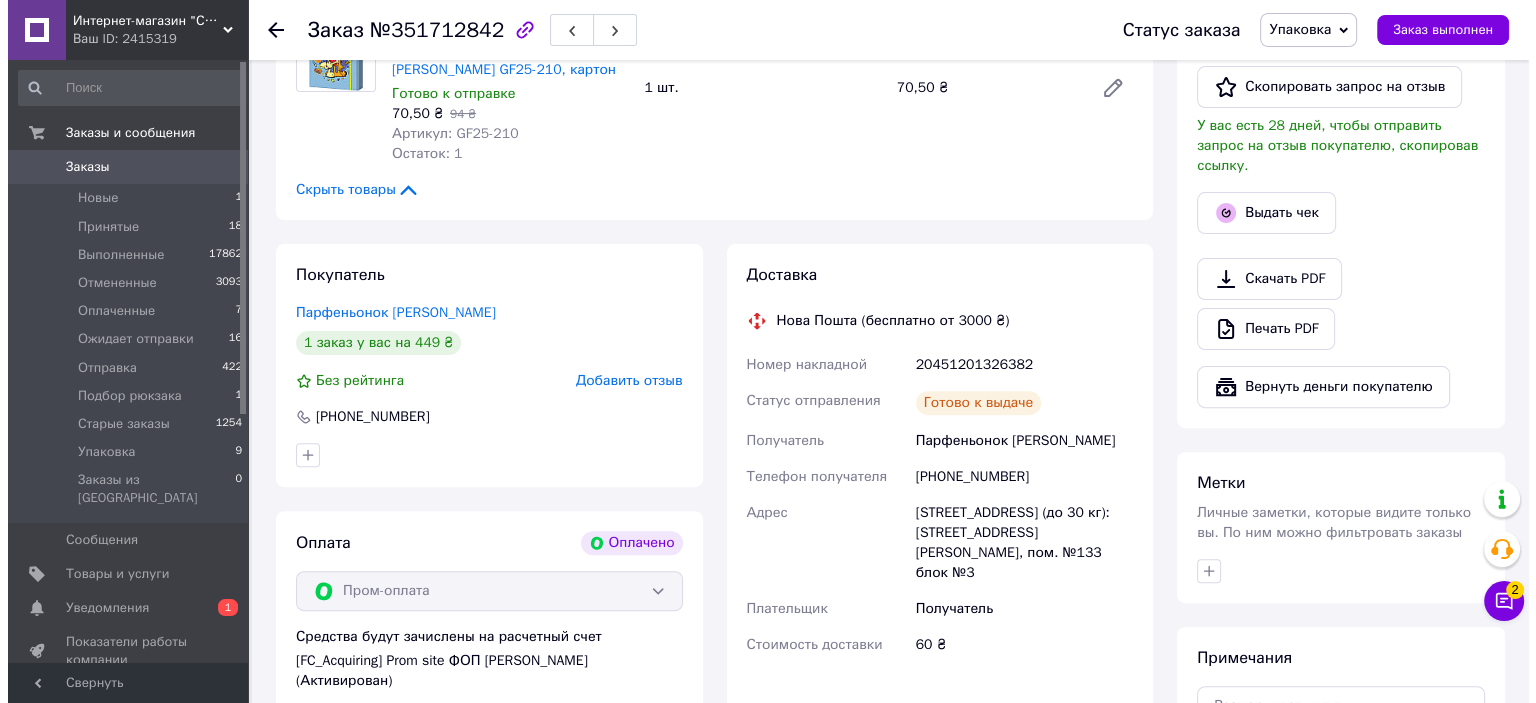 scroll, scrollTop: 600, scrollLeft: 0, axis: vertical 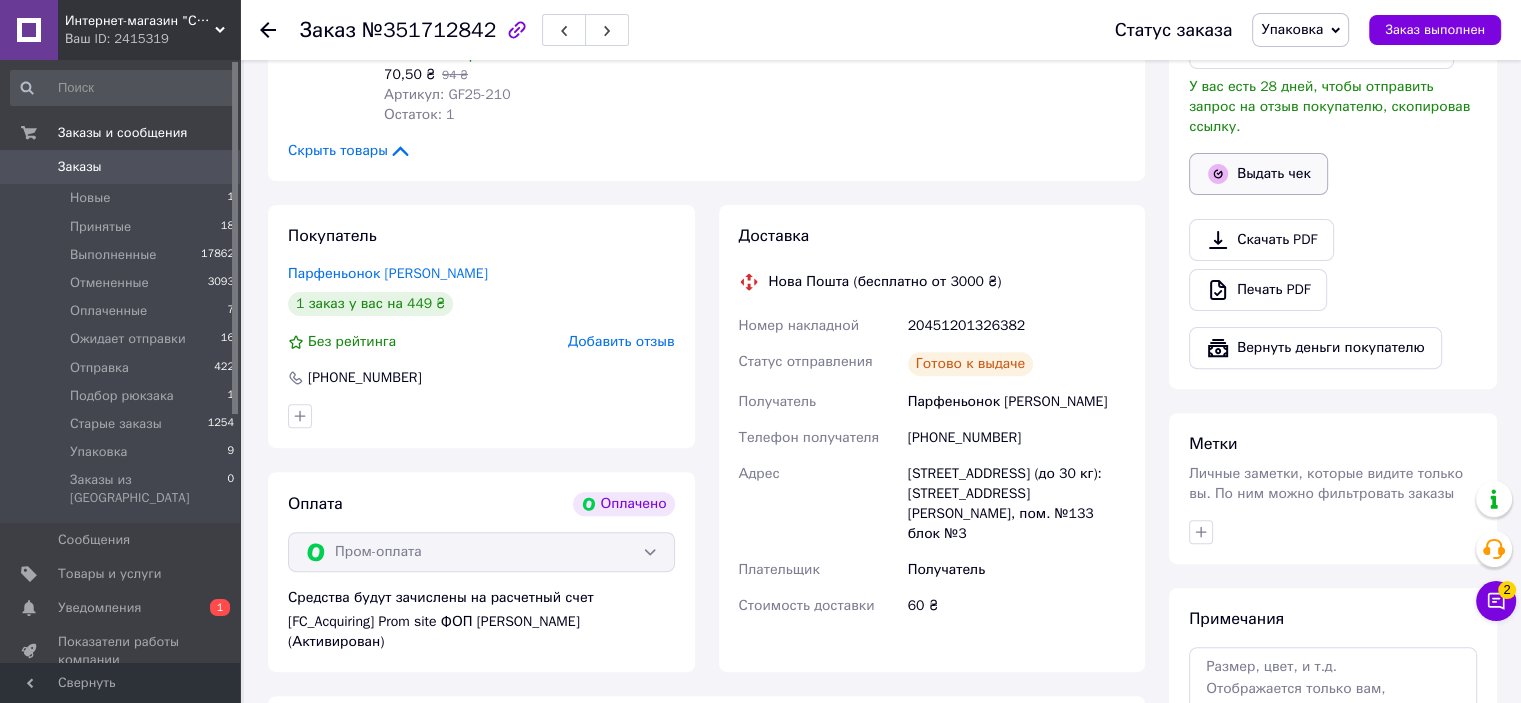 click on "Выдать чек" at bounding box center [1258, 174] 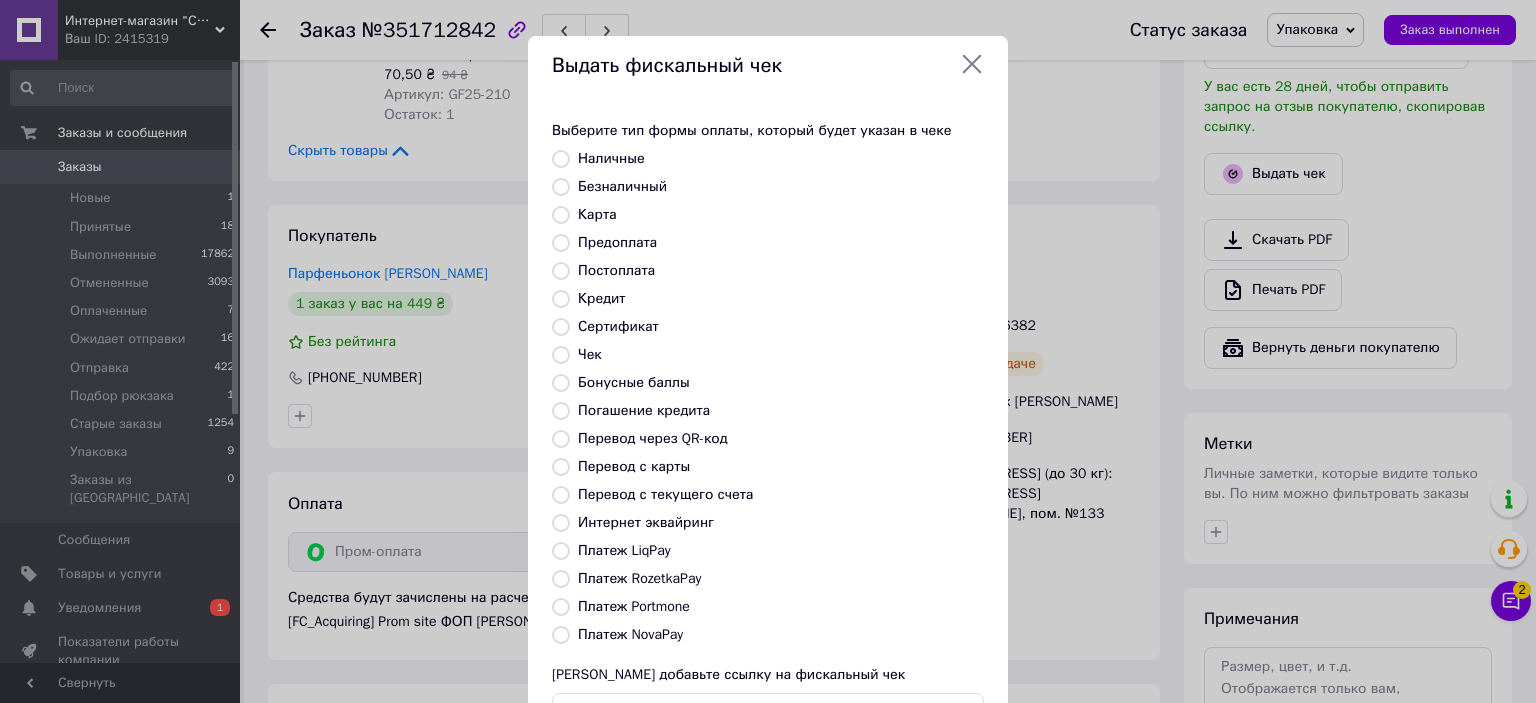 click on "Безналичный" at bounding box center (561, 187) 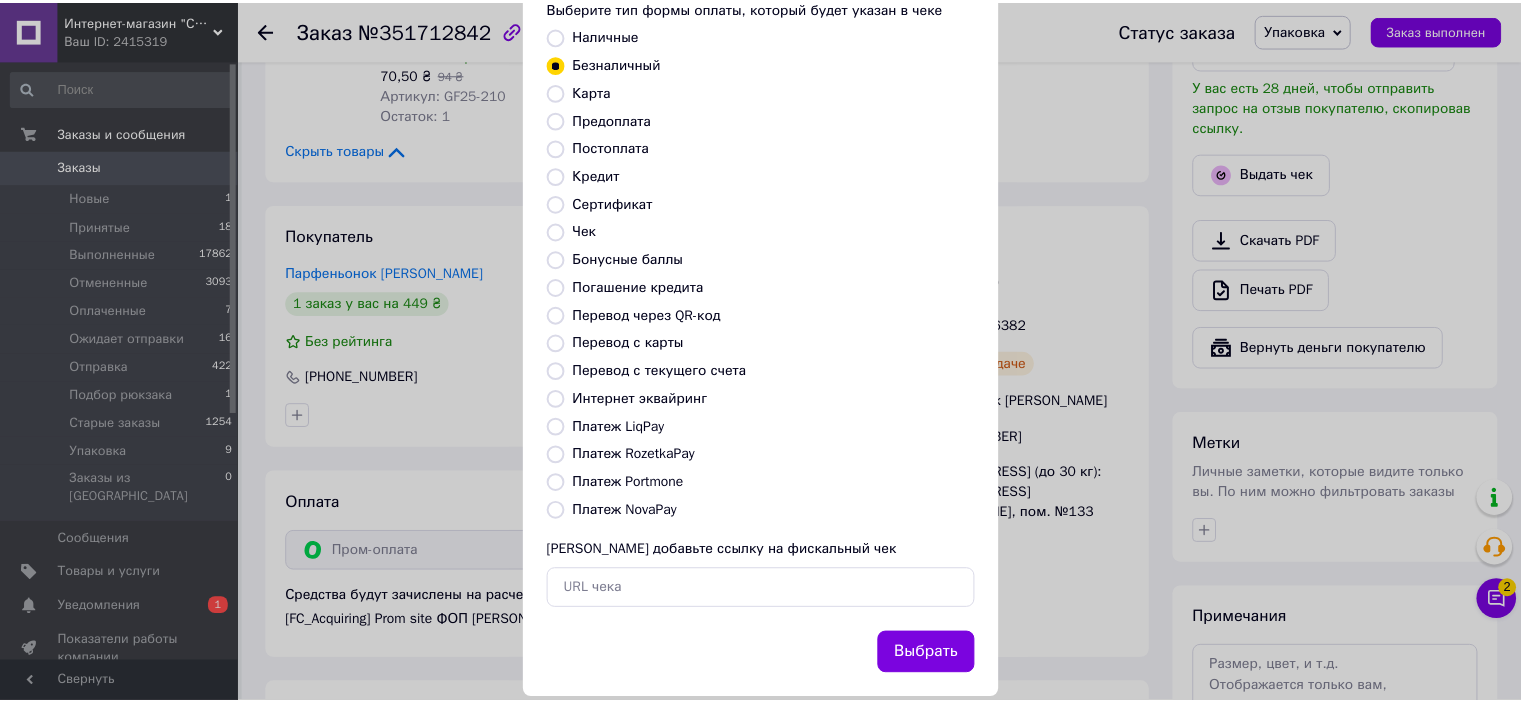 scroll, scrollTop: 155, scrollLeft: 0, axis: vertical 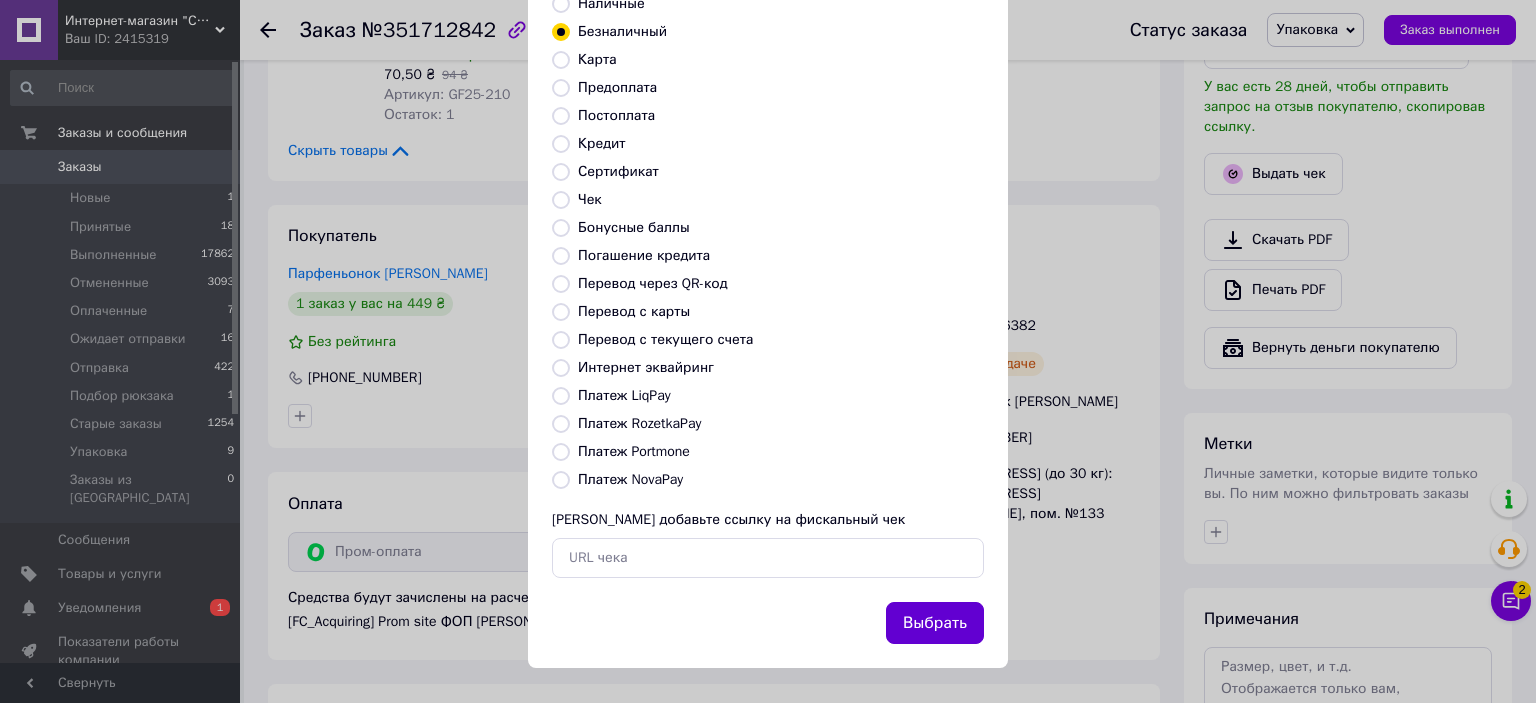 click on "Выбрать" at bounding box center (935, 623) 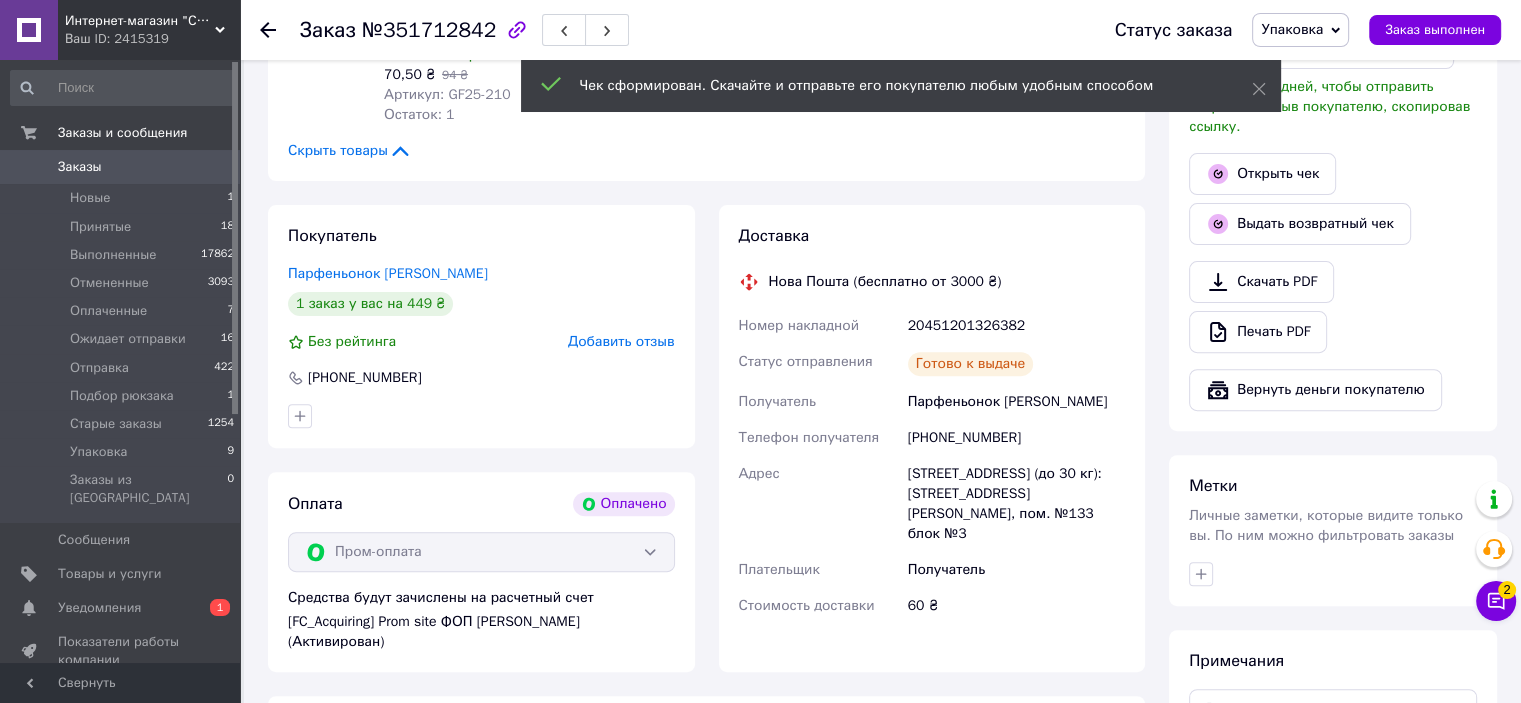 click on "Упаковка" at bounding box center [1300, 30] 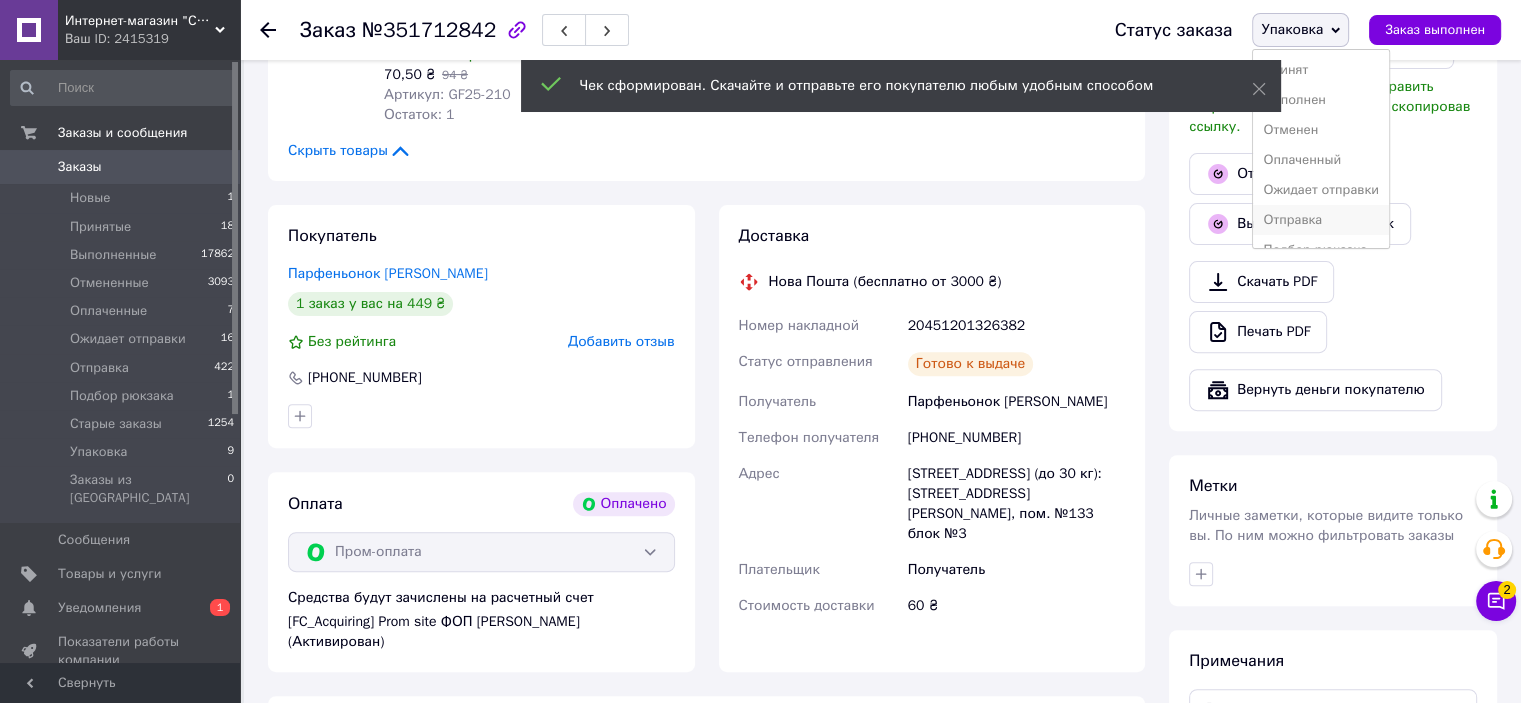 click on "Отправка" at bounding box center (1321, 220) 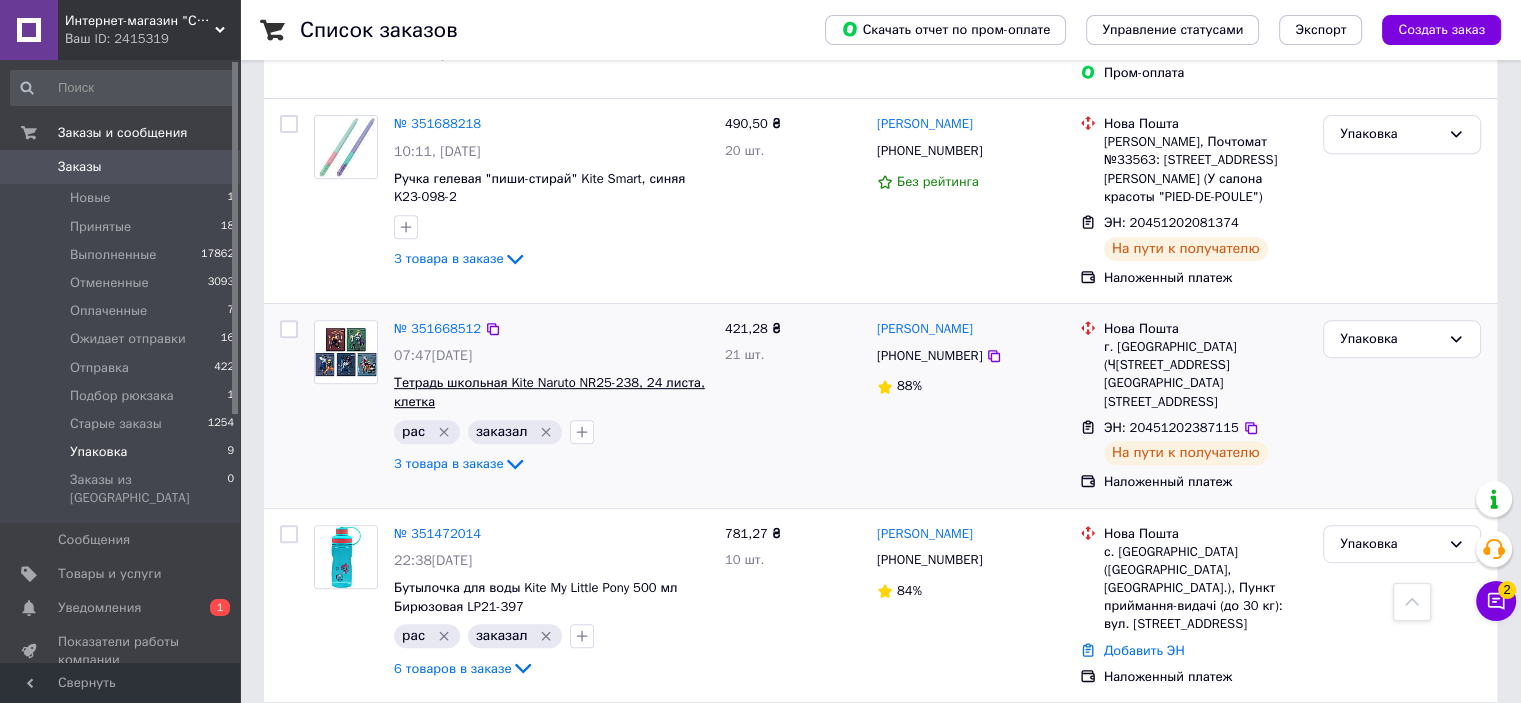scroll, scrollTop: 700, scrollLeft: 0, axis: vertical 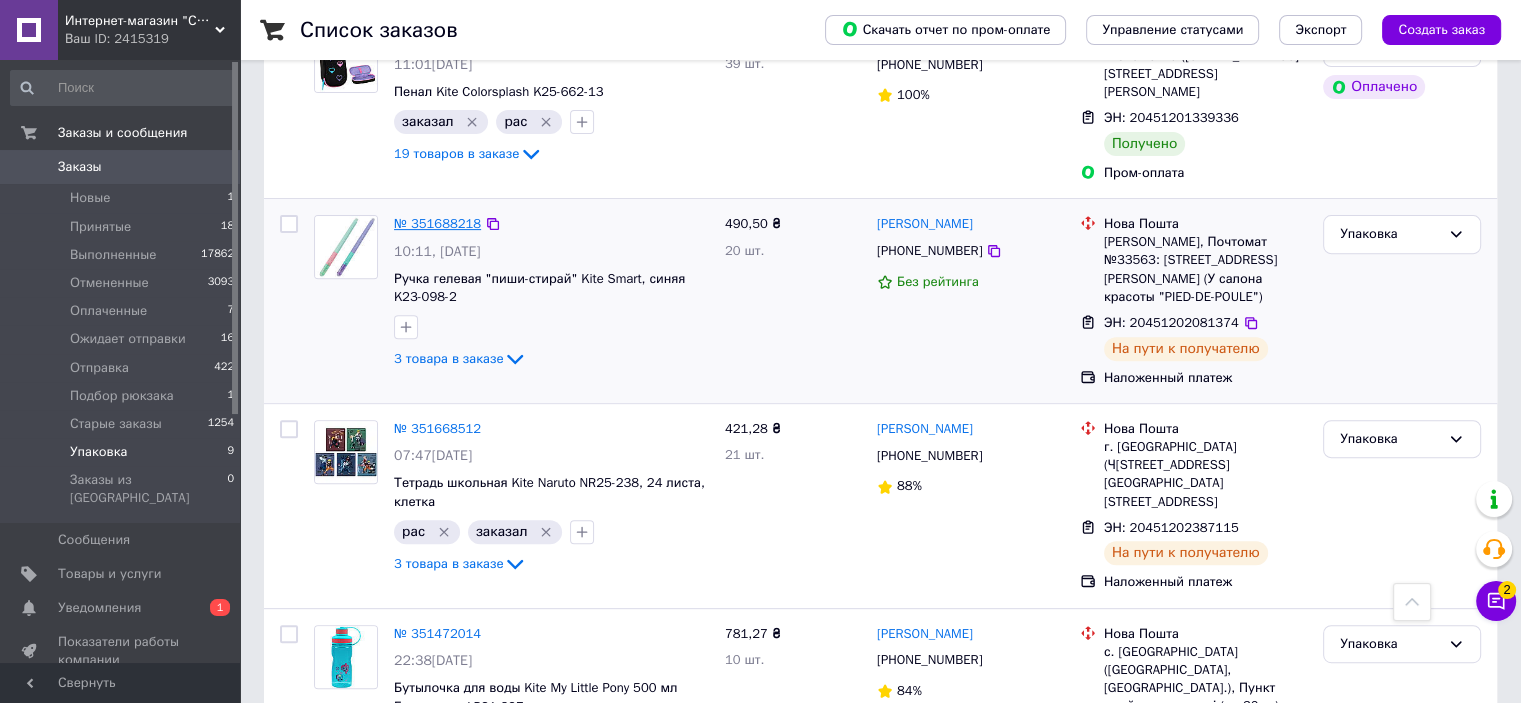 click on "№ 351688218" at bounding box center [437, 223] 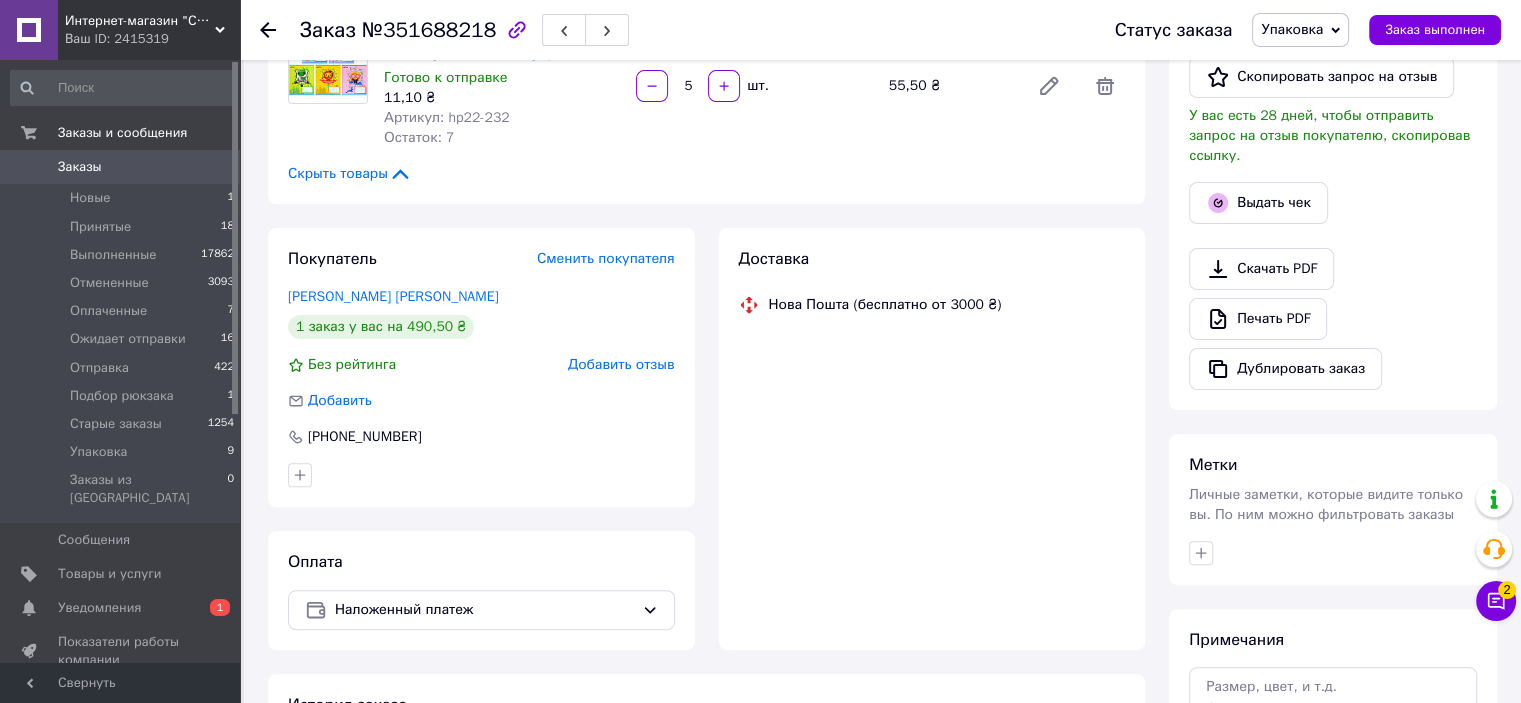 scroll, scrollTop: 700, scrollLeft: 0, axis: vertical 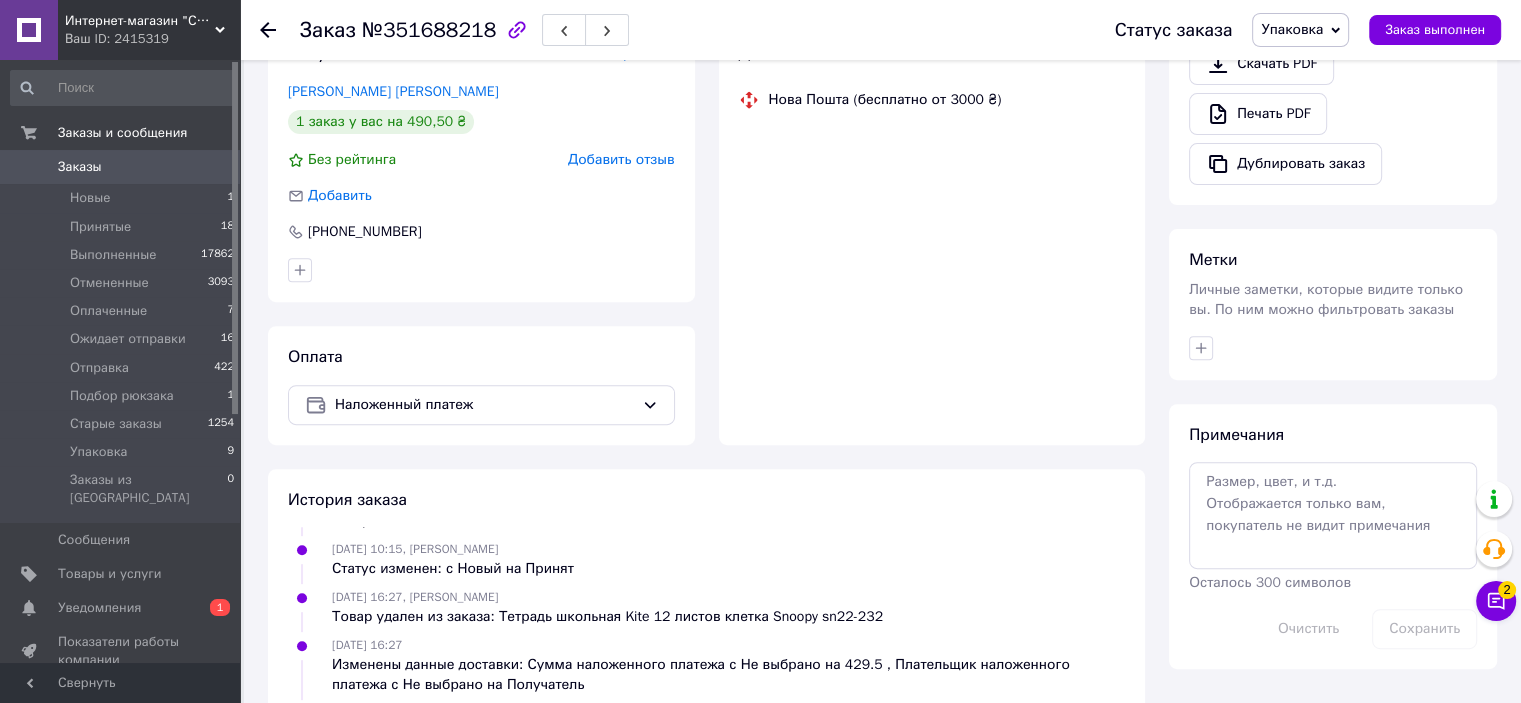 click on "Упаковка" at bounding box center (1292, 29) 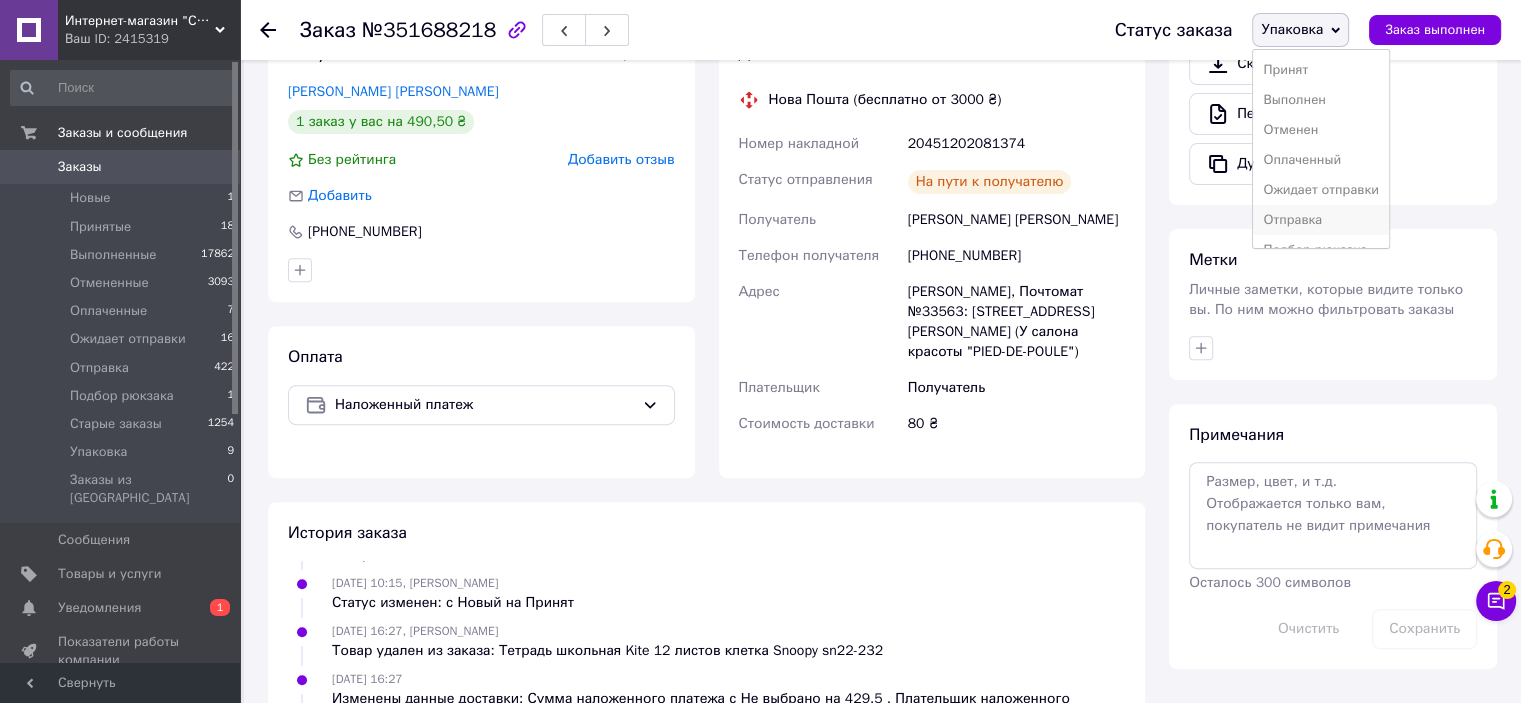 click on "Отправка" at bounding box center [1321, 220] 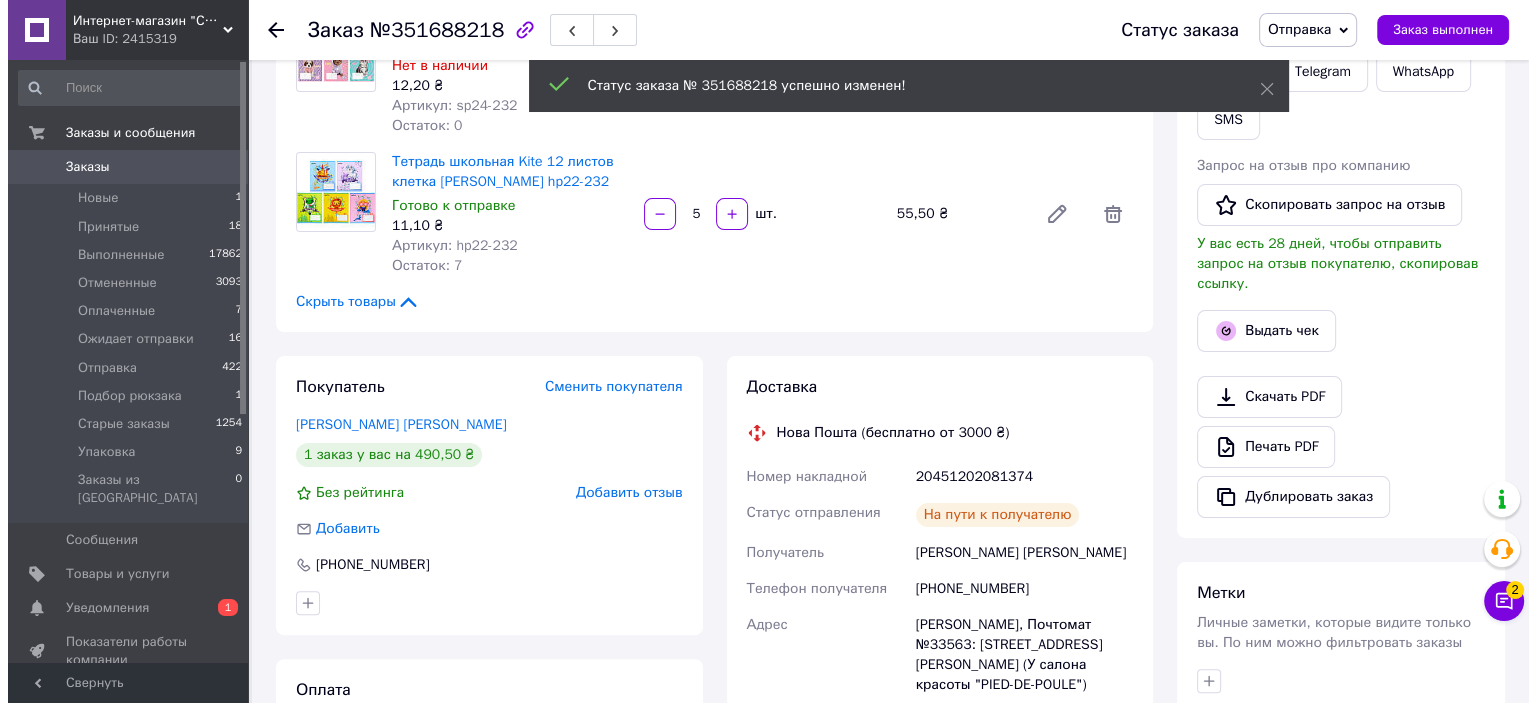 scroll, scrollTop: 300, scrollLeft: 0, axis: vertical 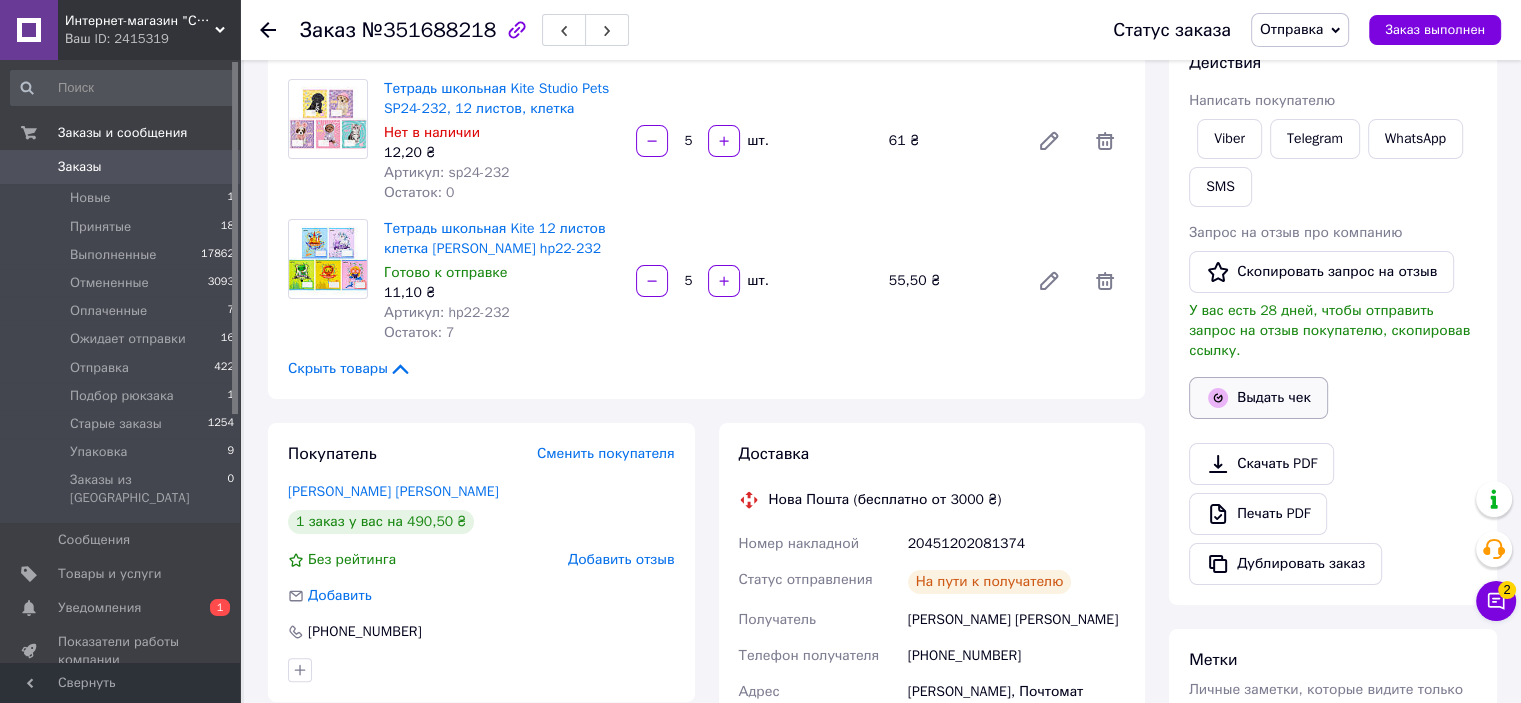 click on "Выдать чек" at bounding box center (1258, 398) 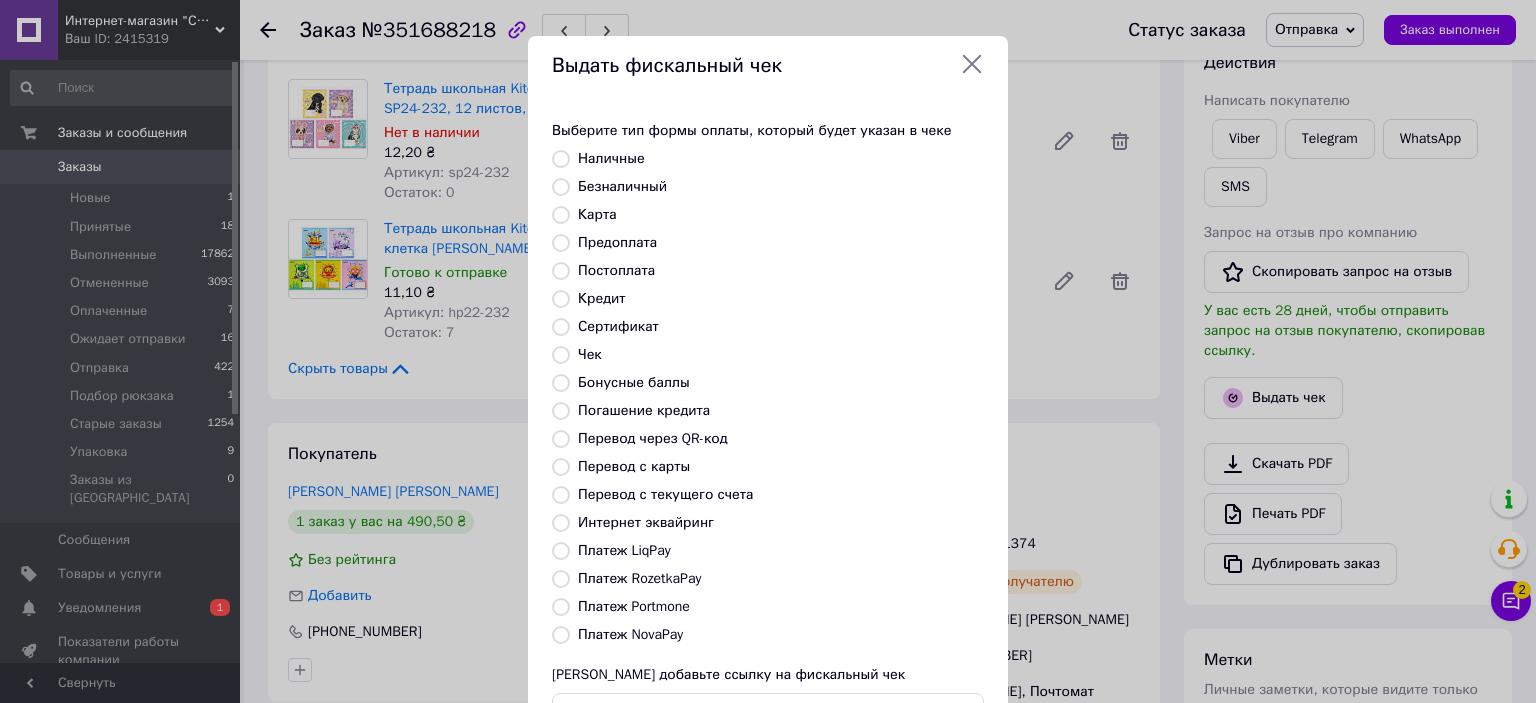 drag, startPoint x: 561, startPoint y: 635, endPoint x: 608, endPoint y: 630, distance: 47.26521 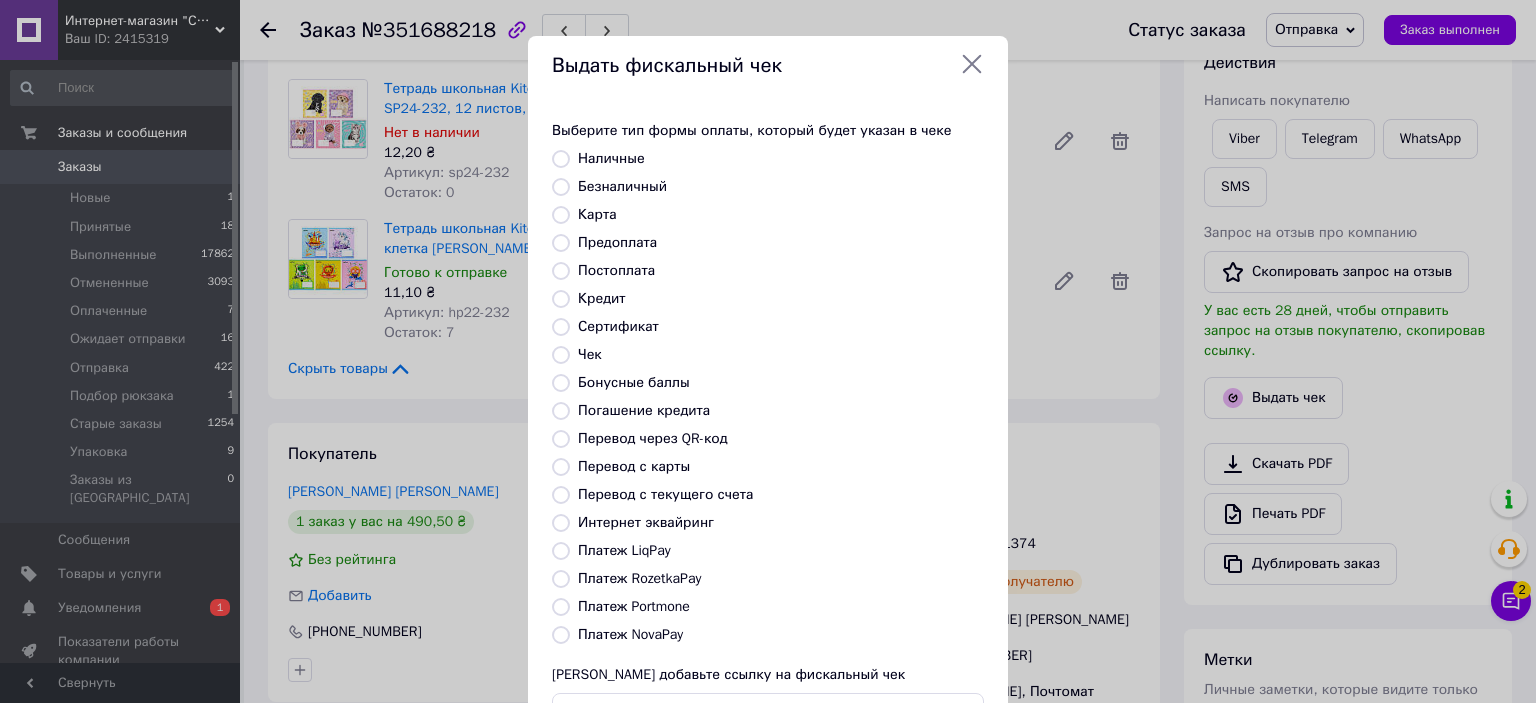radio on "true" 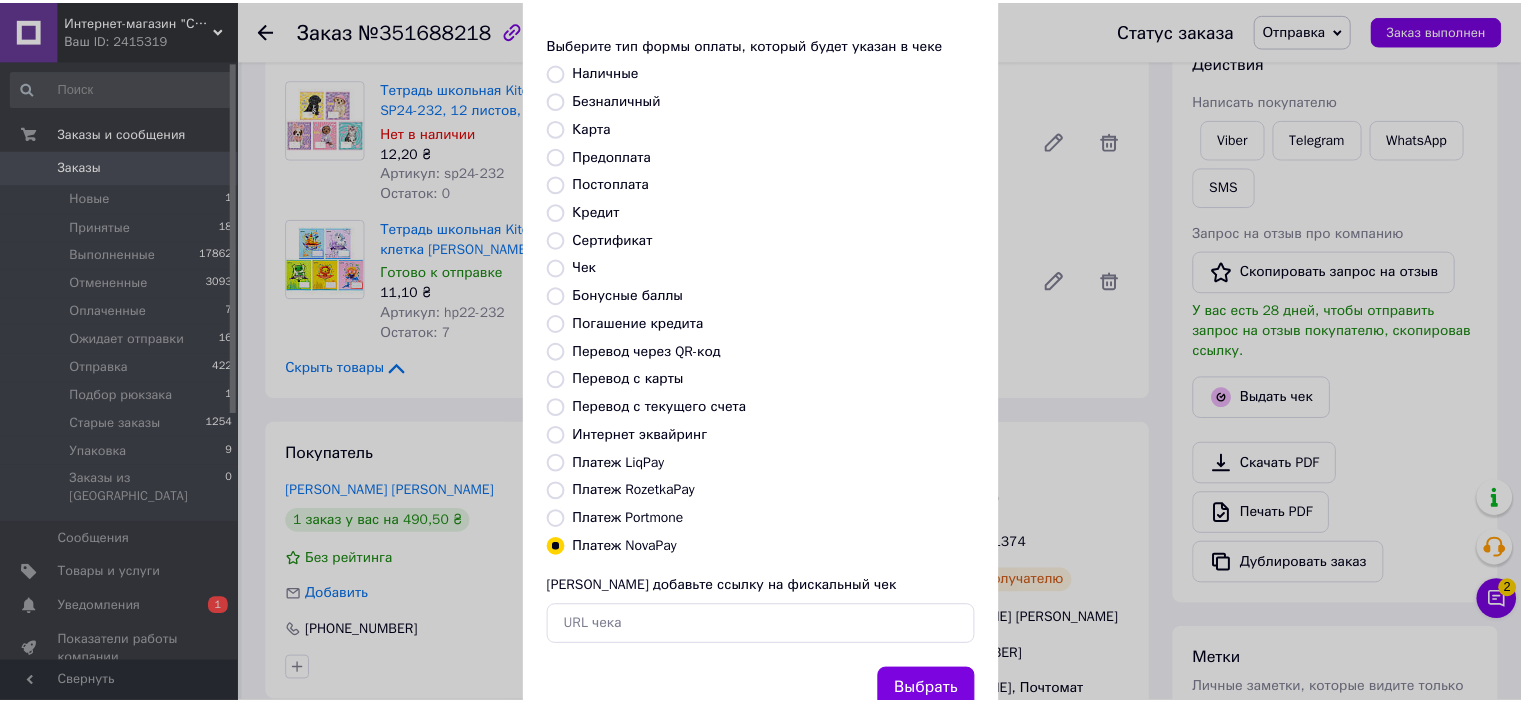 scroll, scrollTop: 155, scrollLeft: 0, axis: vertical 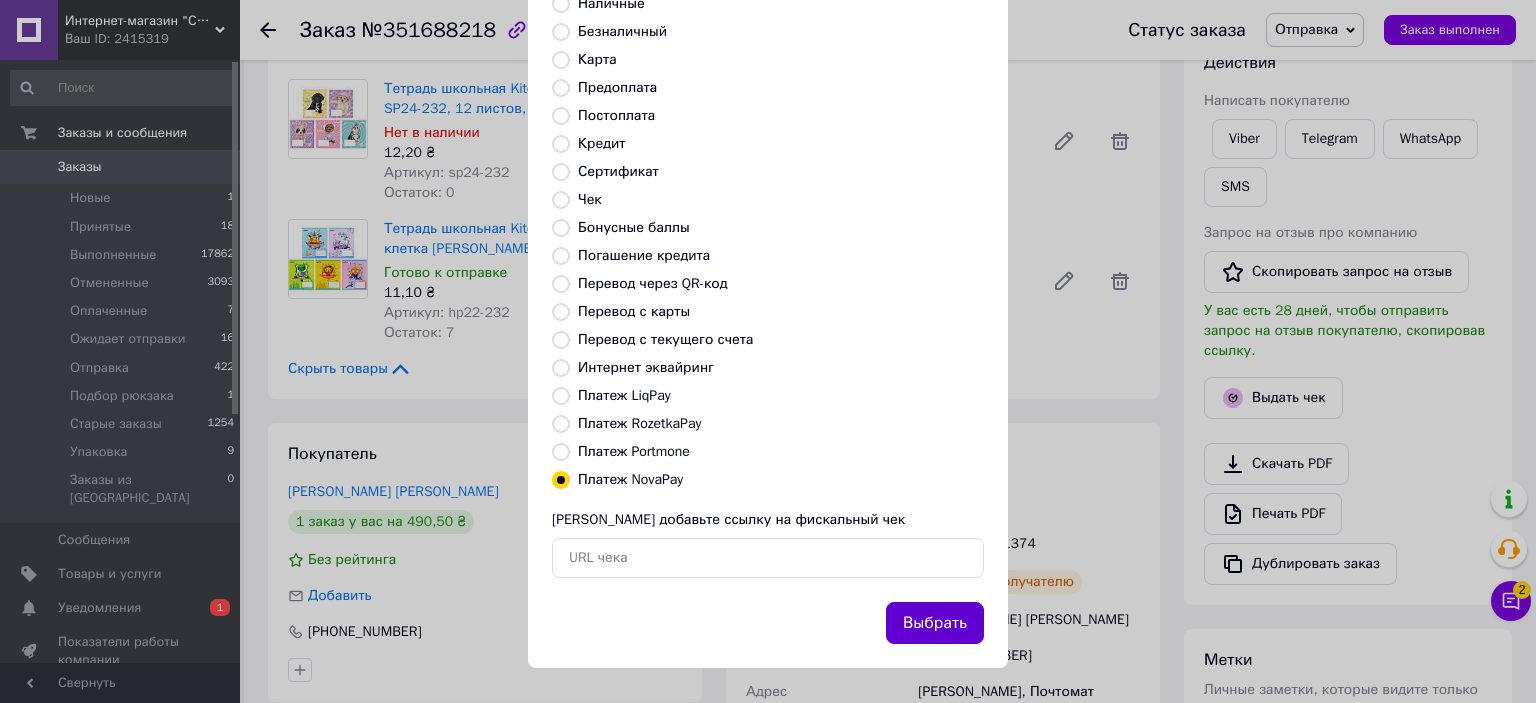 click on "Выбрать" at bounding box center (935, 623) 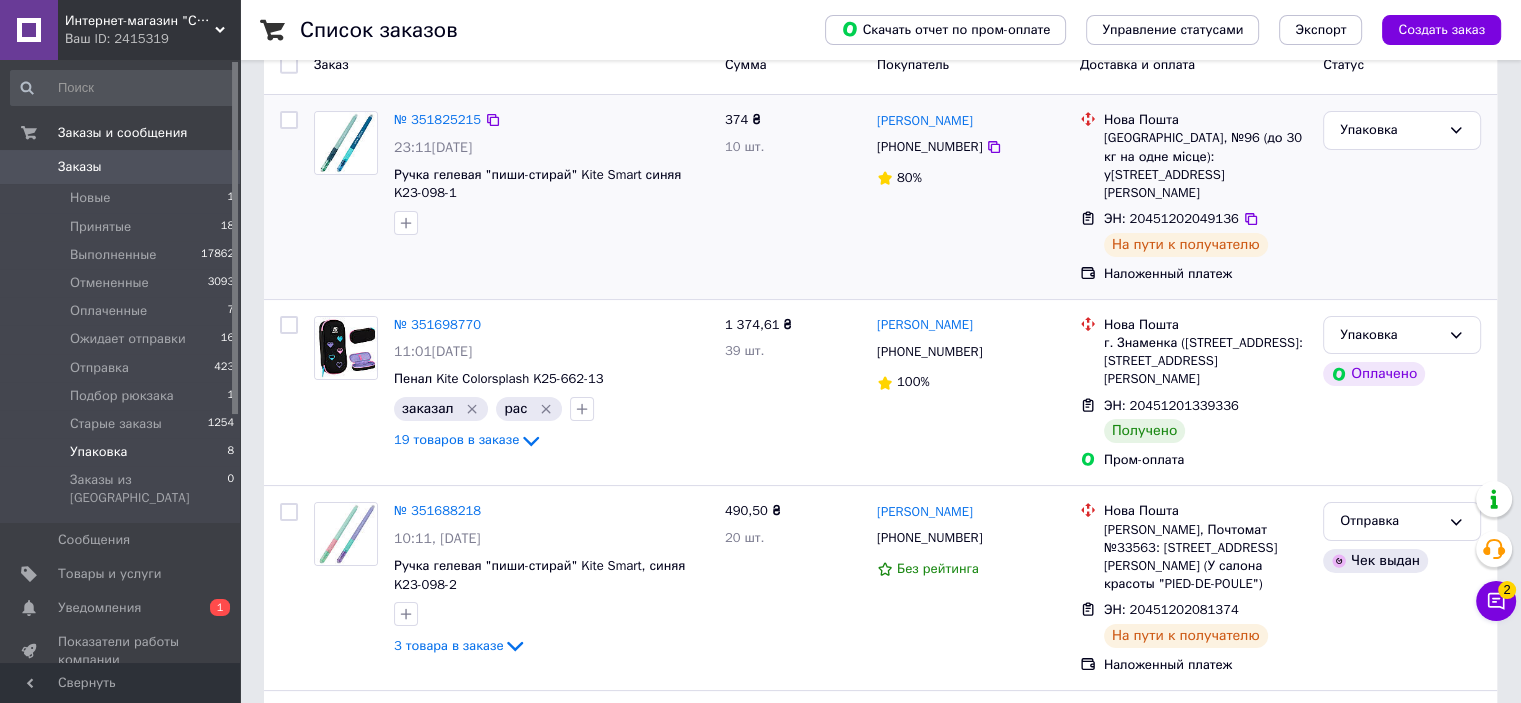 scroll, scrollTop: 200, scrollLeft: 0, axis: vertical 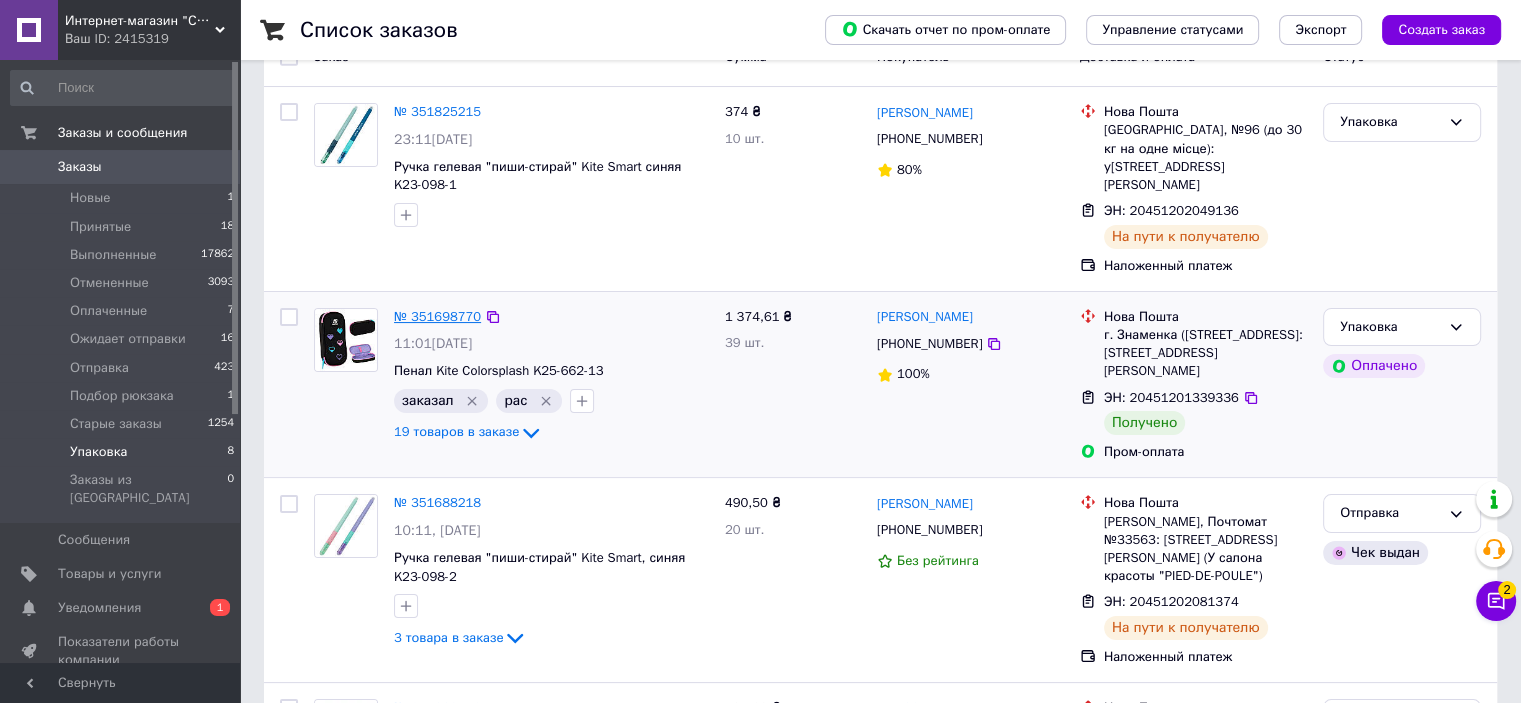 click on "№ 351698770" at bounding box center (437, 316) 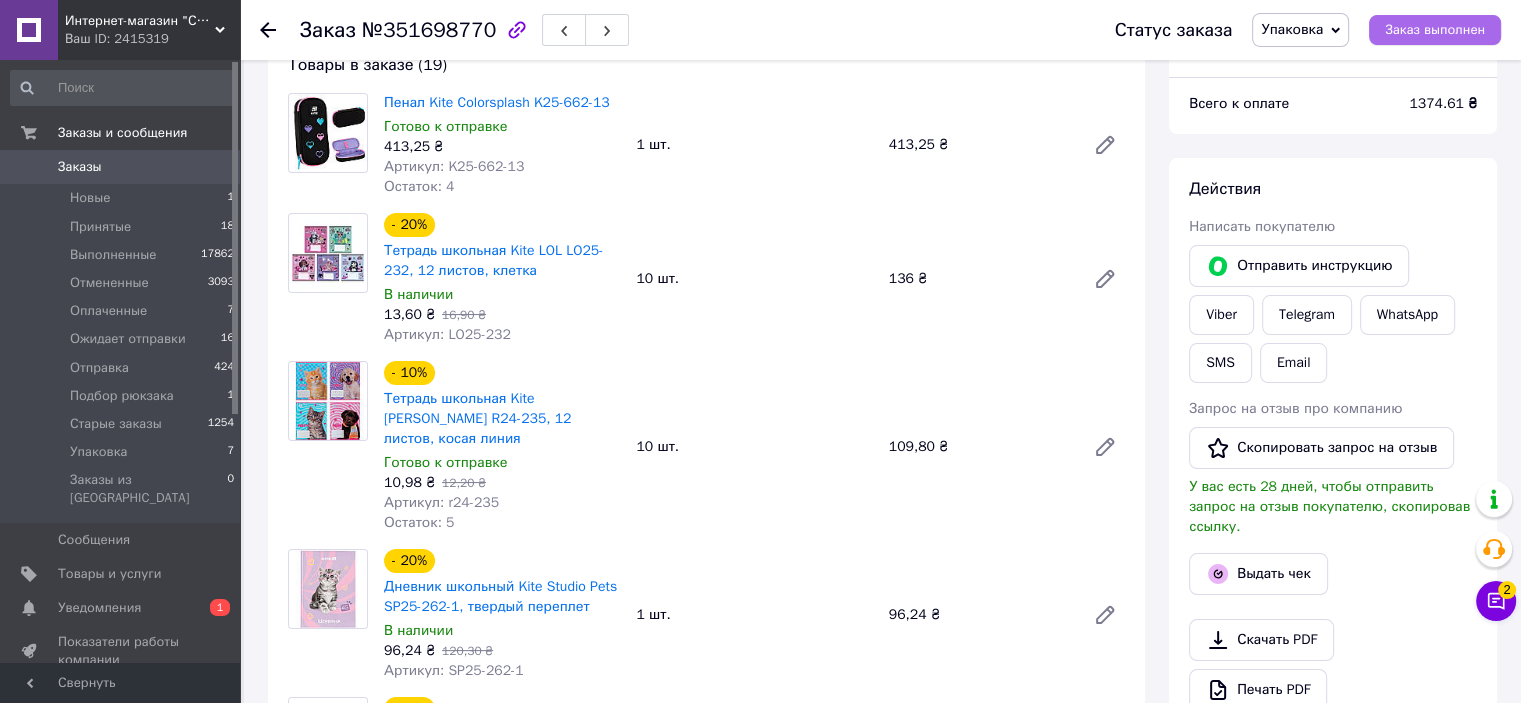 click on "Заказ выполнен" at bounding box center [1435, 30] 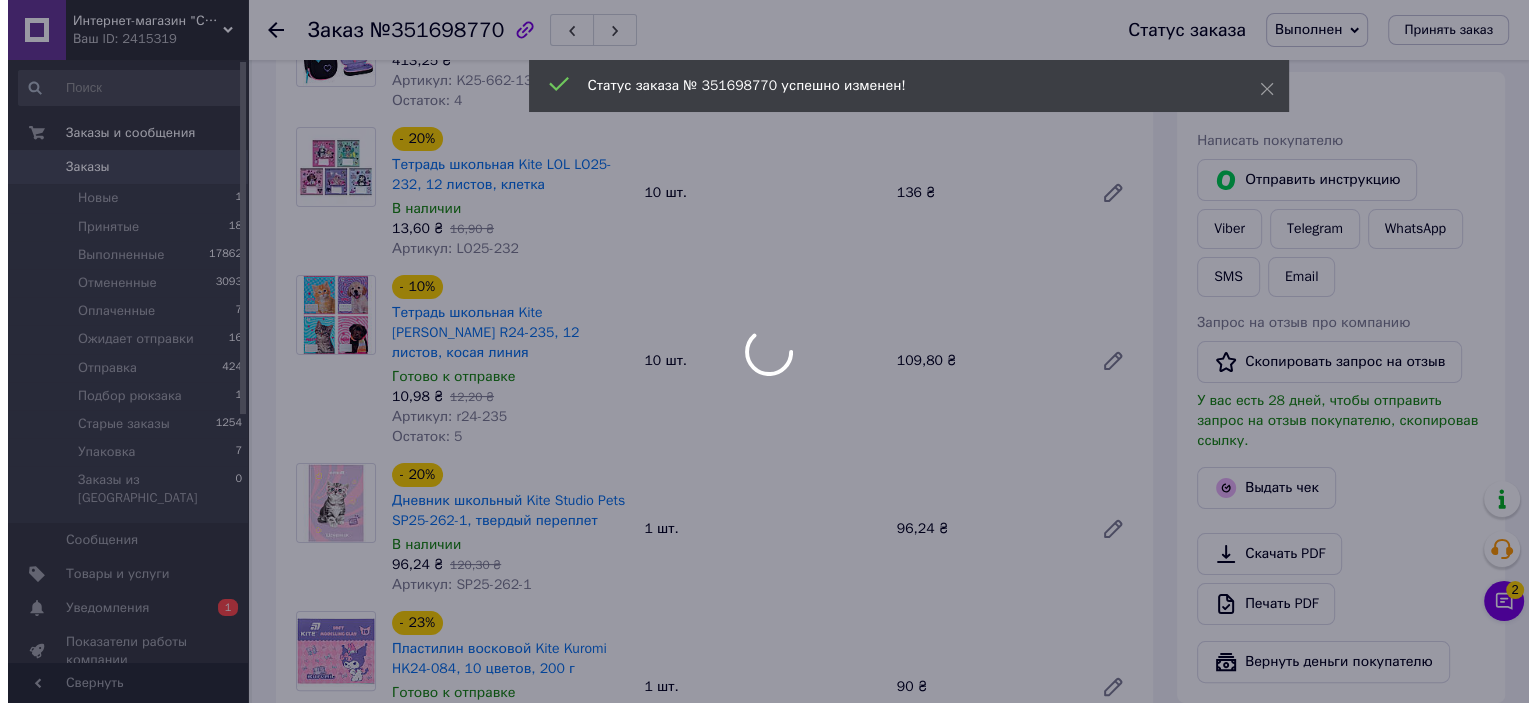 scroll, scrollTop: 300, scrollLeft: 0, axis: vertical 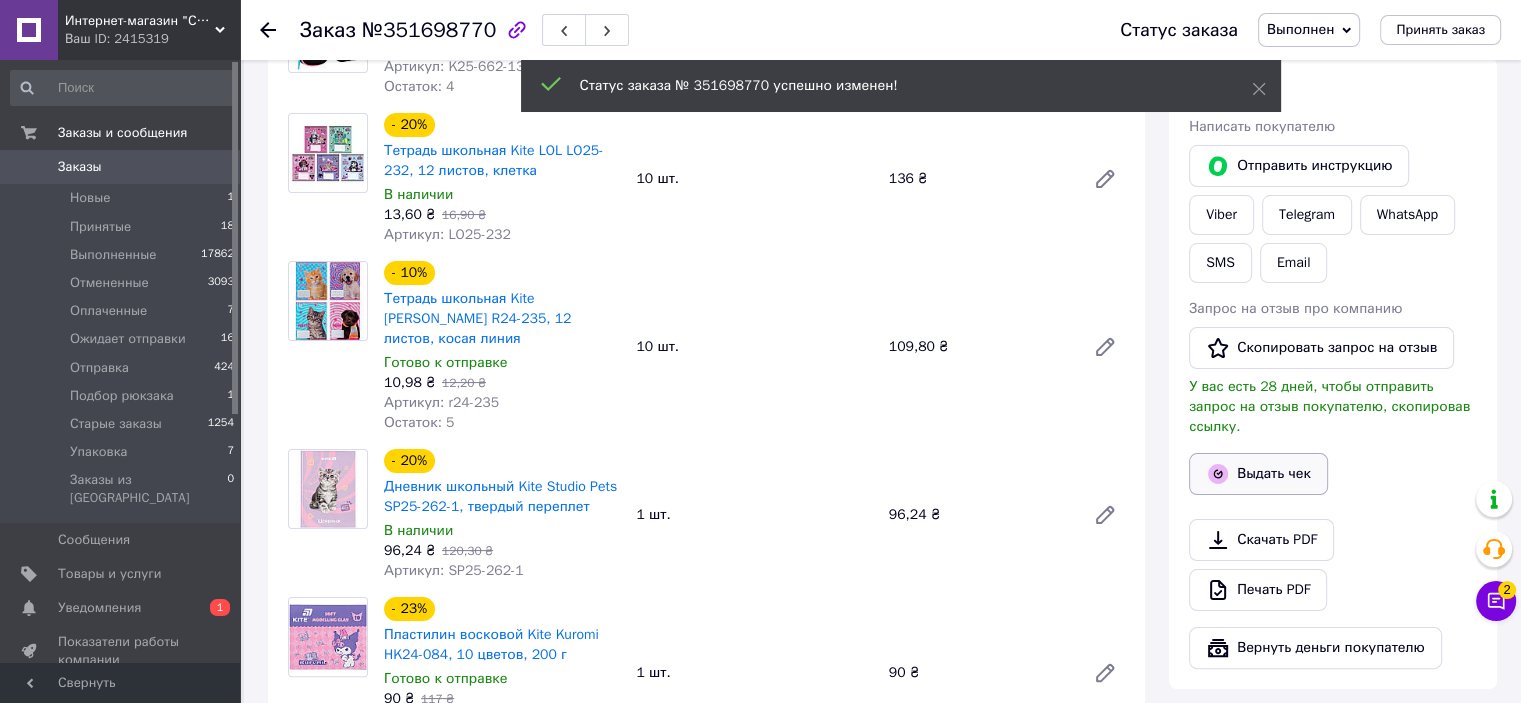 click on "Выдать чек" at bounding box center [1258, 474] 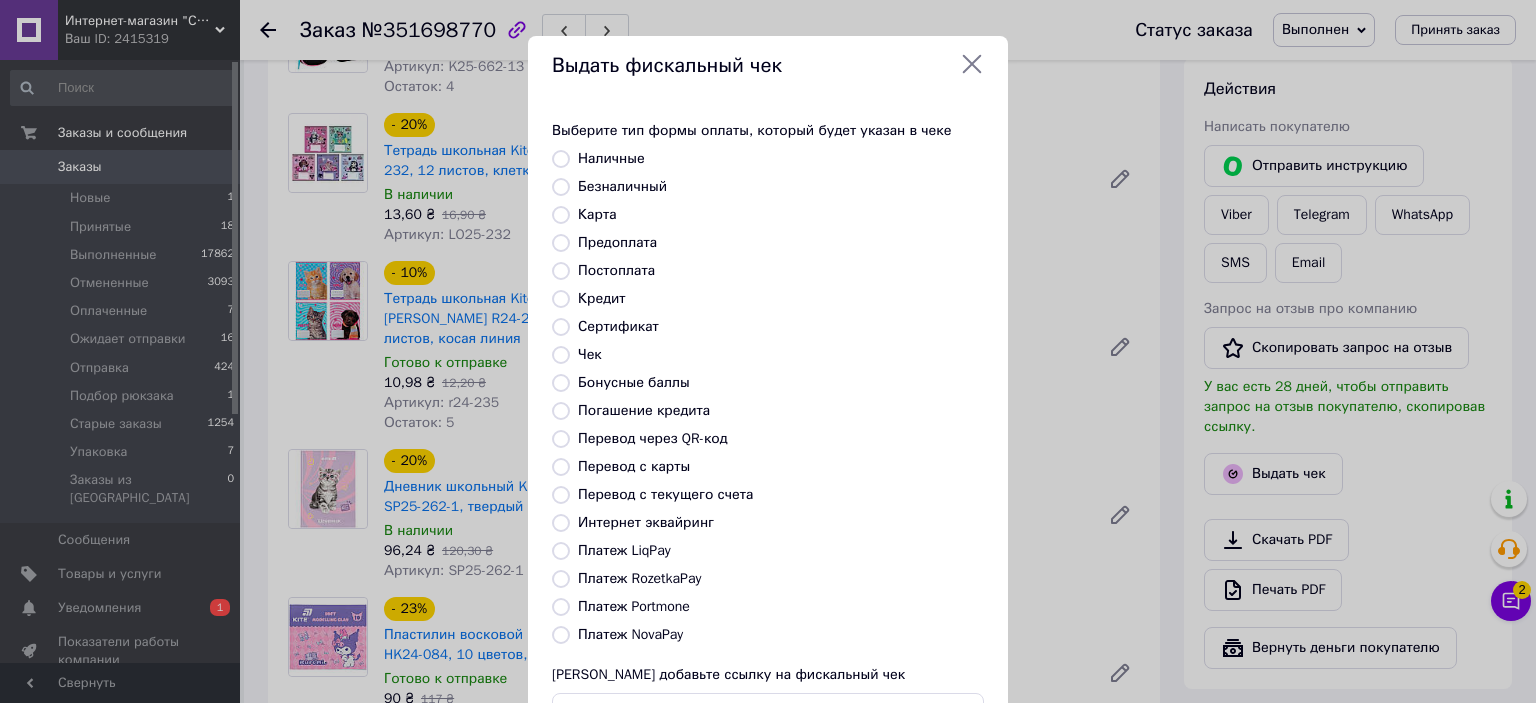 drag, startPoint x: 557, startPoint y: 631, endPoint x: 602, endPoint y: 627, distance: 45.17743 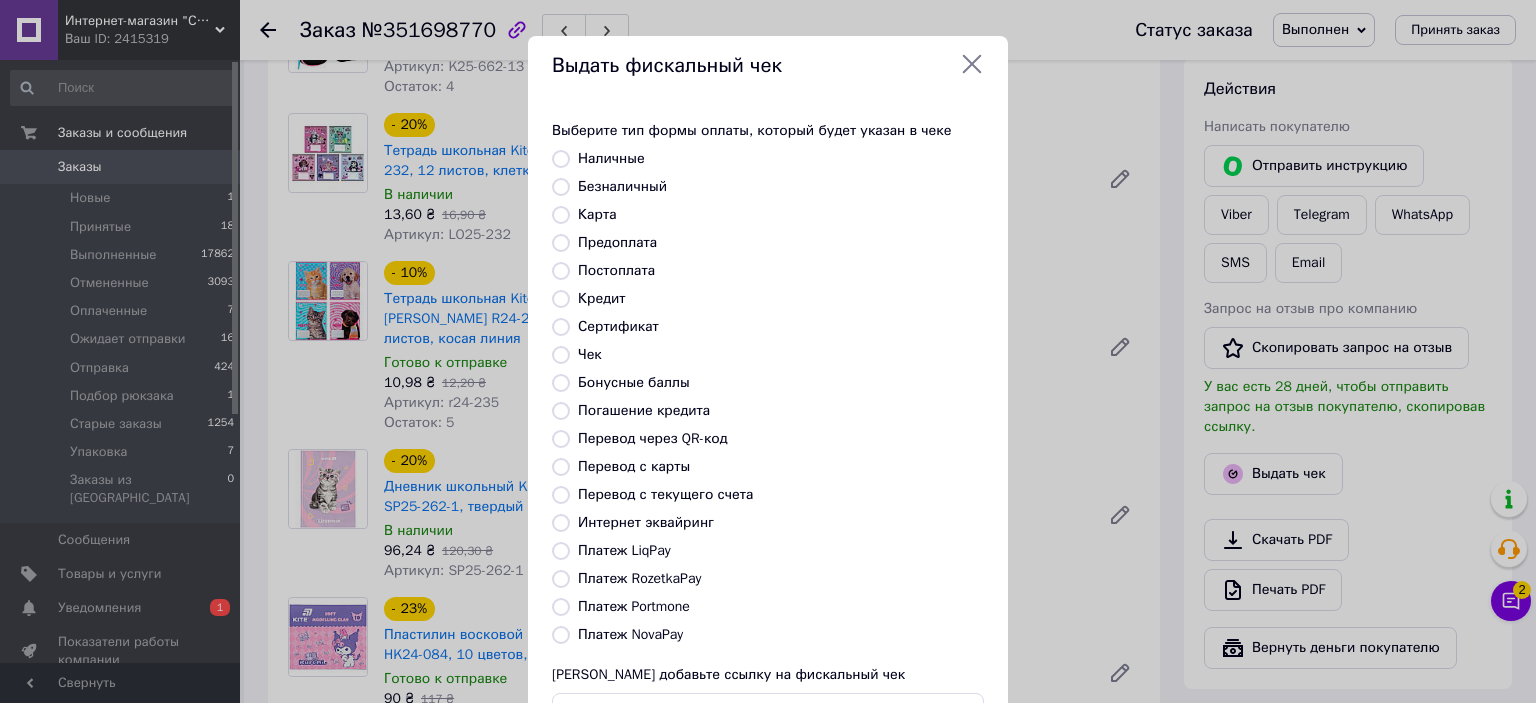 radio on "true" 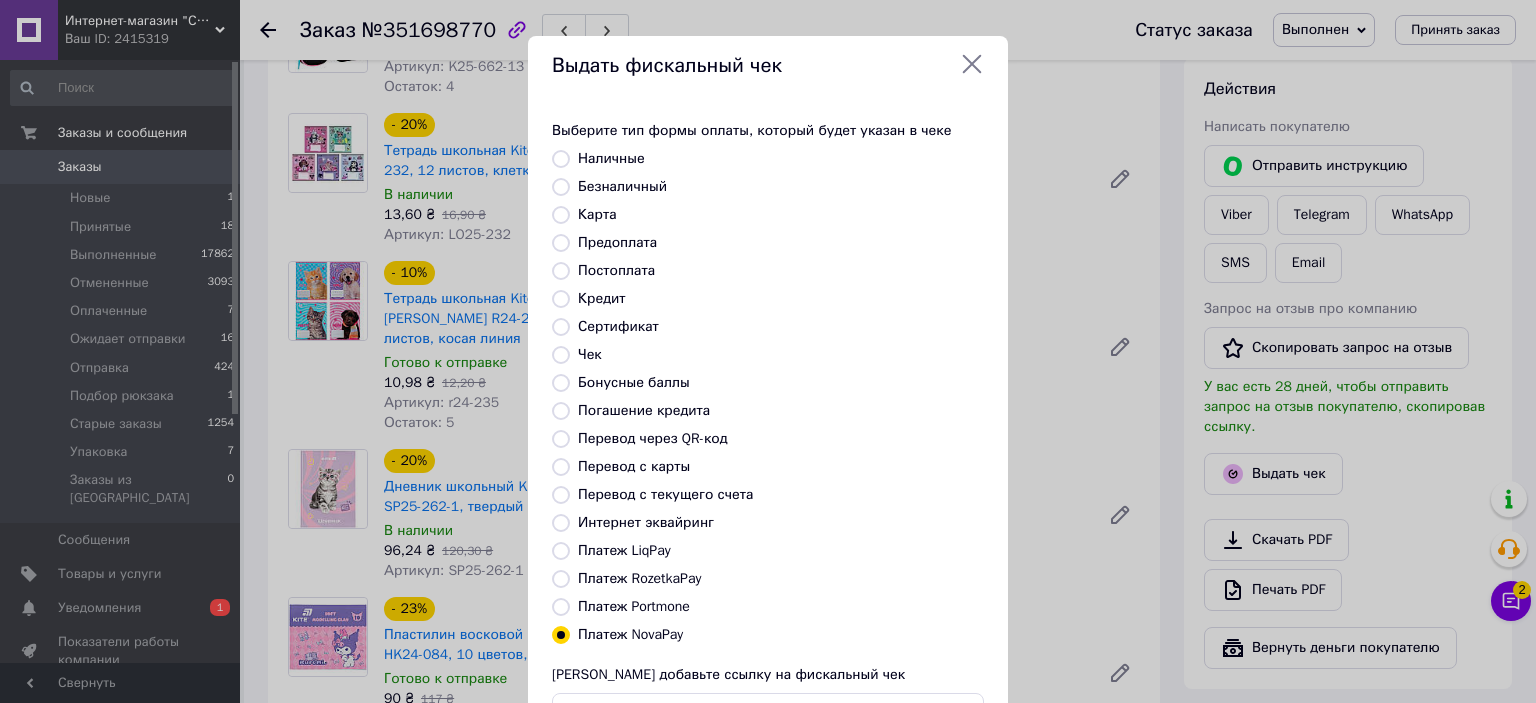 click on "Интернет эквайринг" at bounding box center [781, 523] 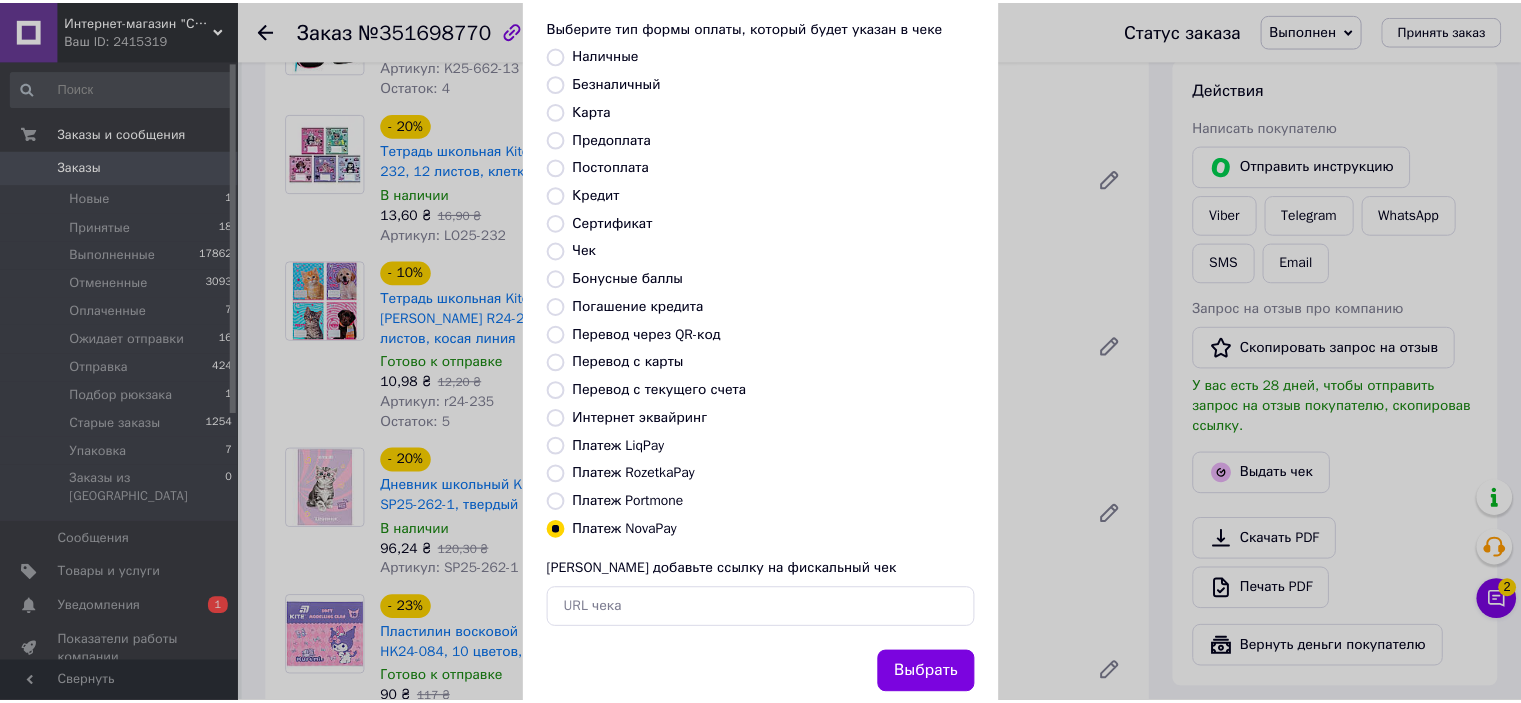 scroll, scrollTop: 155, scrollLeft: 0, axis: vertical 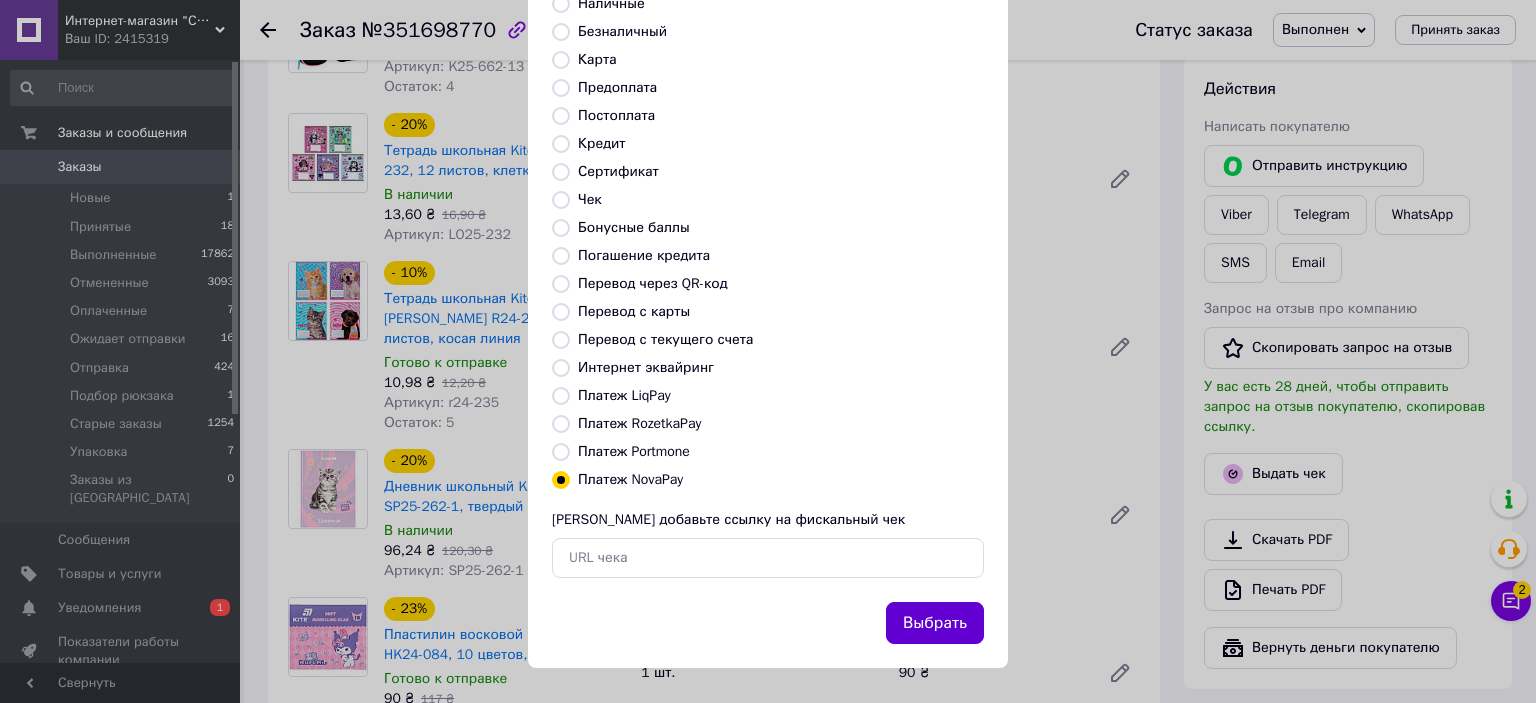 click on "Выбрать" at bounding box center [935, 623] 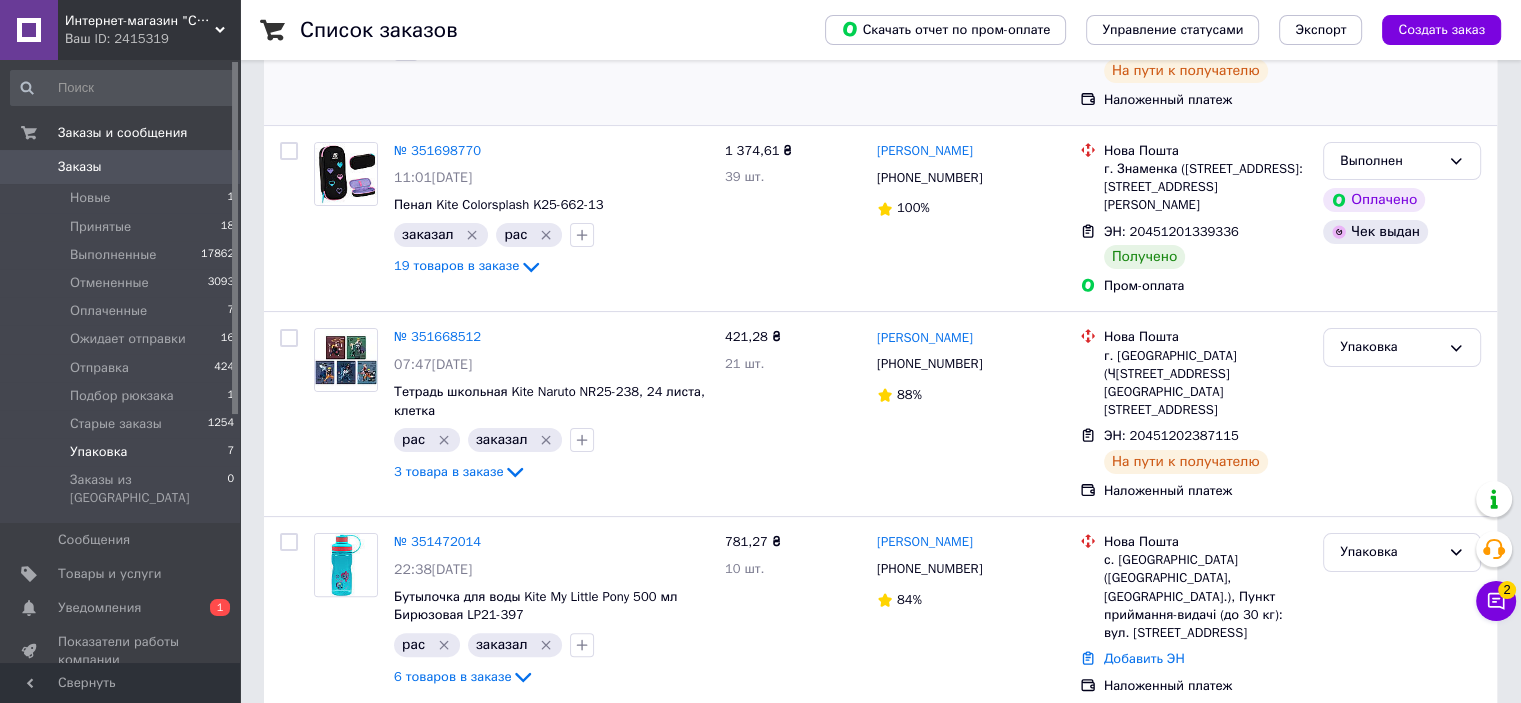 scroll, scrollTop: 400, scrollLeft: 0, axis: vertical 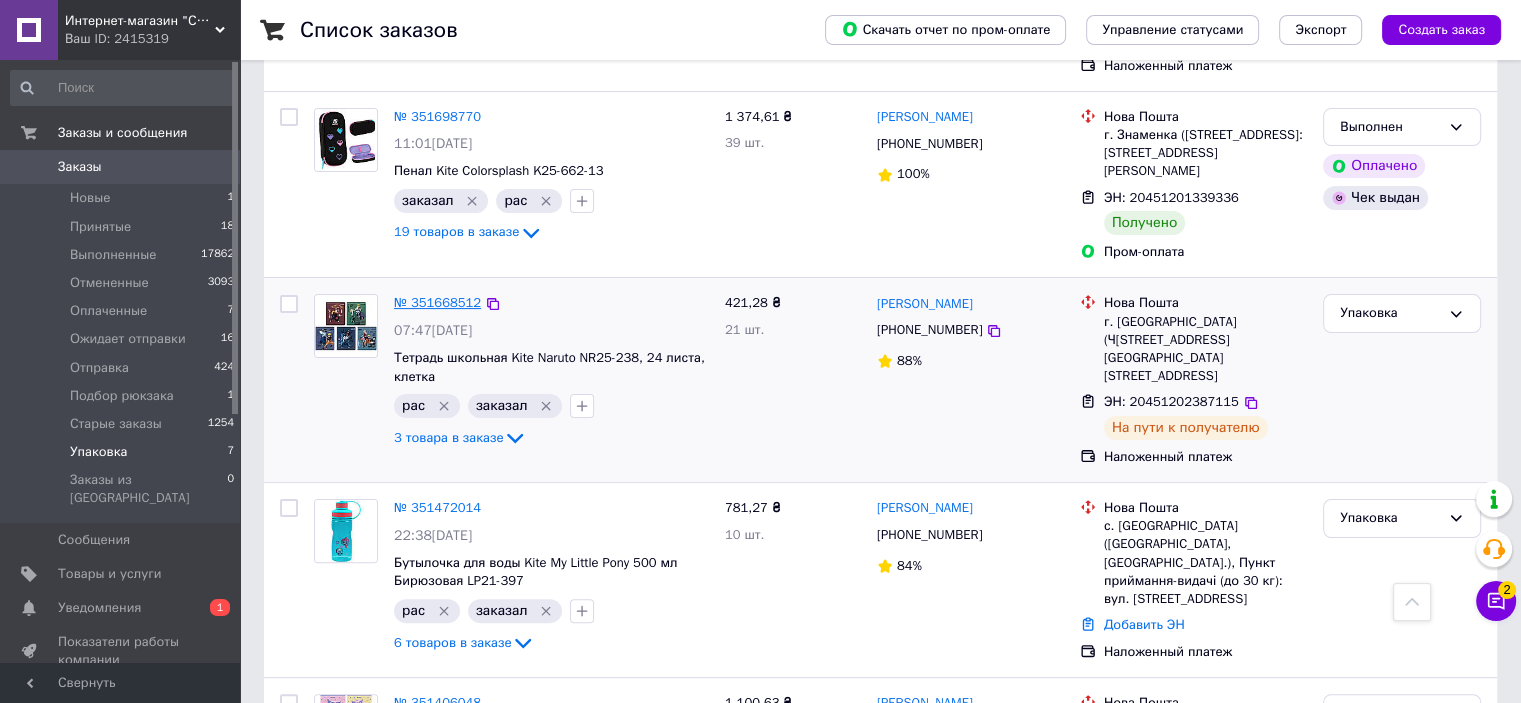 click on "№ 351668512" at bounding box center (437, 302) 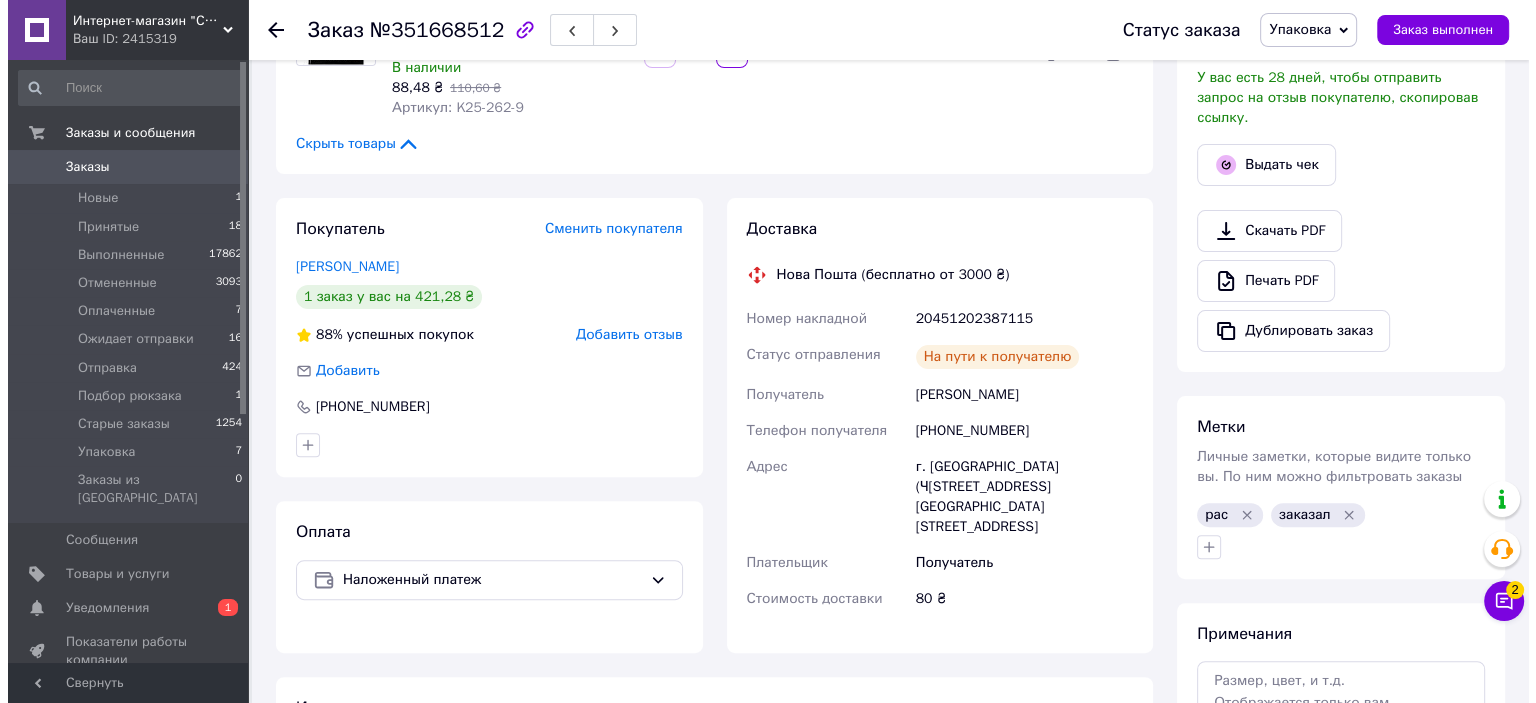 scroll, scrollTop: 500, scrollLeft: 0, axis: vertical 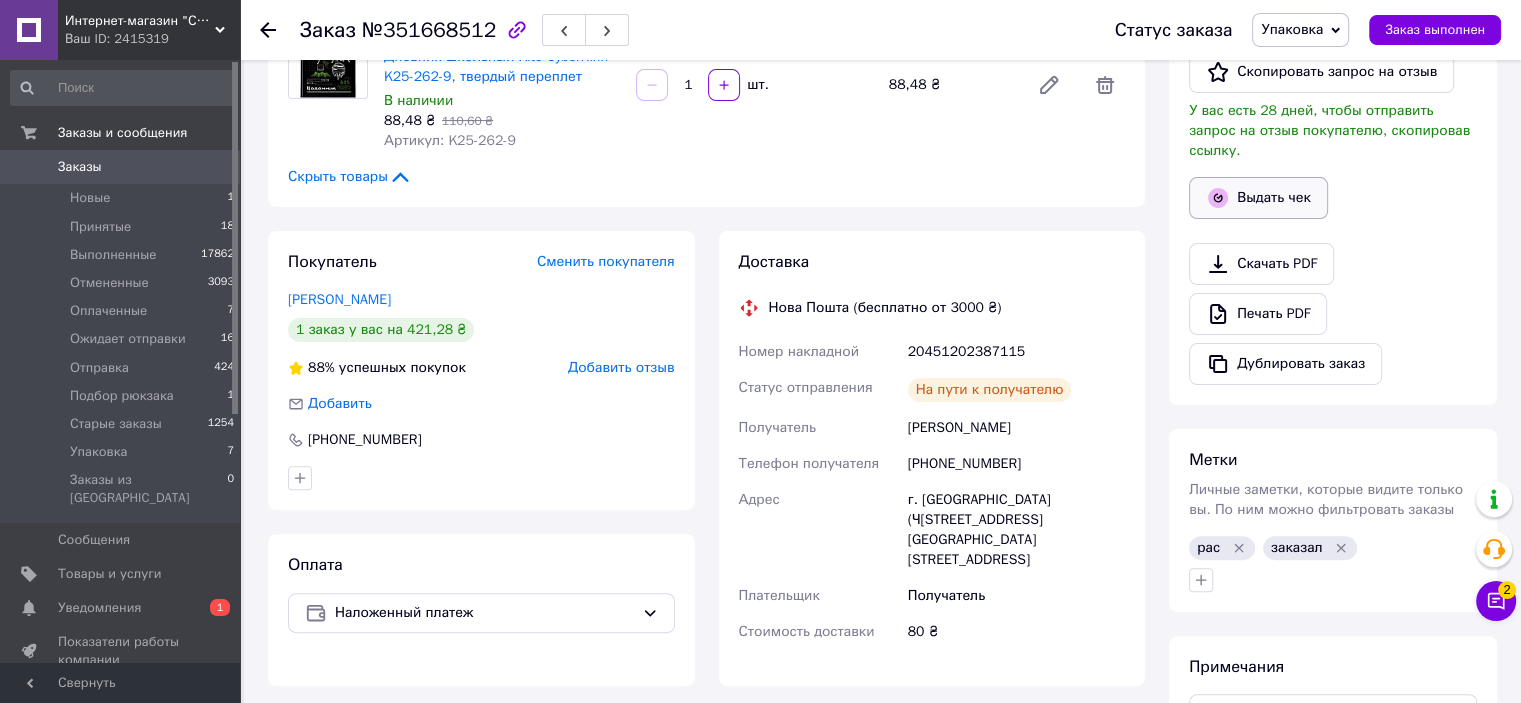click on "Выдать чек" at bounding box center (1258, 198) 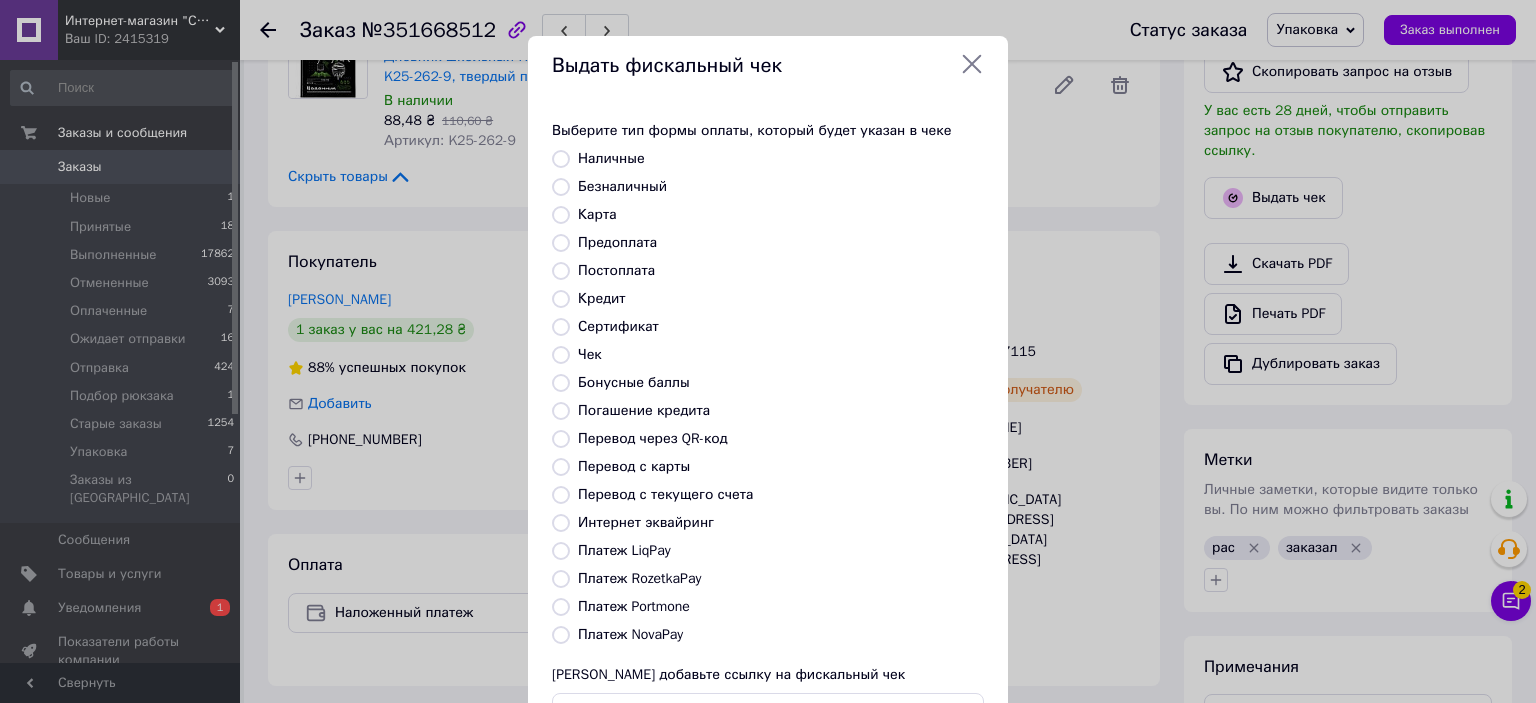 click on "Платеж NovaPay" at bounding box center [561, 635] 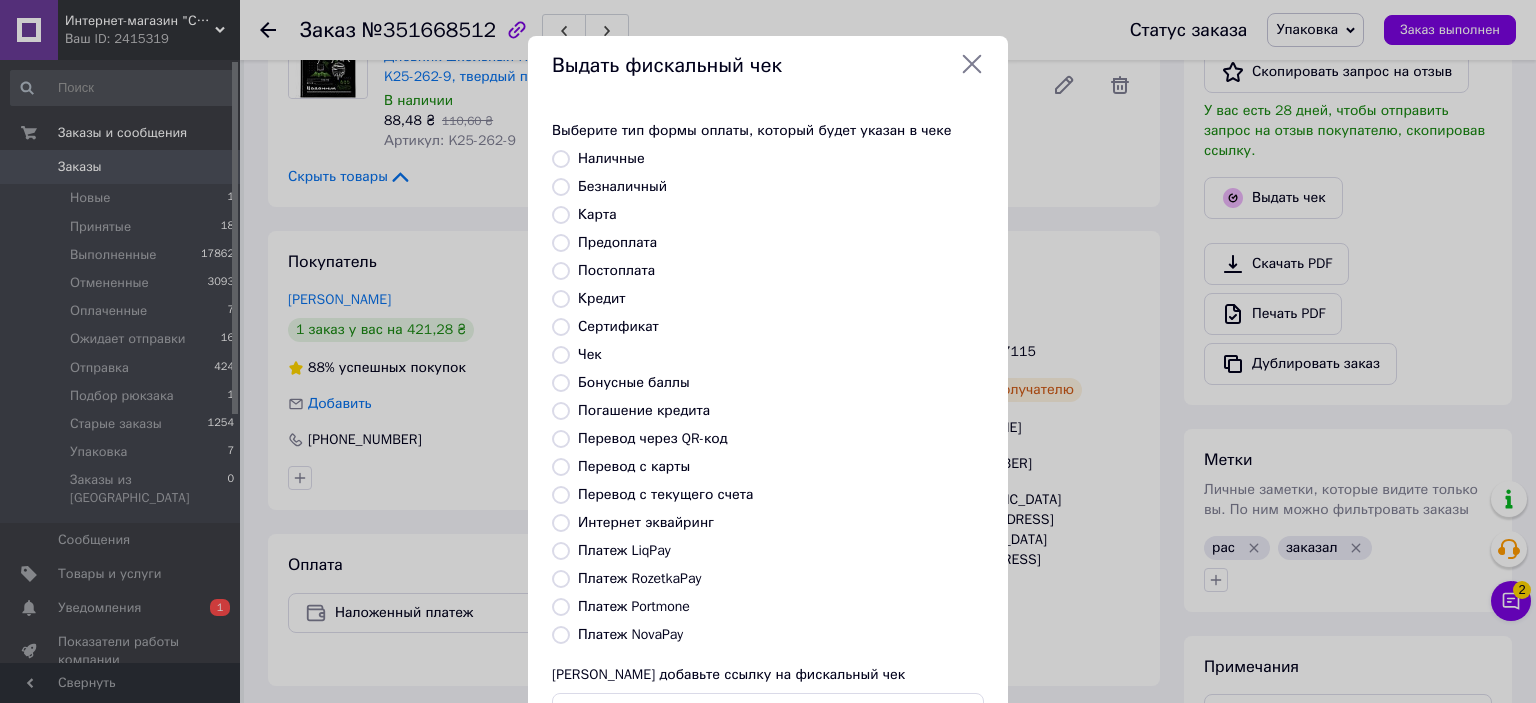 radio on "true" 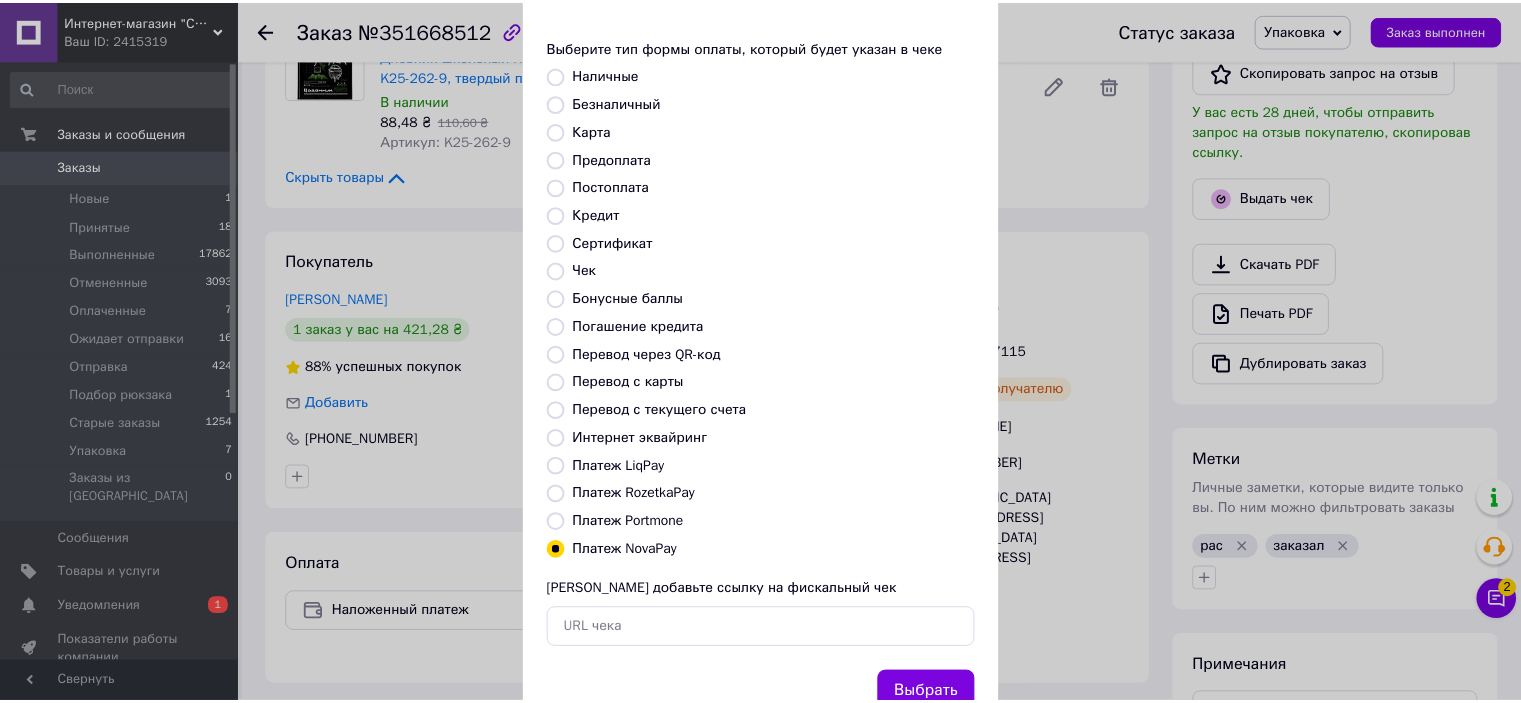 scroll, scrollTop: 155, scrollLeft: 0, axis: vertical 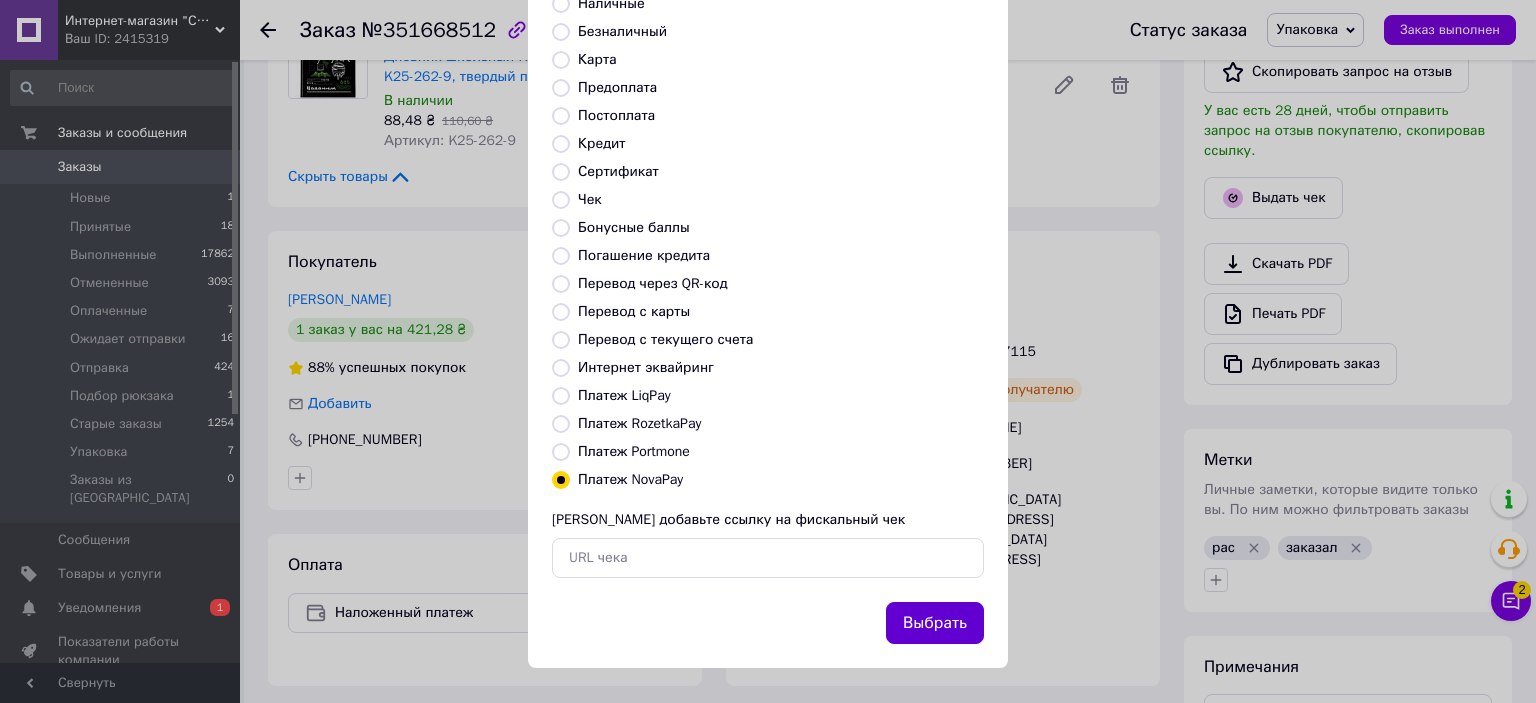 click on "Выбрать" at bounding box center [935, 623] 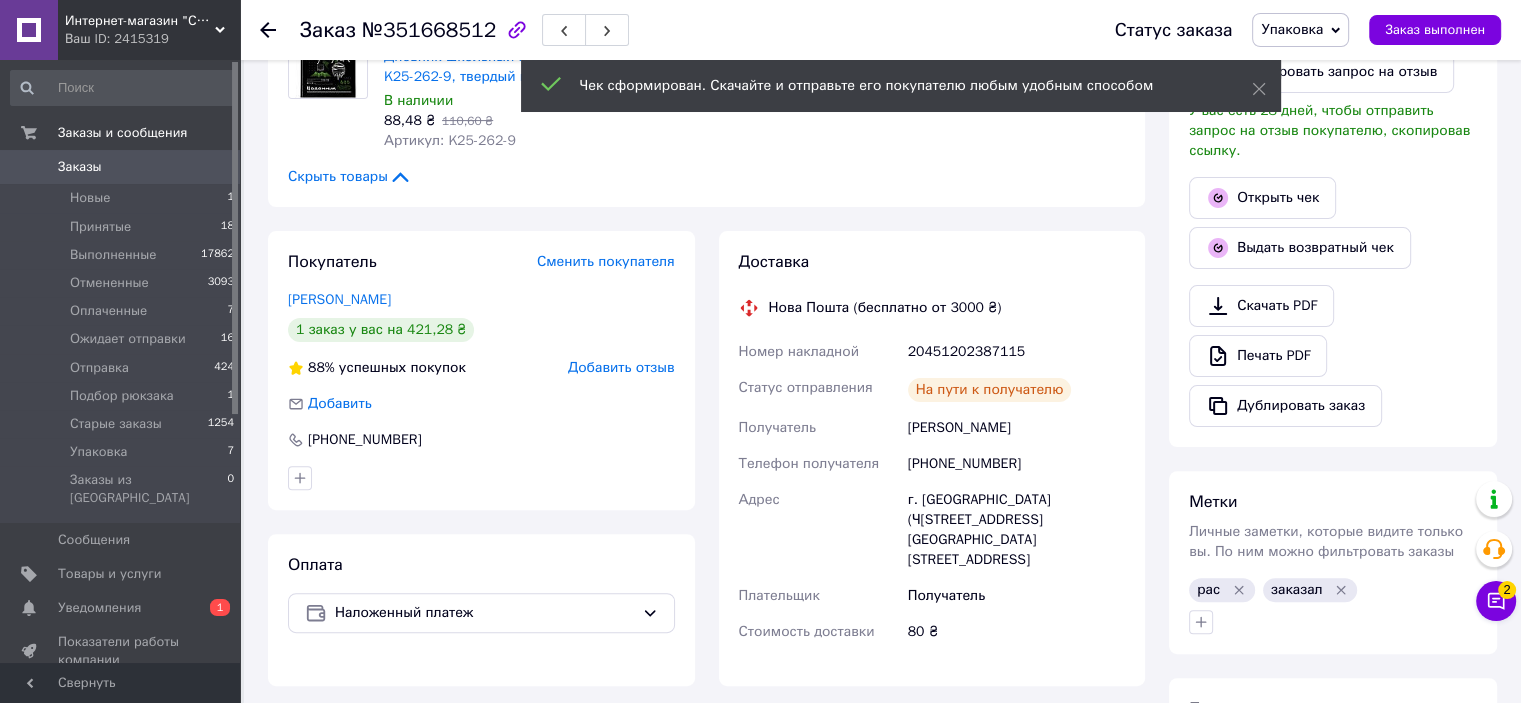 click on "Упаковка" at bounding box center [1292, 29] 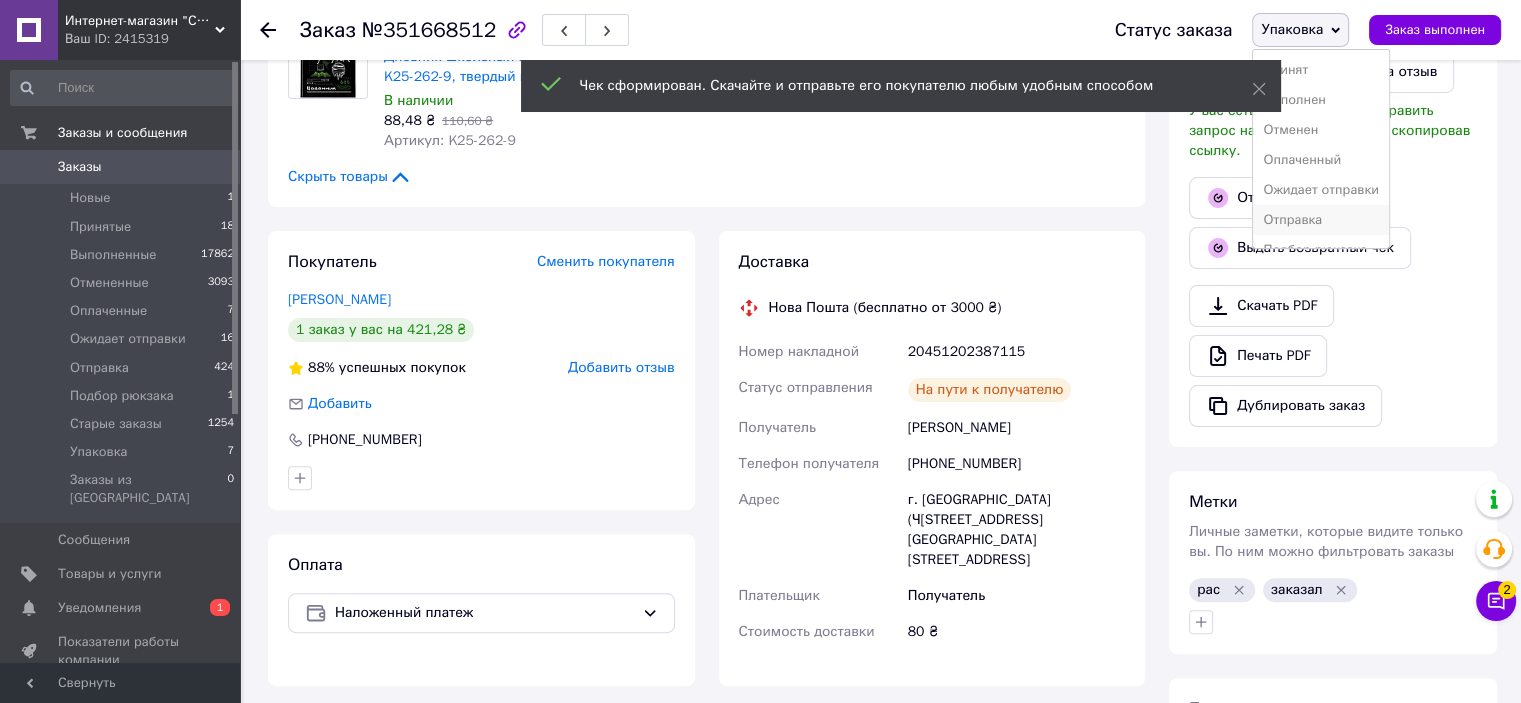click on "Отправка" at bounding box center [1321, 220] 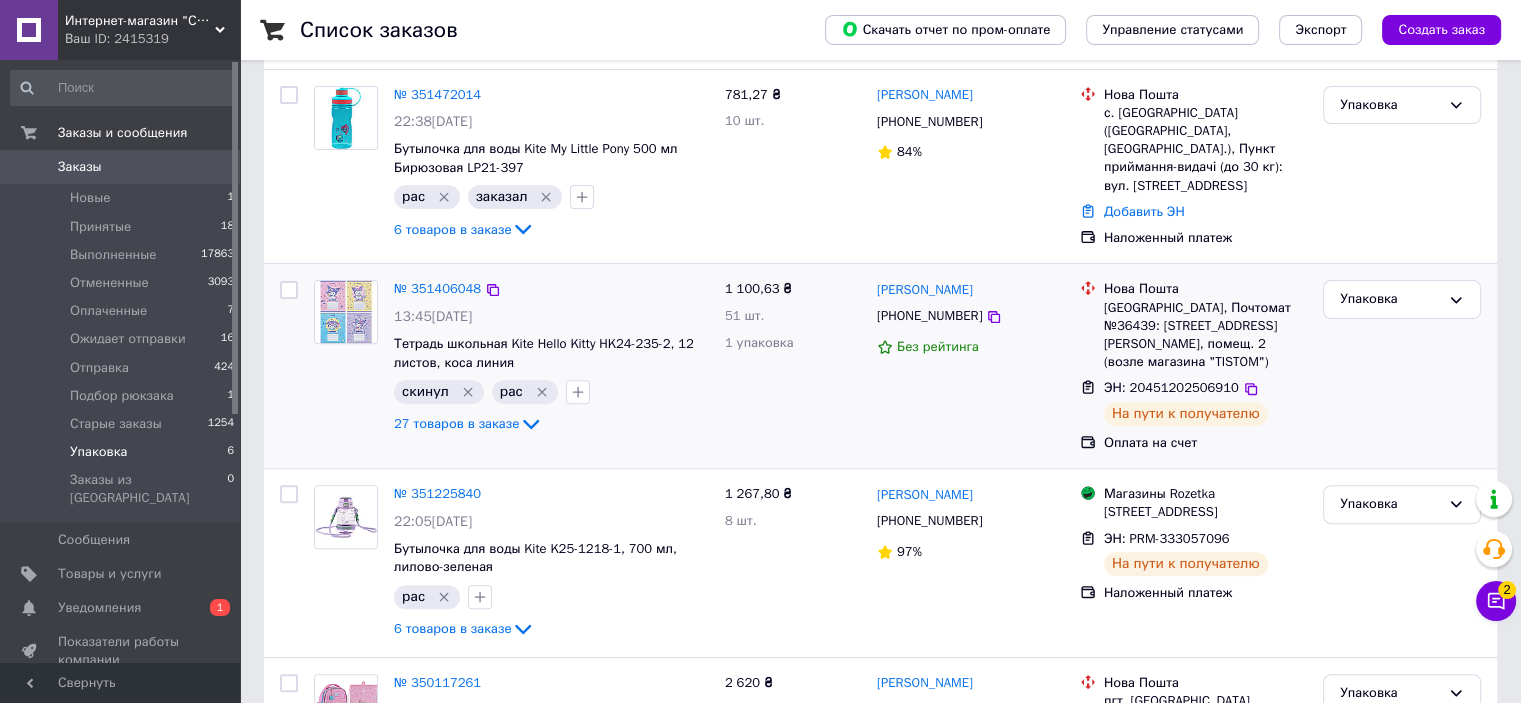 scroll, scrollTop: 703, scrollLeft: 0, axis: vertical 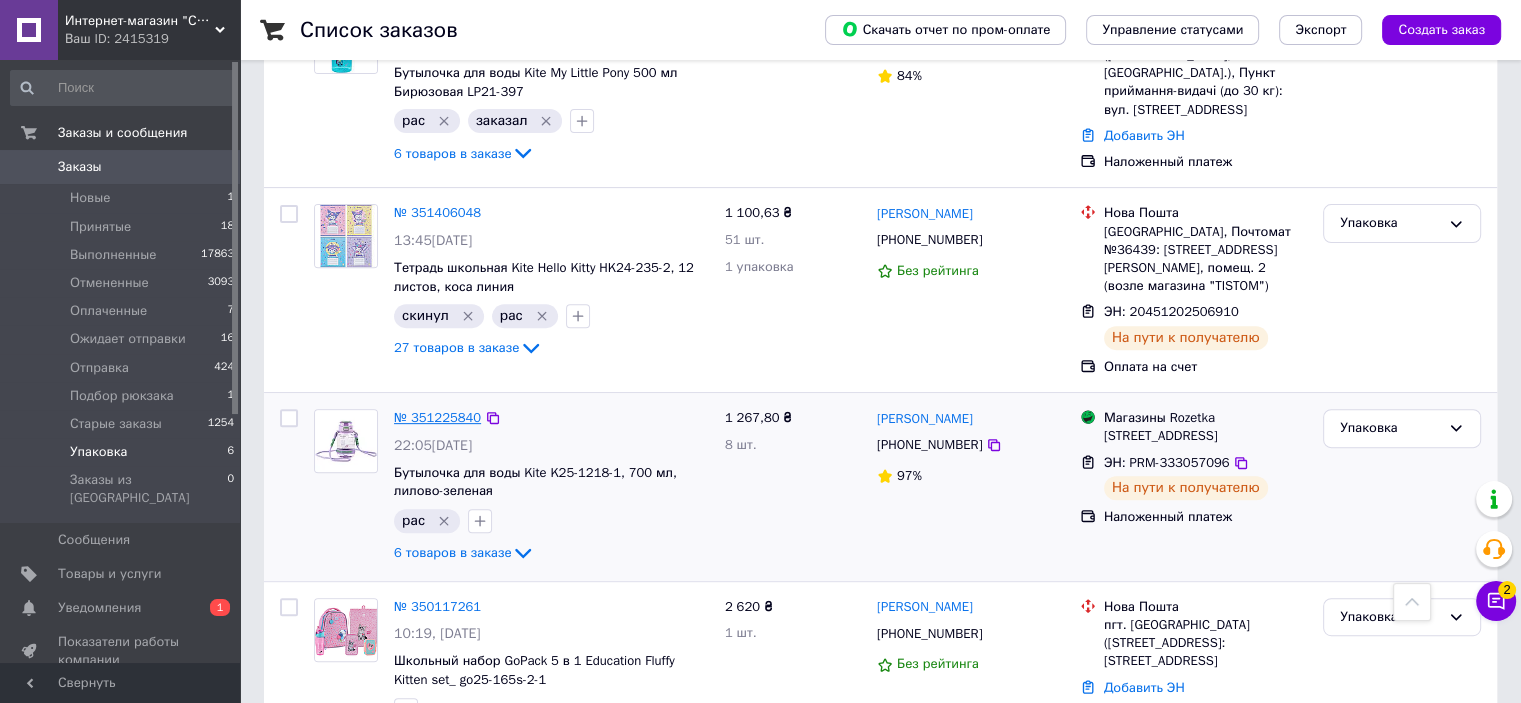 click on "№ 351225840" at bounding box center [437, 417] 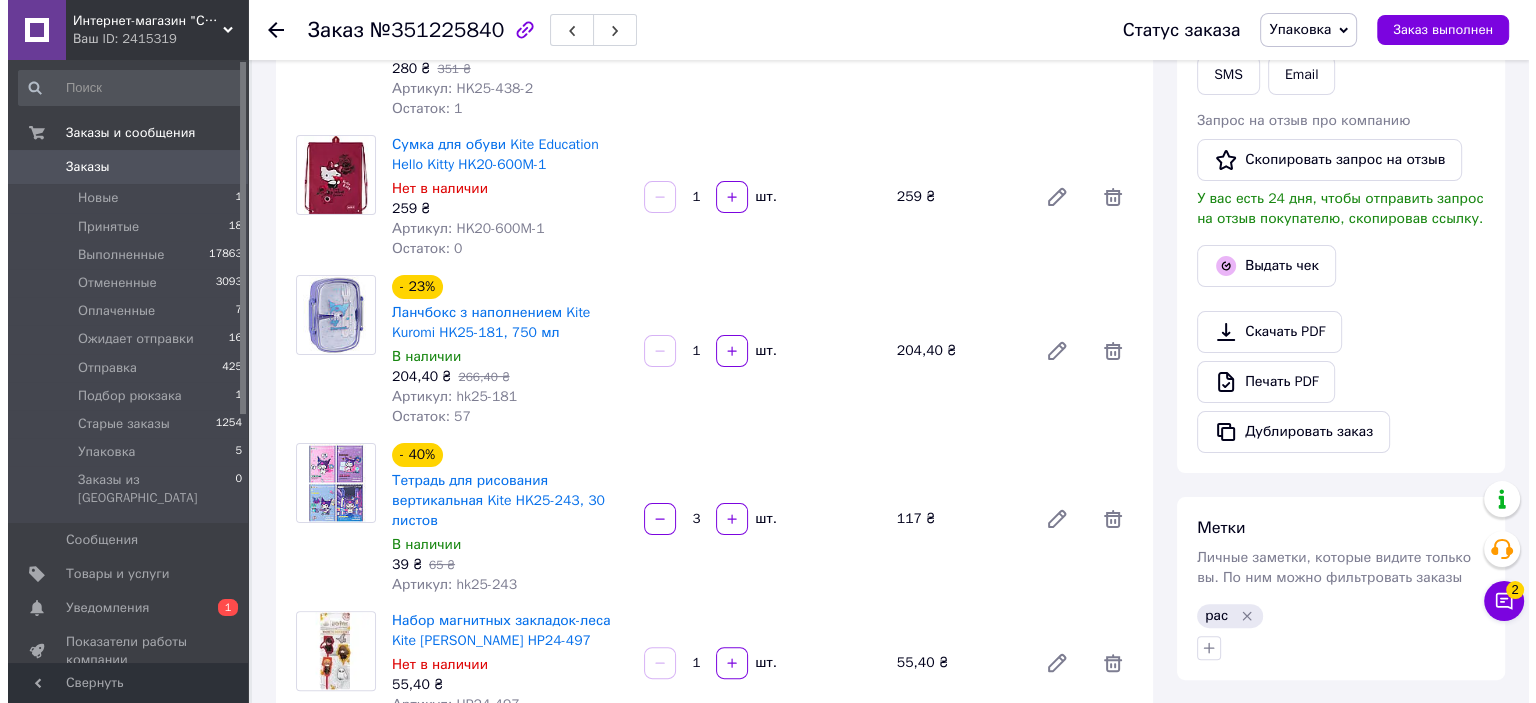 scroll, scrollTop: 403, scrollLeft: 0, axis: vertical 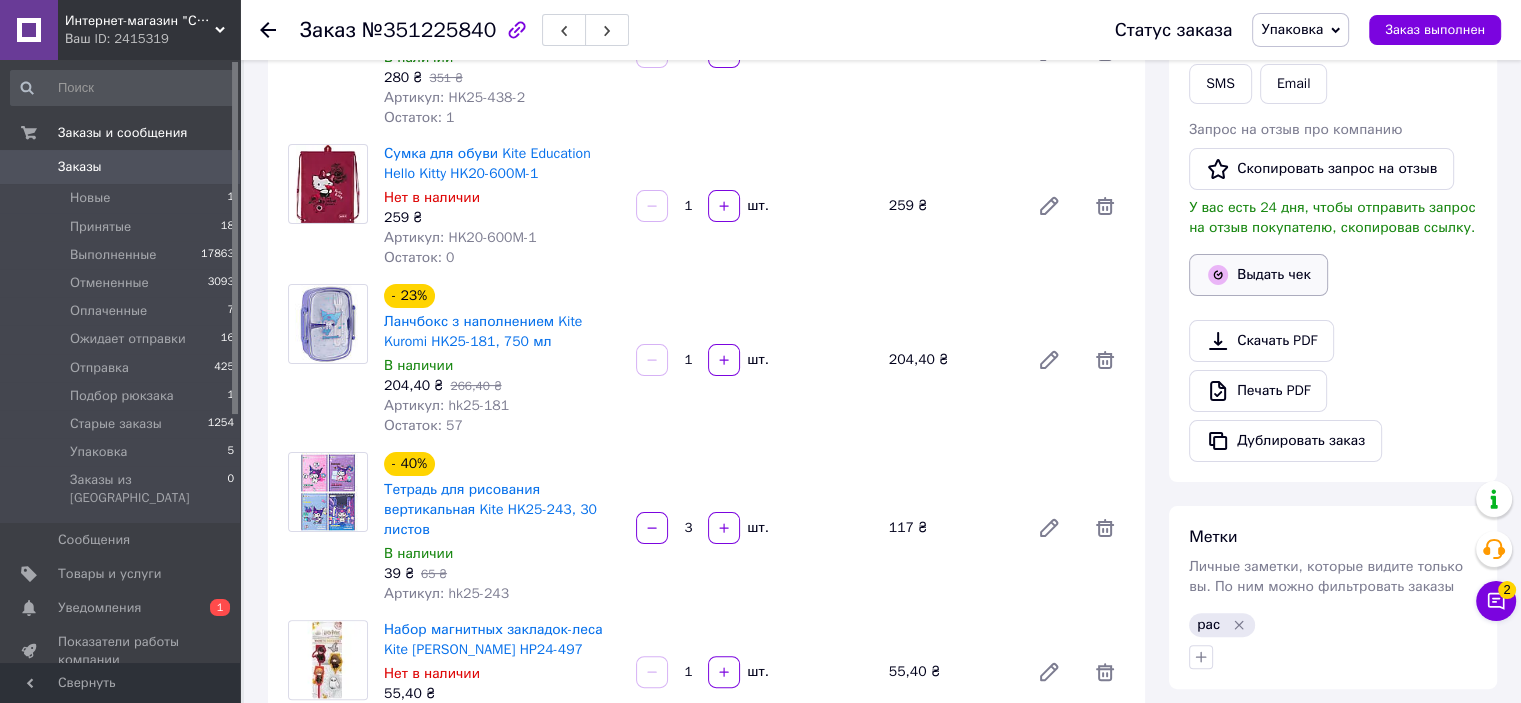 click on "Выдать чек" at bounding box center [1258, 275] 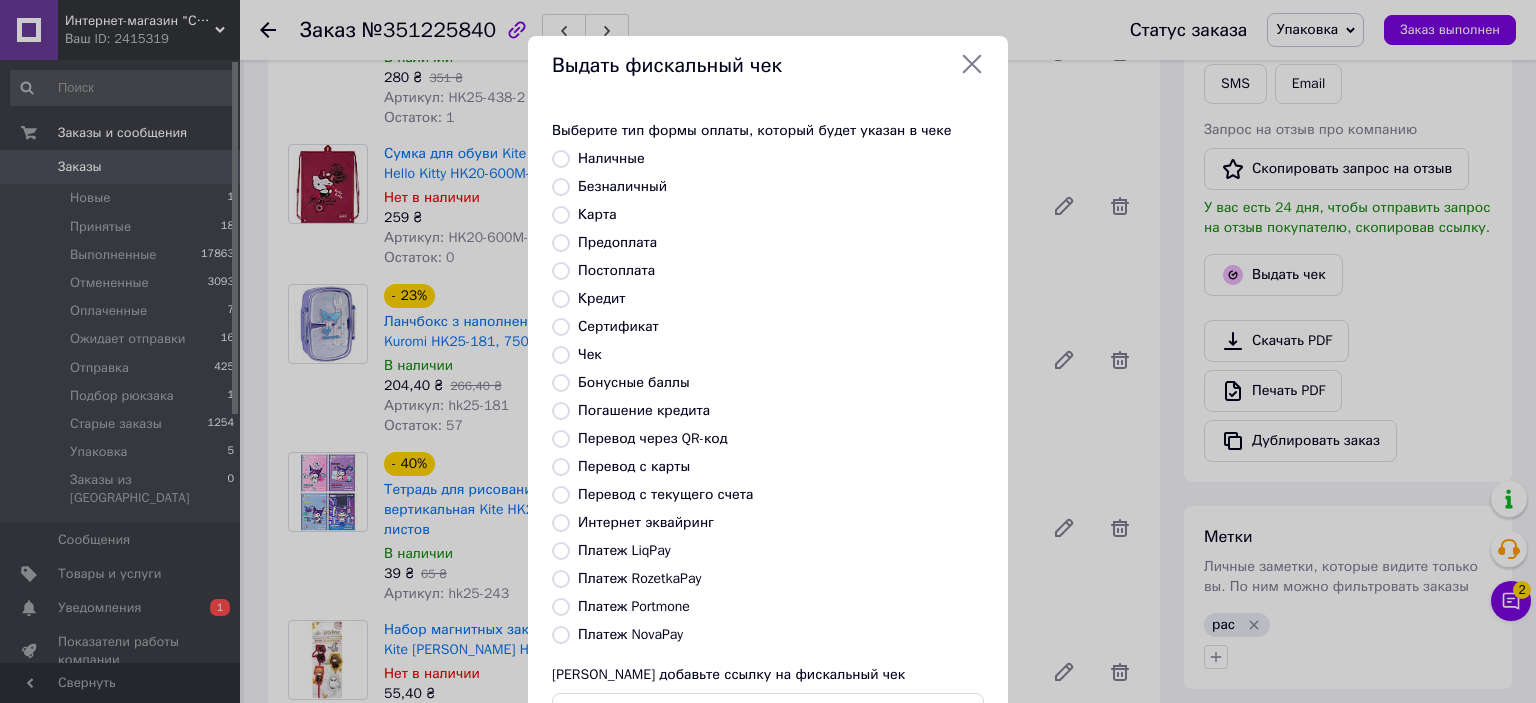 click on "Платеж RozetkaPay" at bounding box center [561, 579] 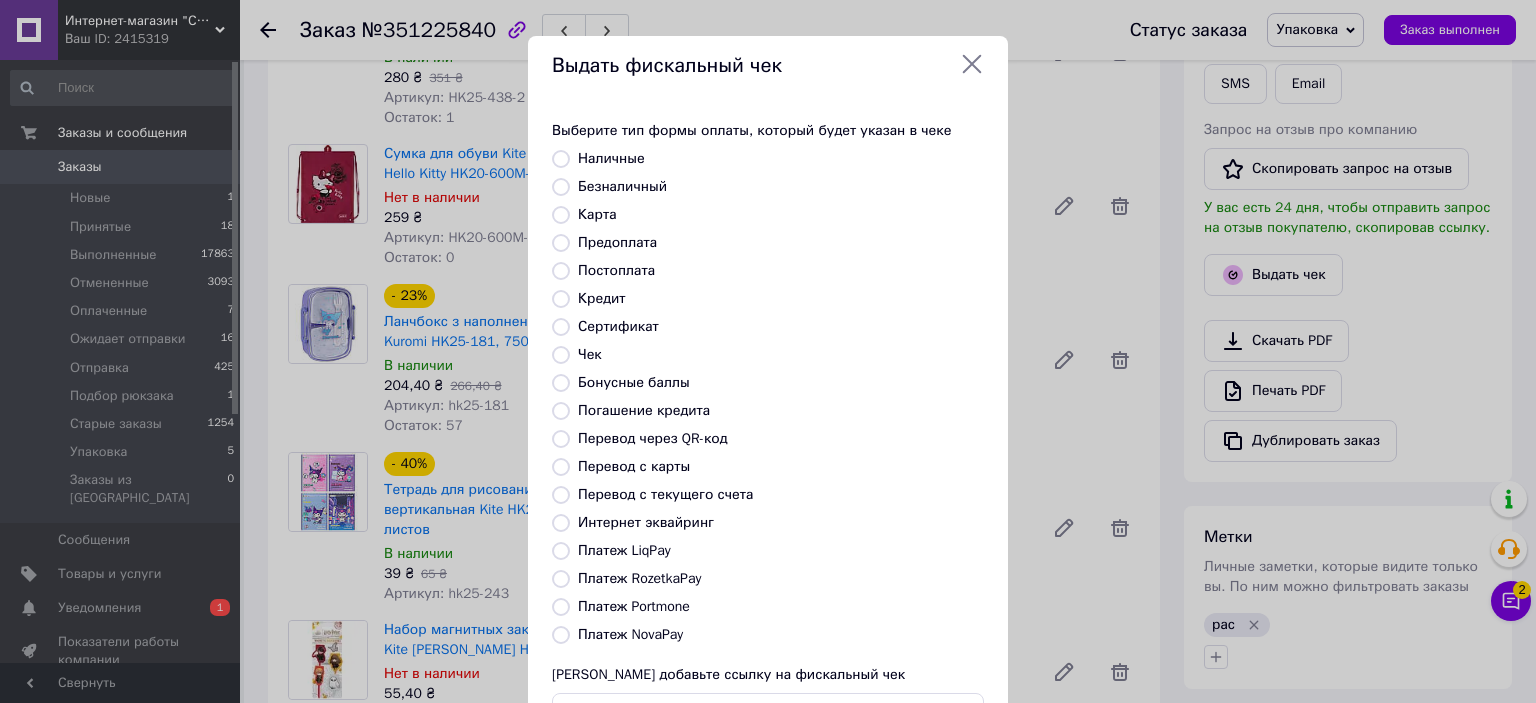 radio on "true" 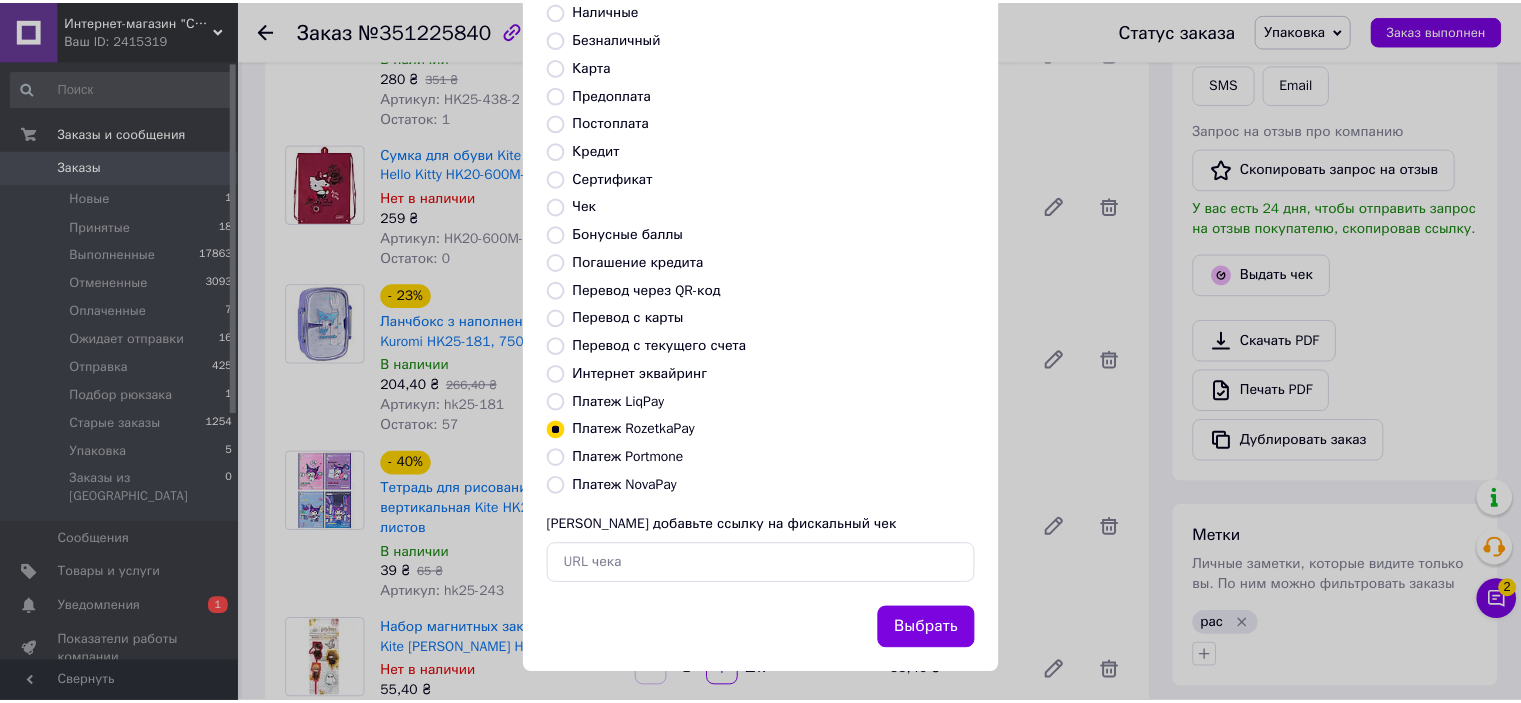 scroll, scrollTop: 155, scrollLeft: 0, axis: vertical 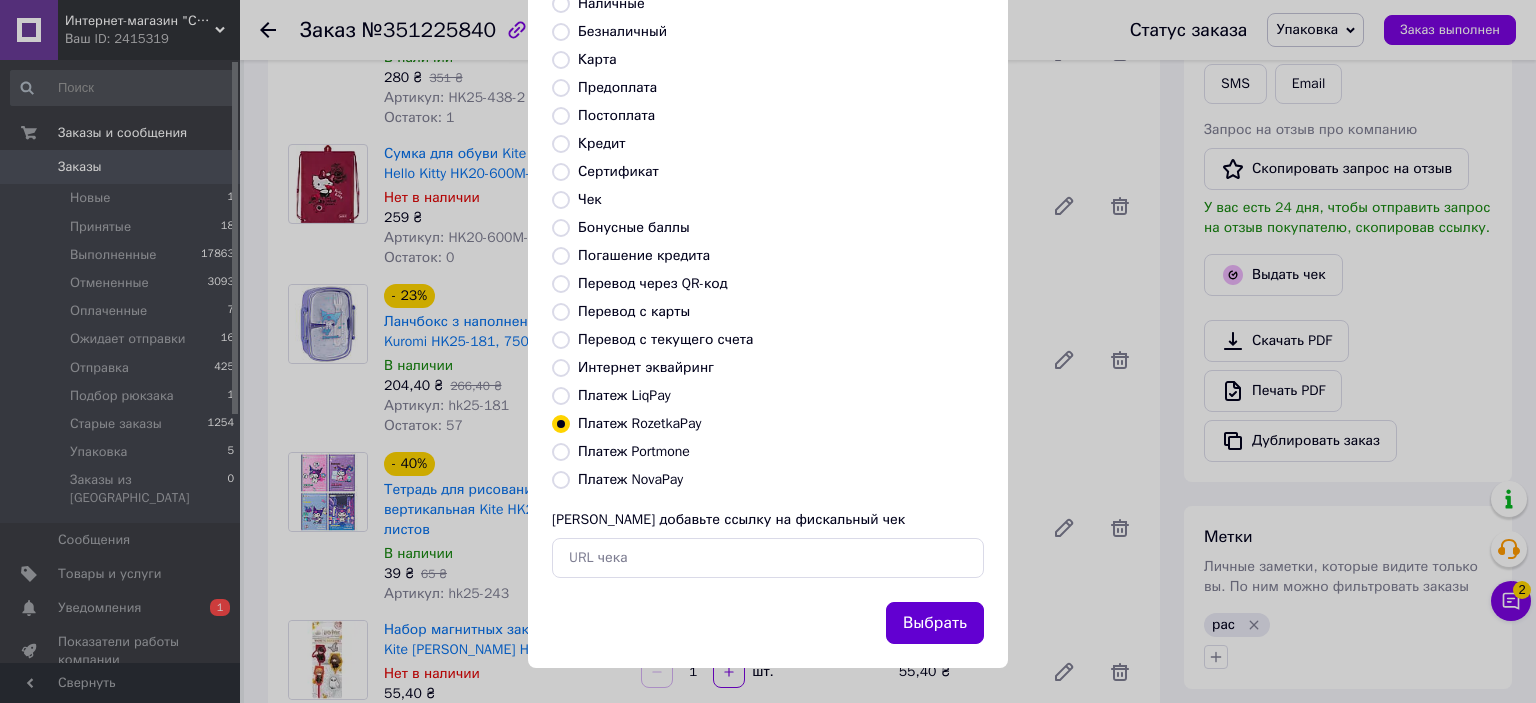 click on "Выбрать" at bounding box center (935, 623) 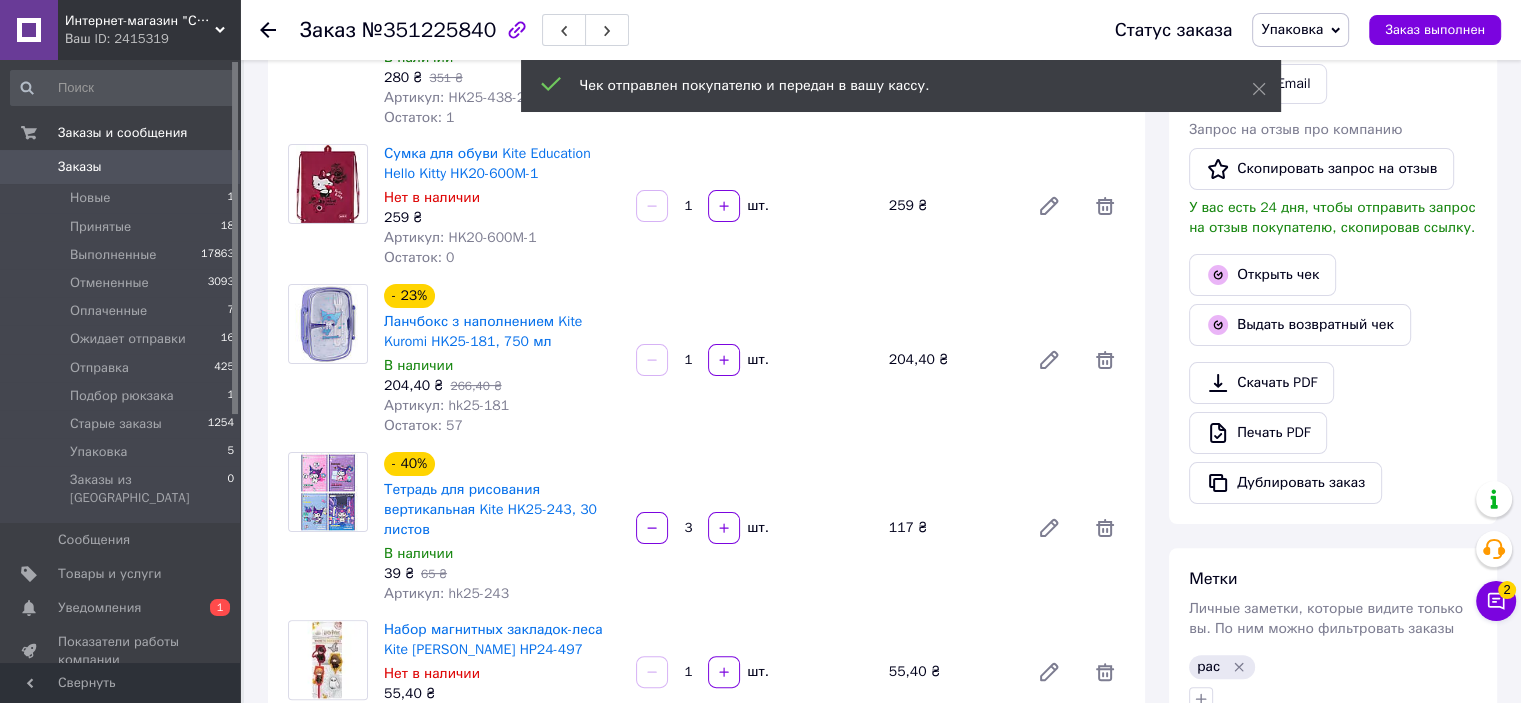 click on "Упаковка" at bounding box center [1292, 29] 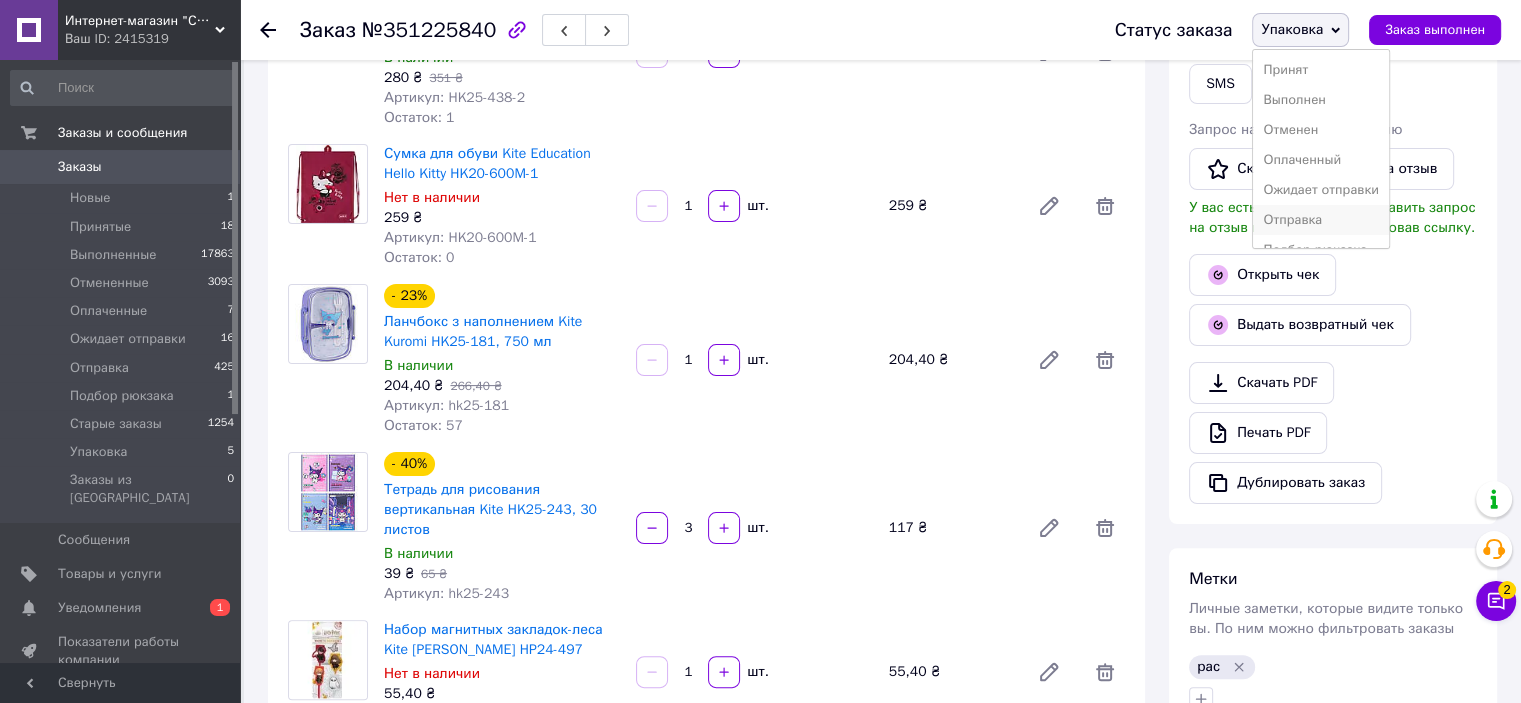 click on "Отправка" at bounding box center [1321, 220] 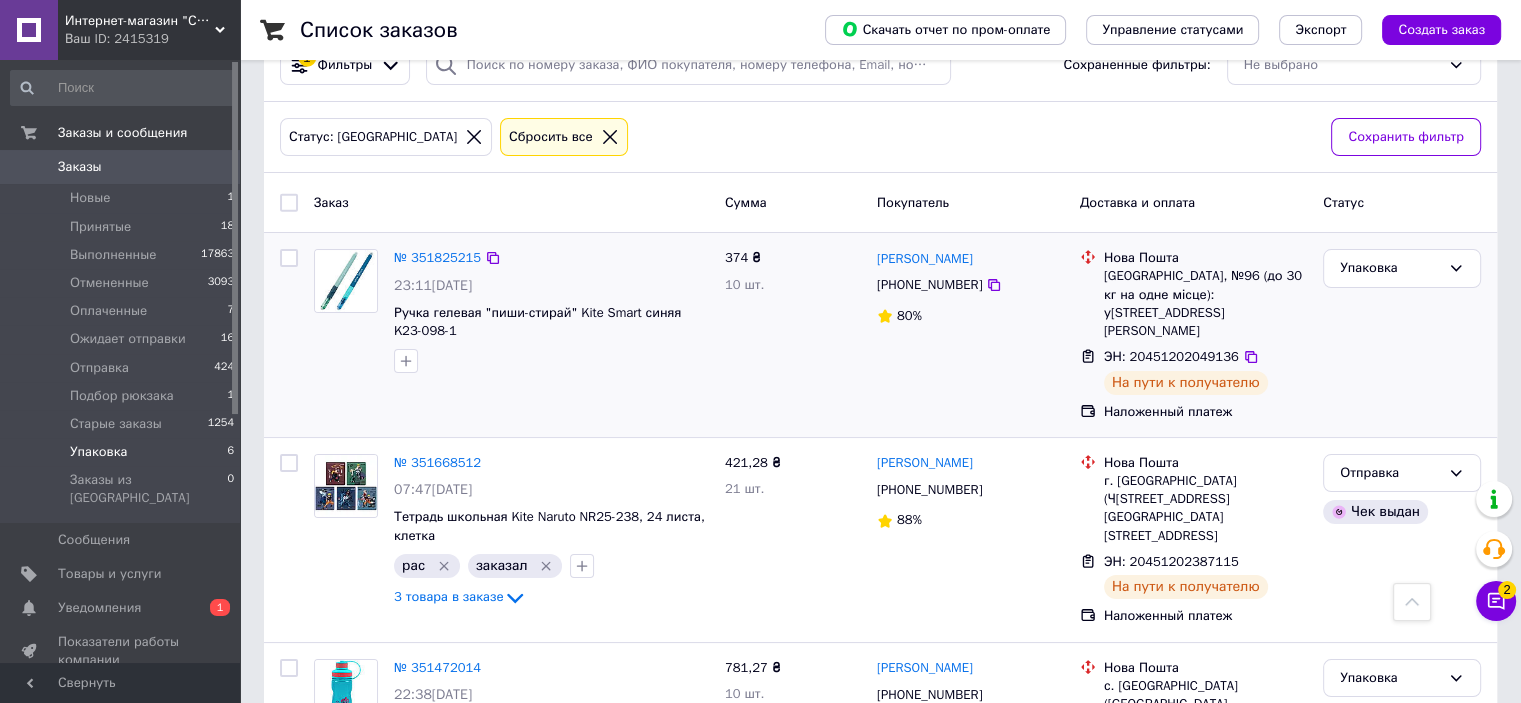 scroll, scrollTop: 0, scrollLeft: 0, axis: both 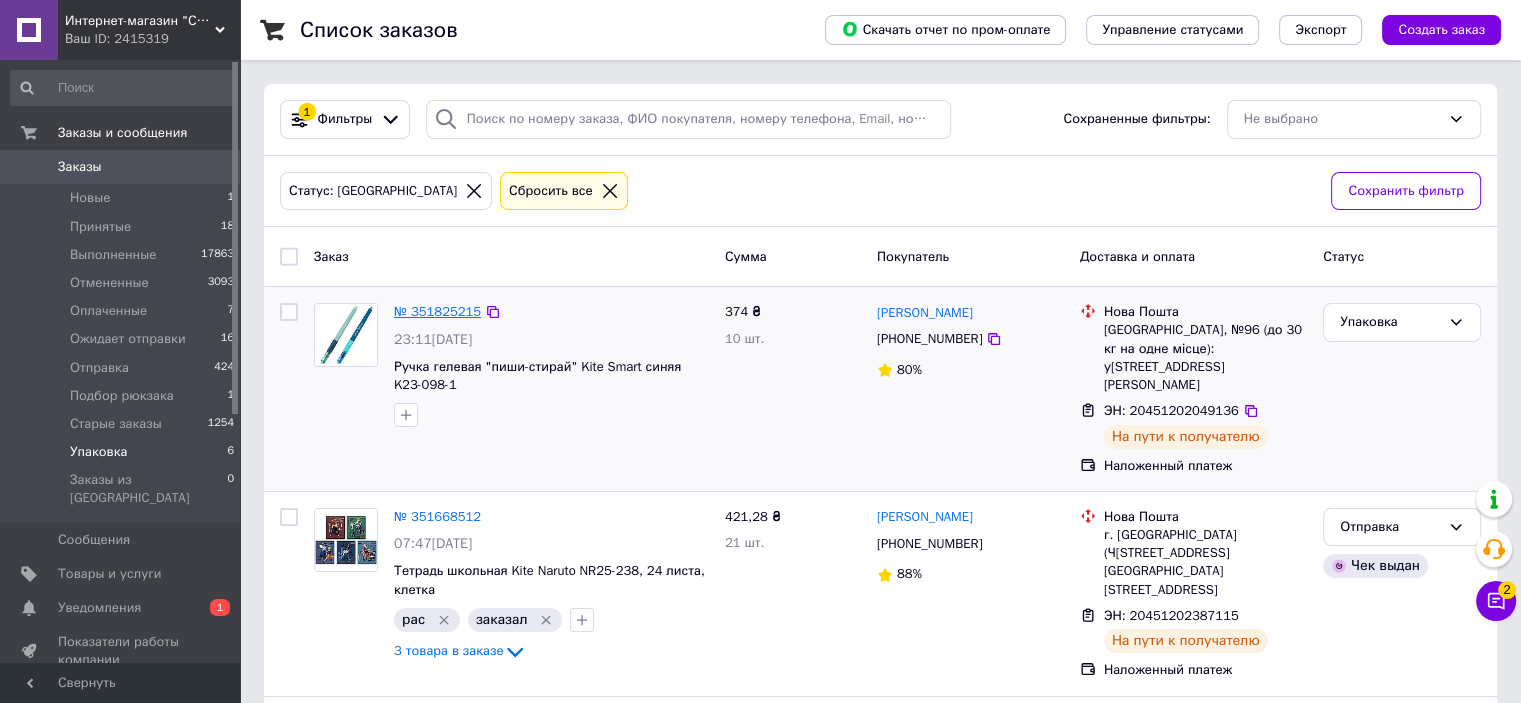 click on "№ 351825215" at bounding box center (437, 311) 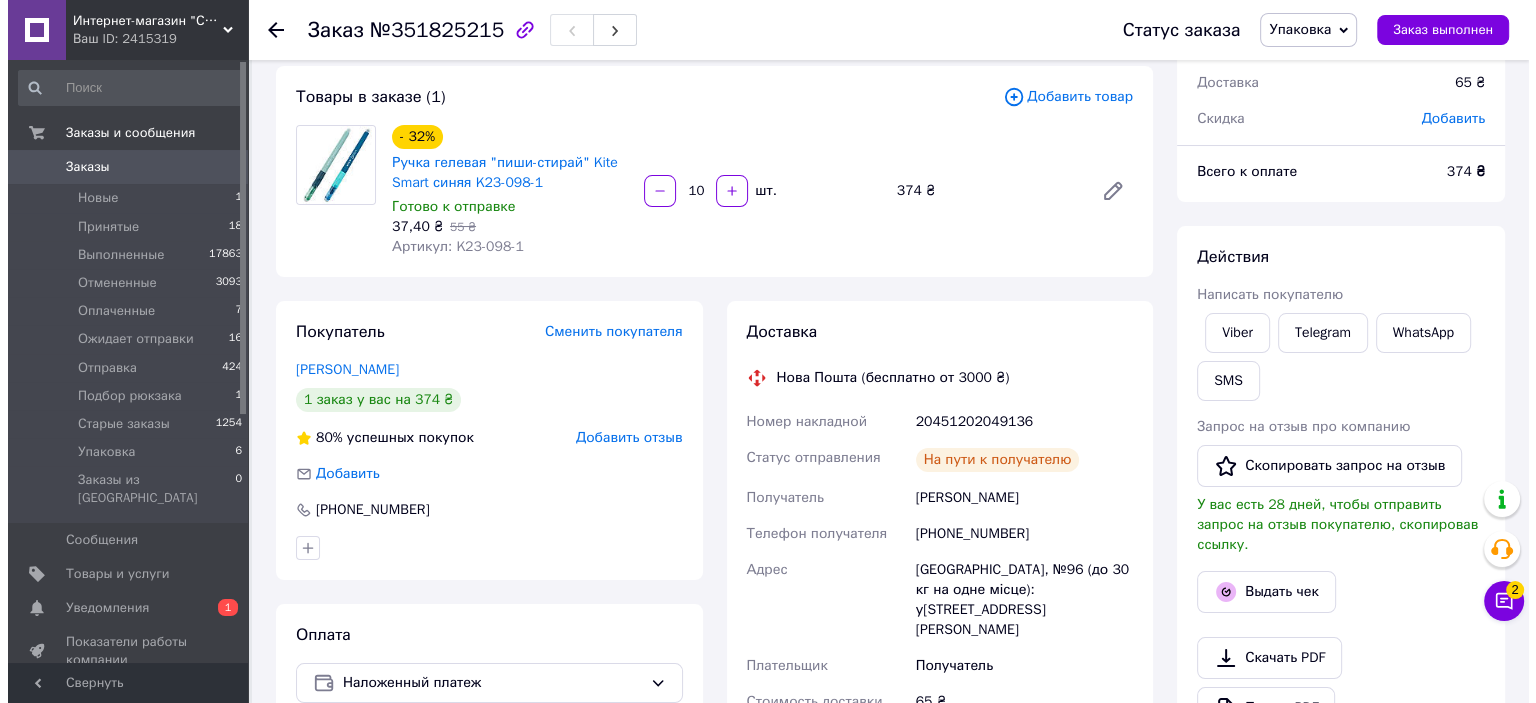 scroll, scrollTop: 300, scrollLeft: 0, axis: vertical 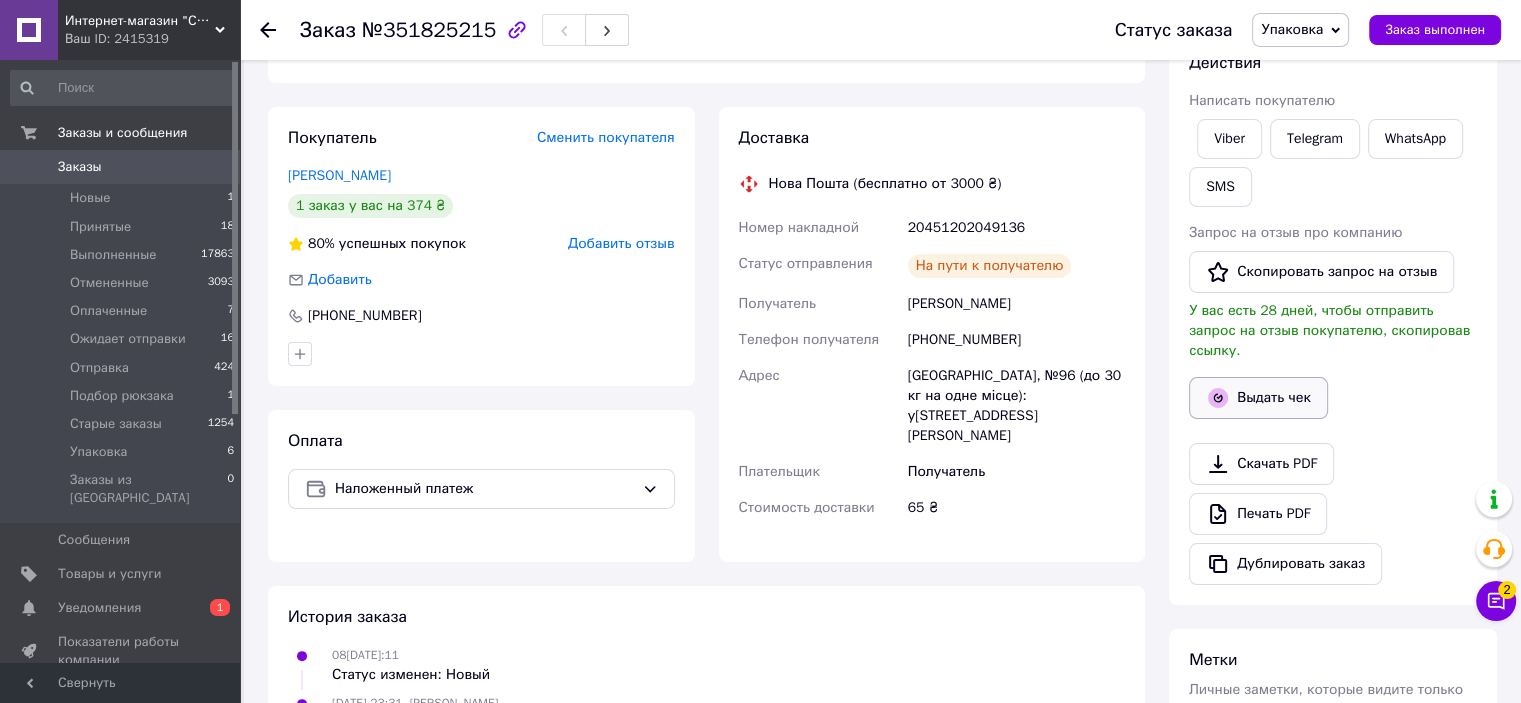 click on "Выдать чек" at bounding box center [1258, 398] 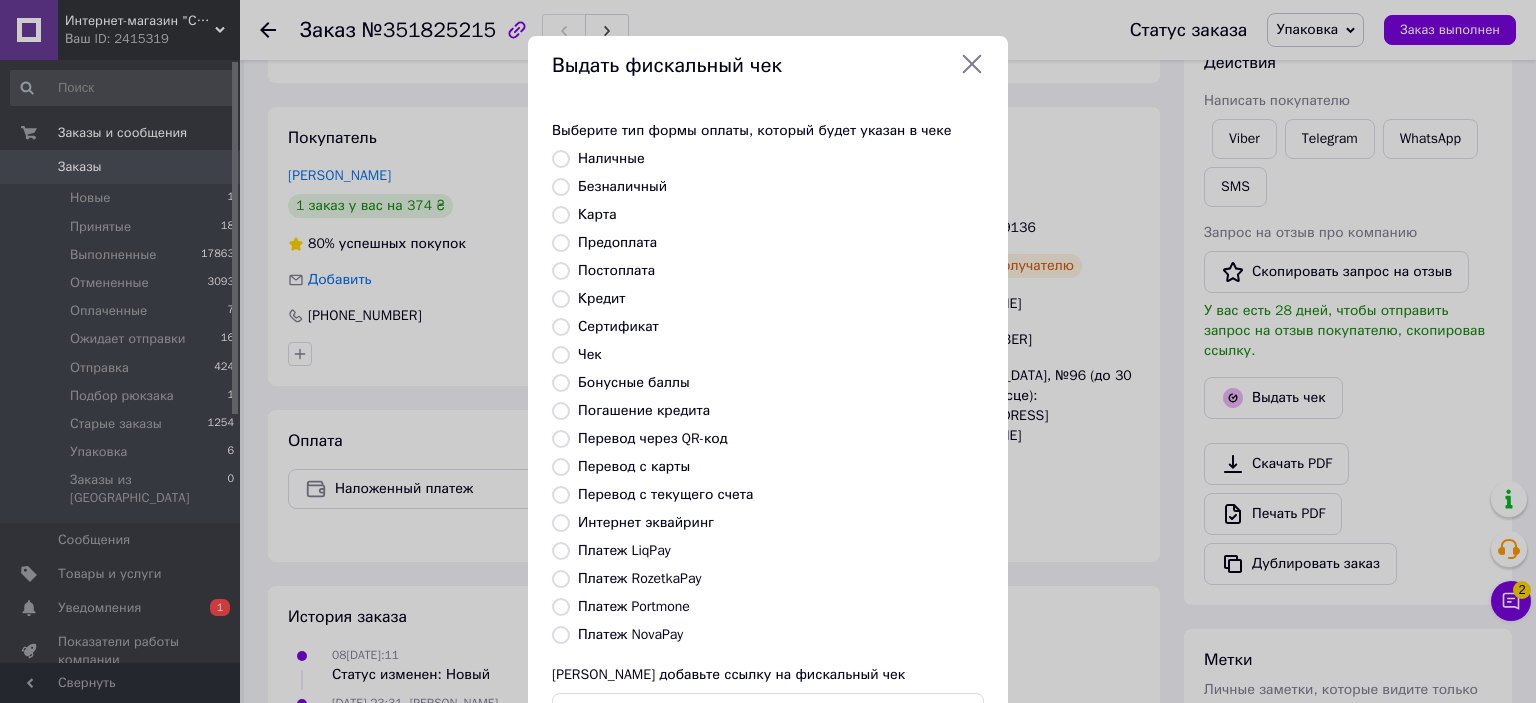 click on "Платеж NovaPay" at bounding box center (561, 635) 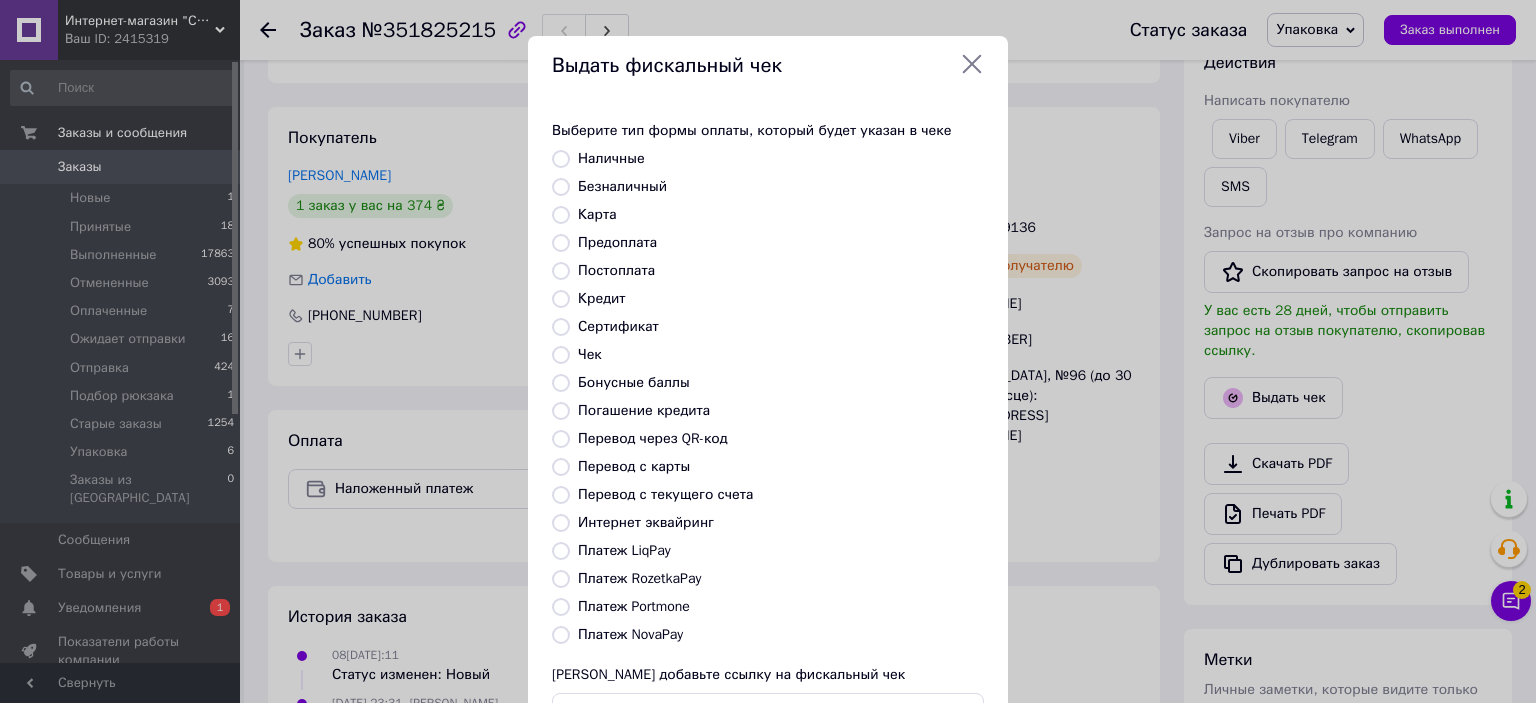 radio on "true" 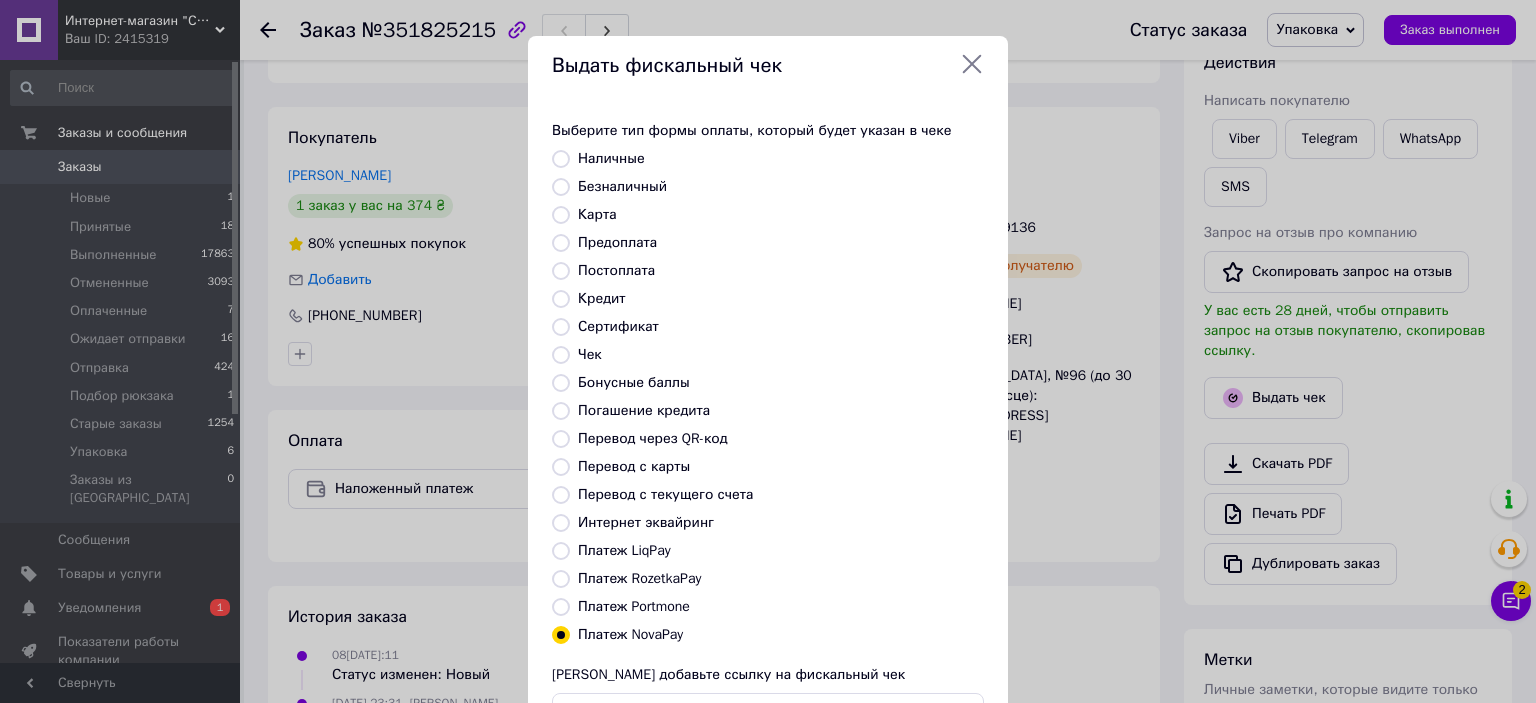click on "Платеж LiqPay" at bounding box center (781, 551) 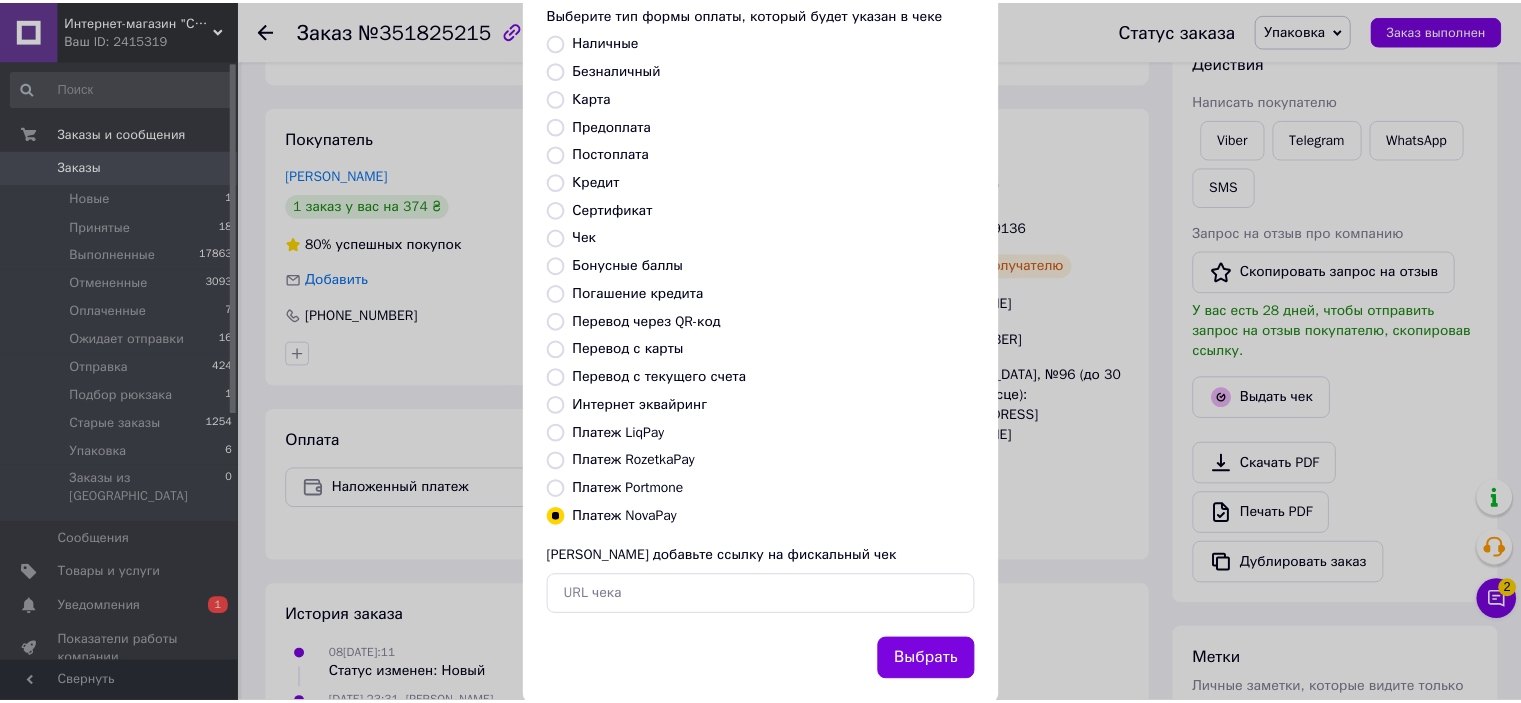 scroll, scrollTop: 155, scrollLeft: 0, axis: vertical 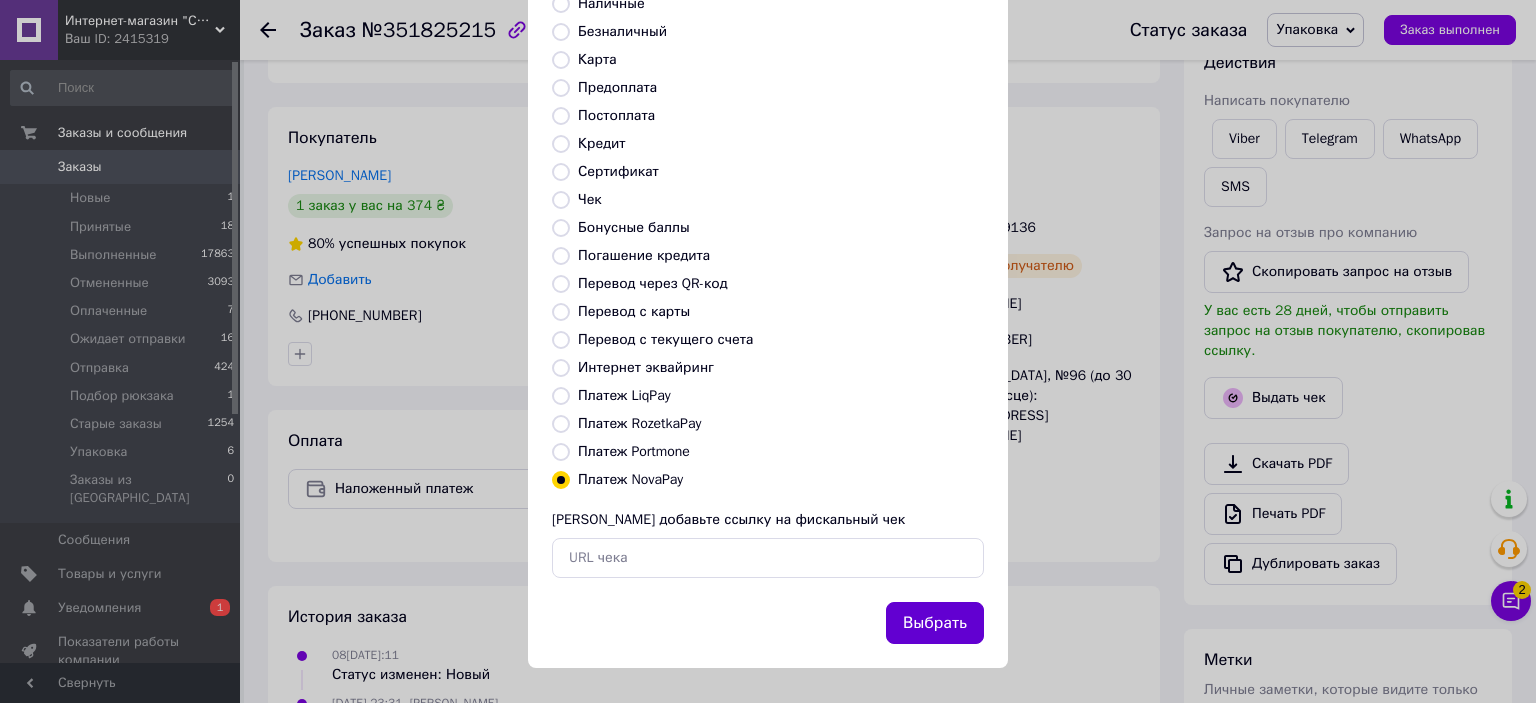 click on "Выбрать" at bounding box center (935, 623) 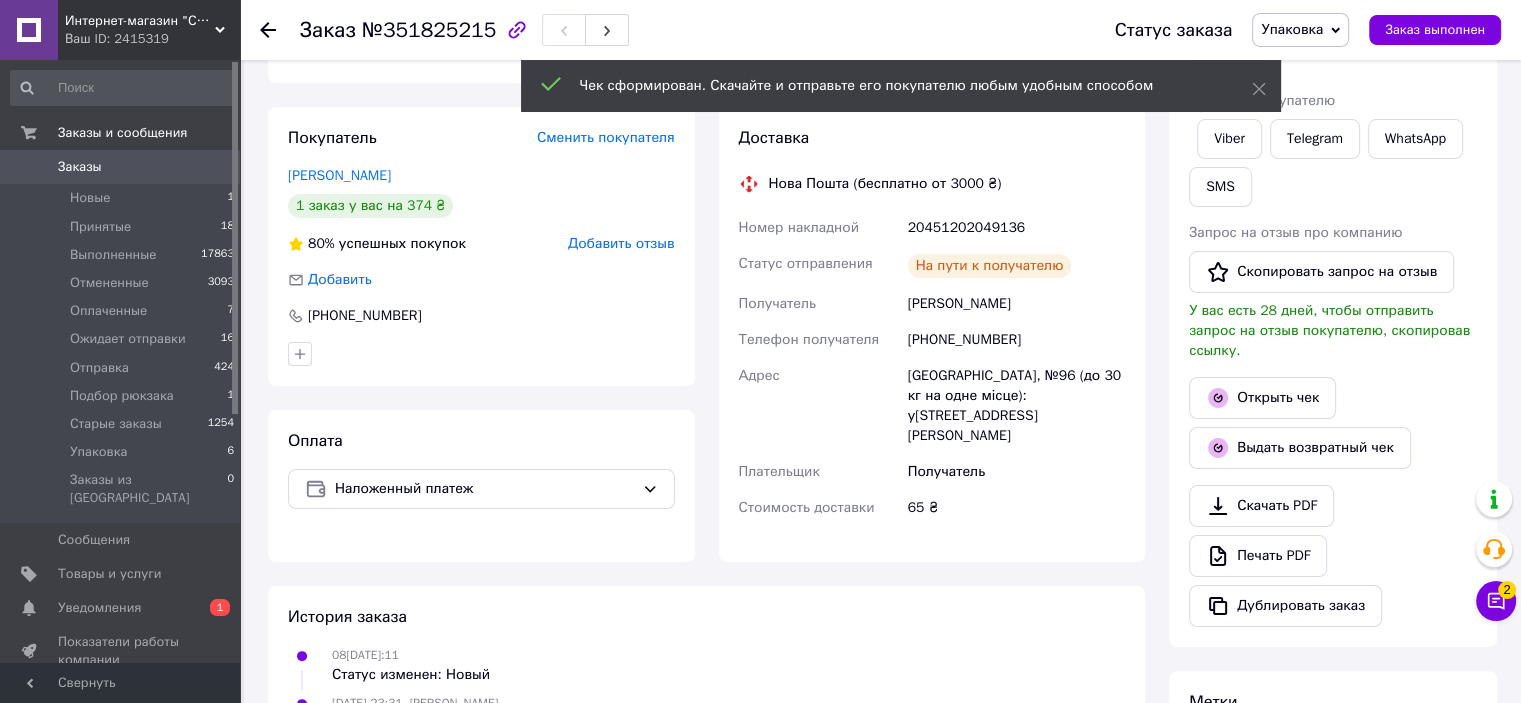 click on "Упаковка" at bounding box center [1292, 29] 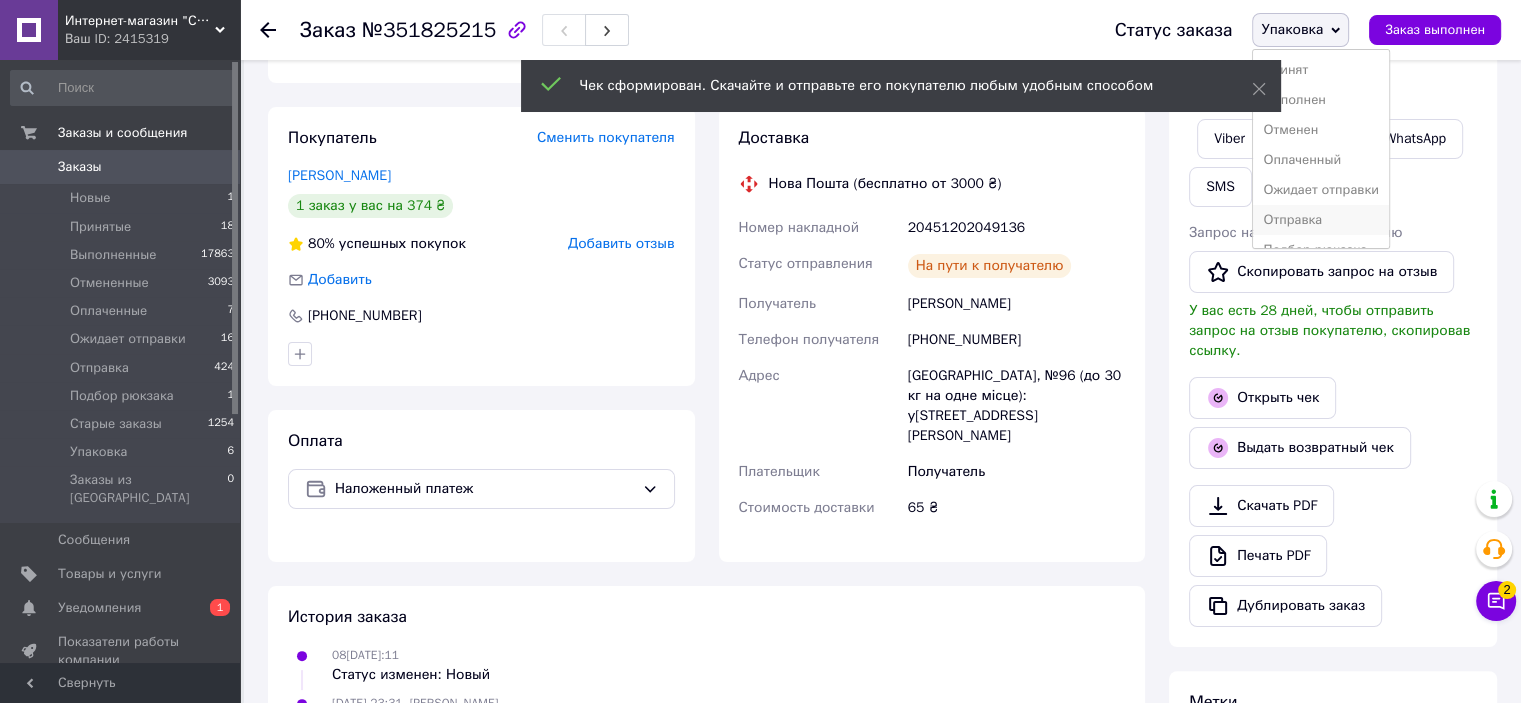 click on "Отправка" at bounding box center (1321, 220) 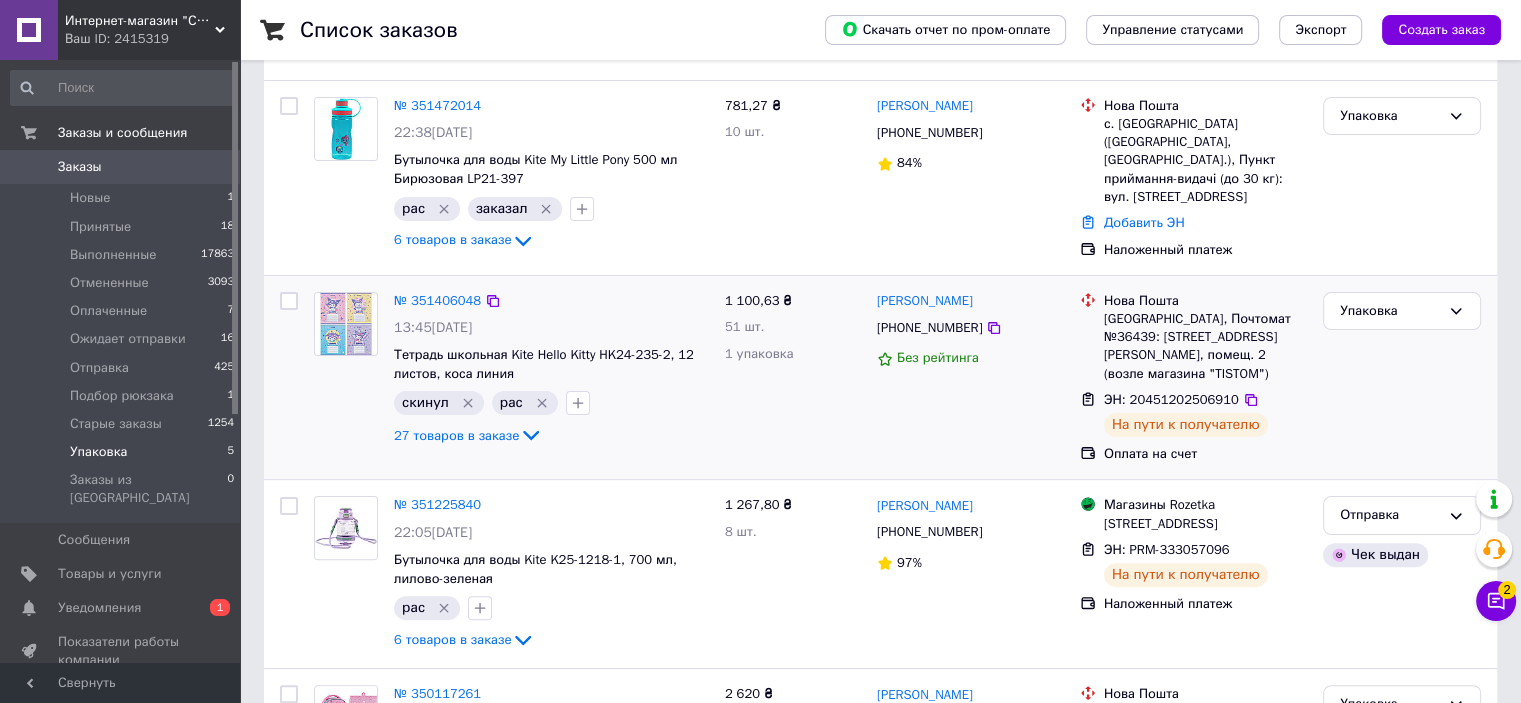 scroll, scrollTop: 500, scrollLeft: 0, axis: vertical 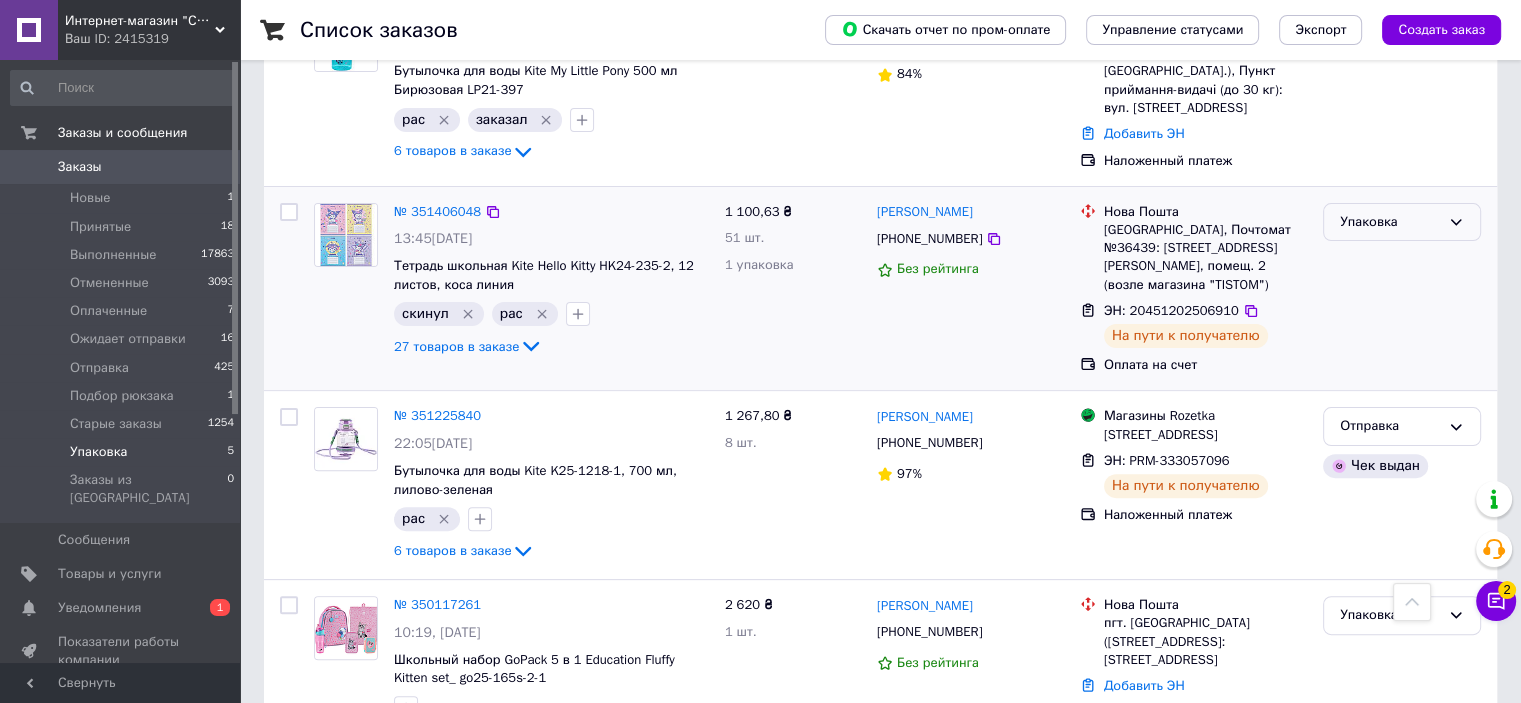 click on "Упаковка" at bounding box center (1390, 222) 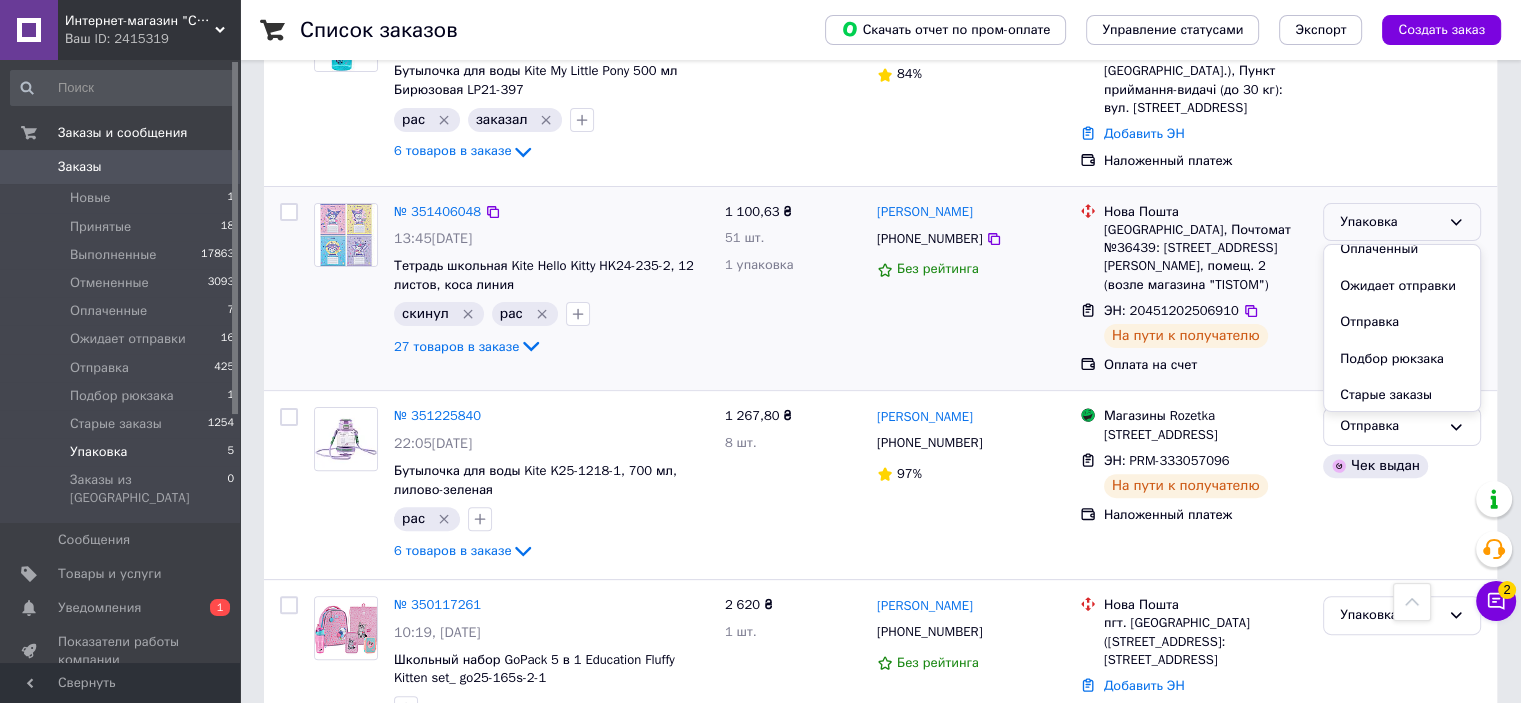 scroll, scrollTop: 127, scrollLeft: 0, axis: vertical 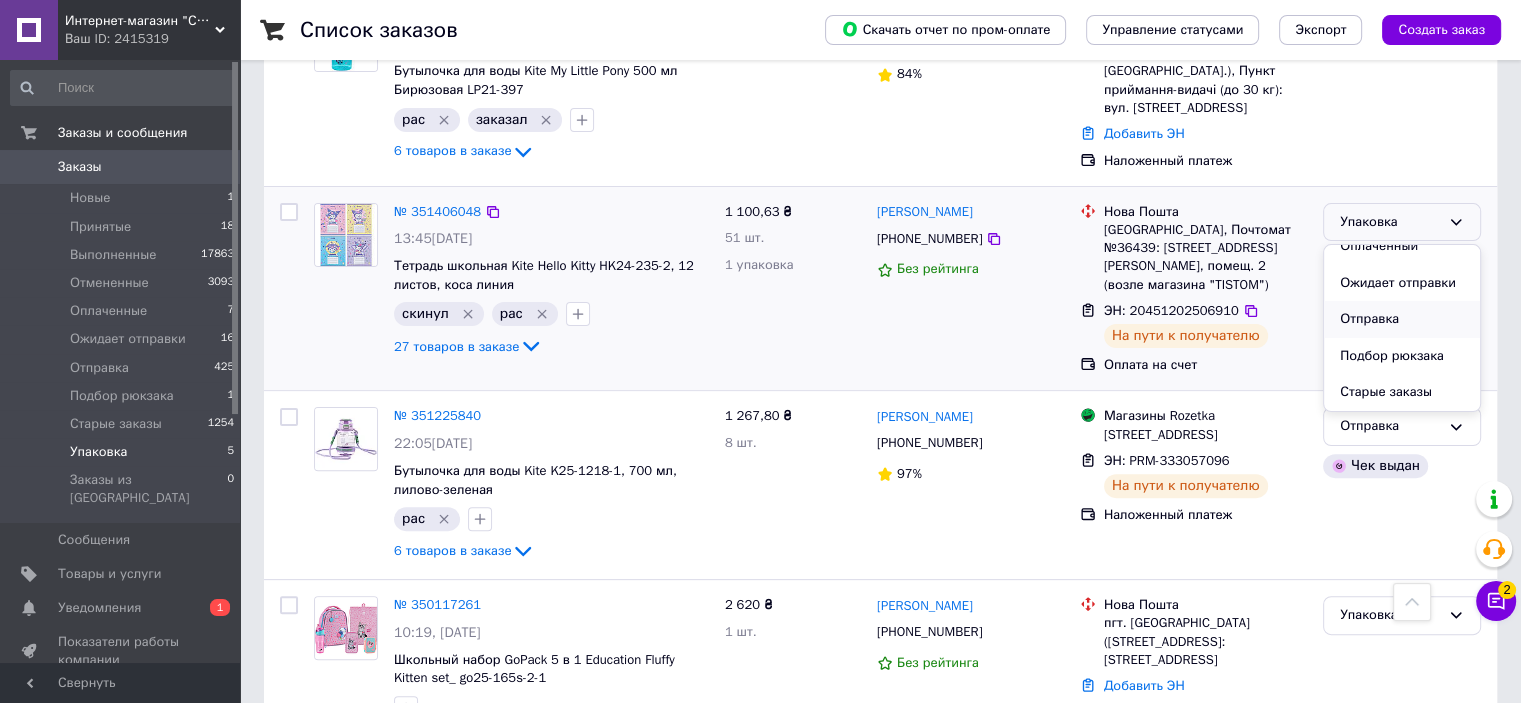 click on "Отправка" at bounding box center [1402, 319] 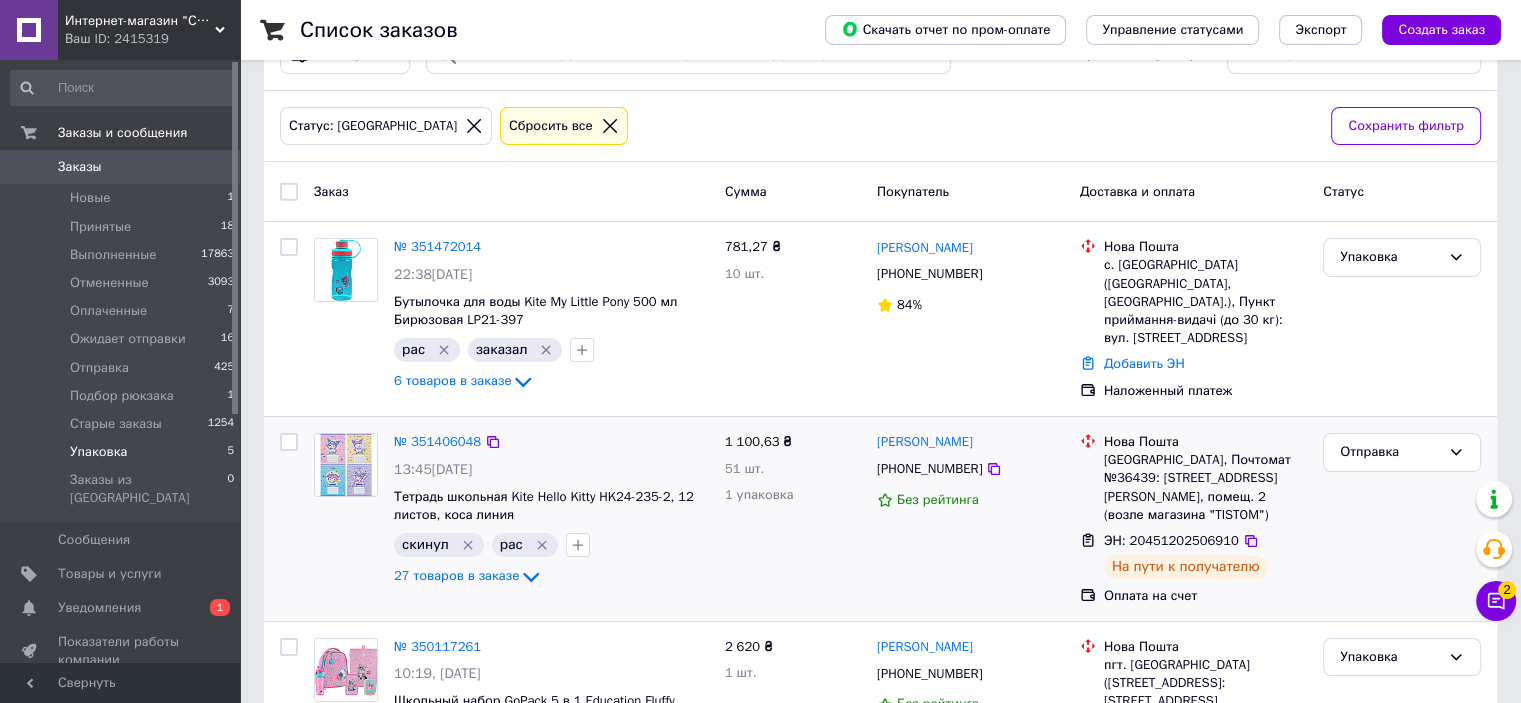 scroll, scrollTop: 0, scrollLeft: 0, axis: both 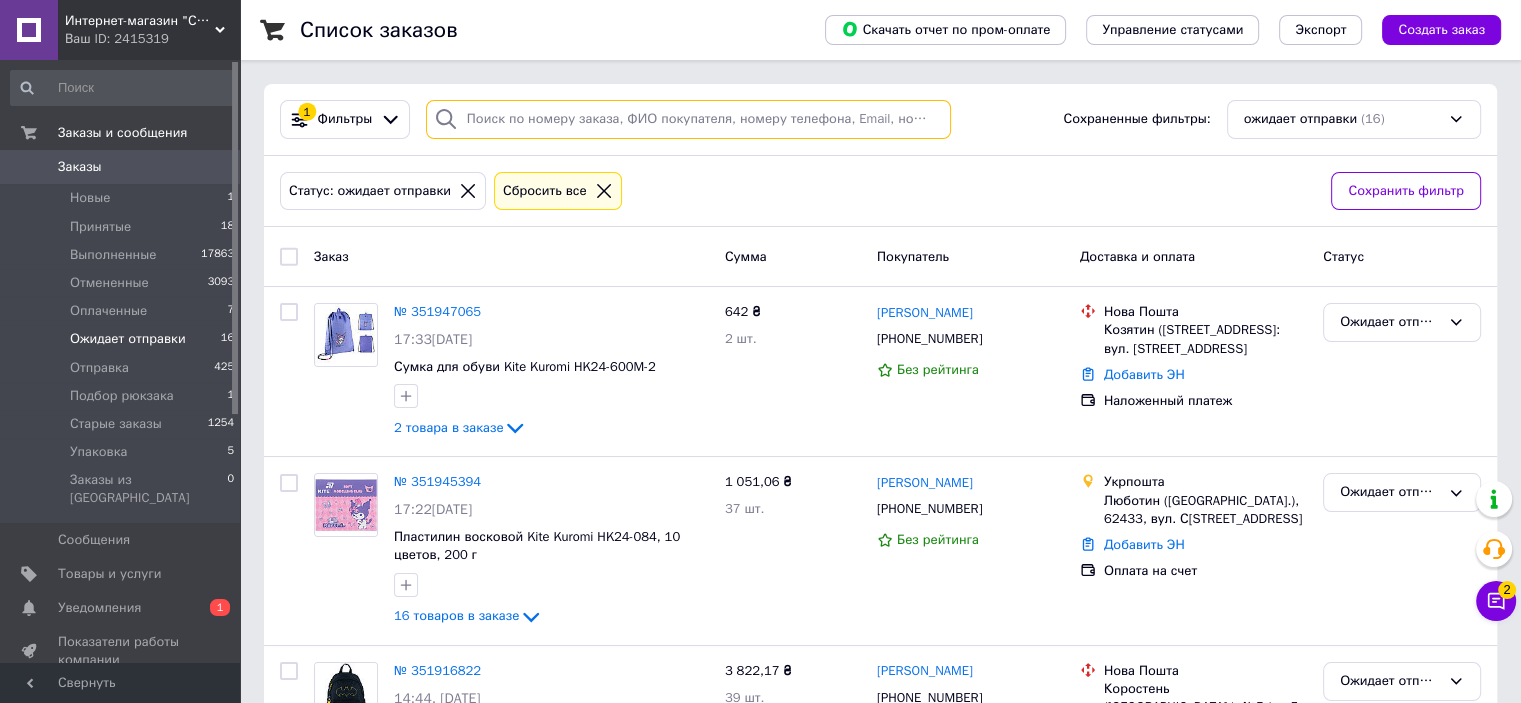 click at bounding box center (688, 119) 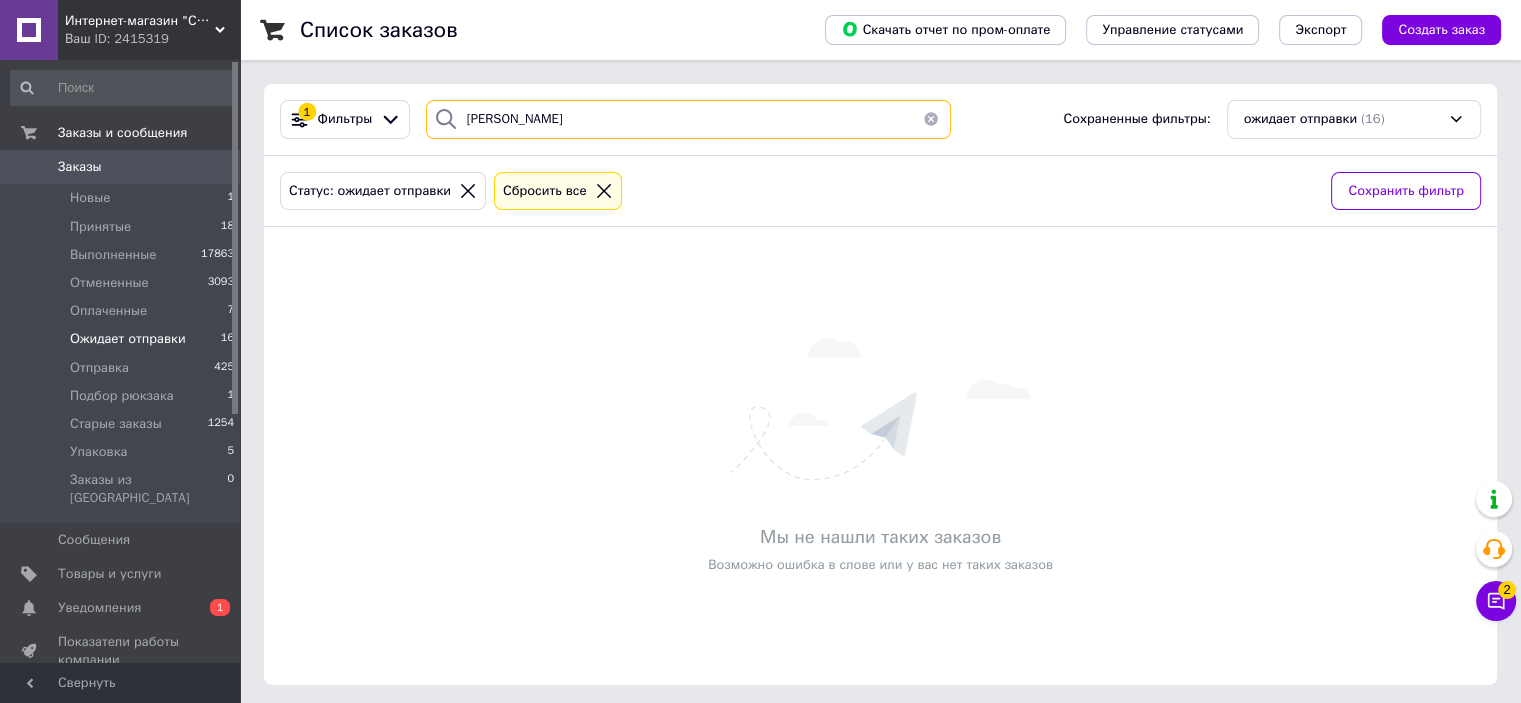 type on "[PERSON_NAME]" 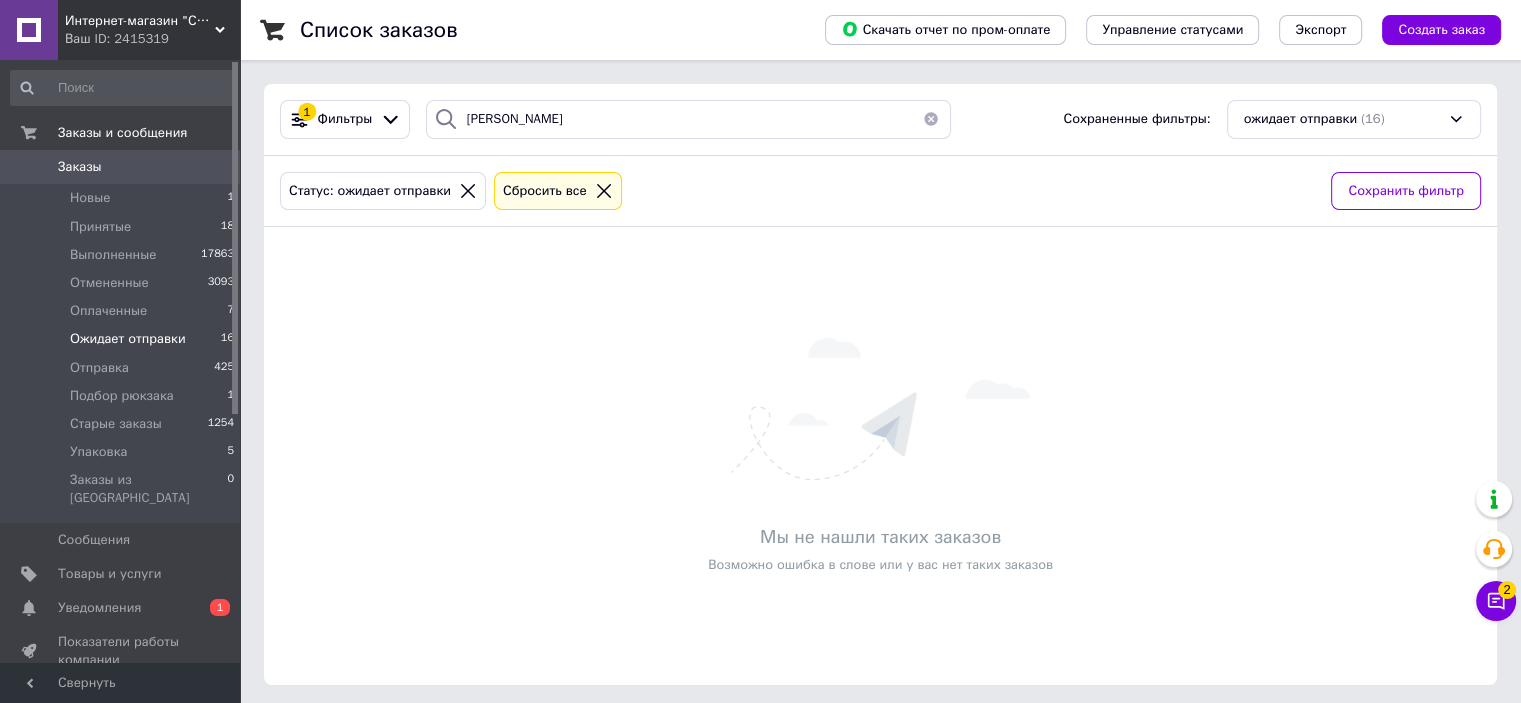 click 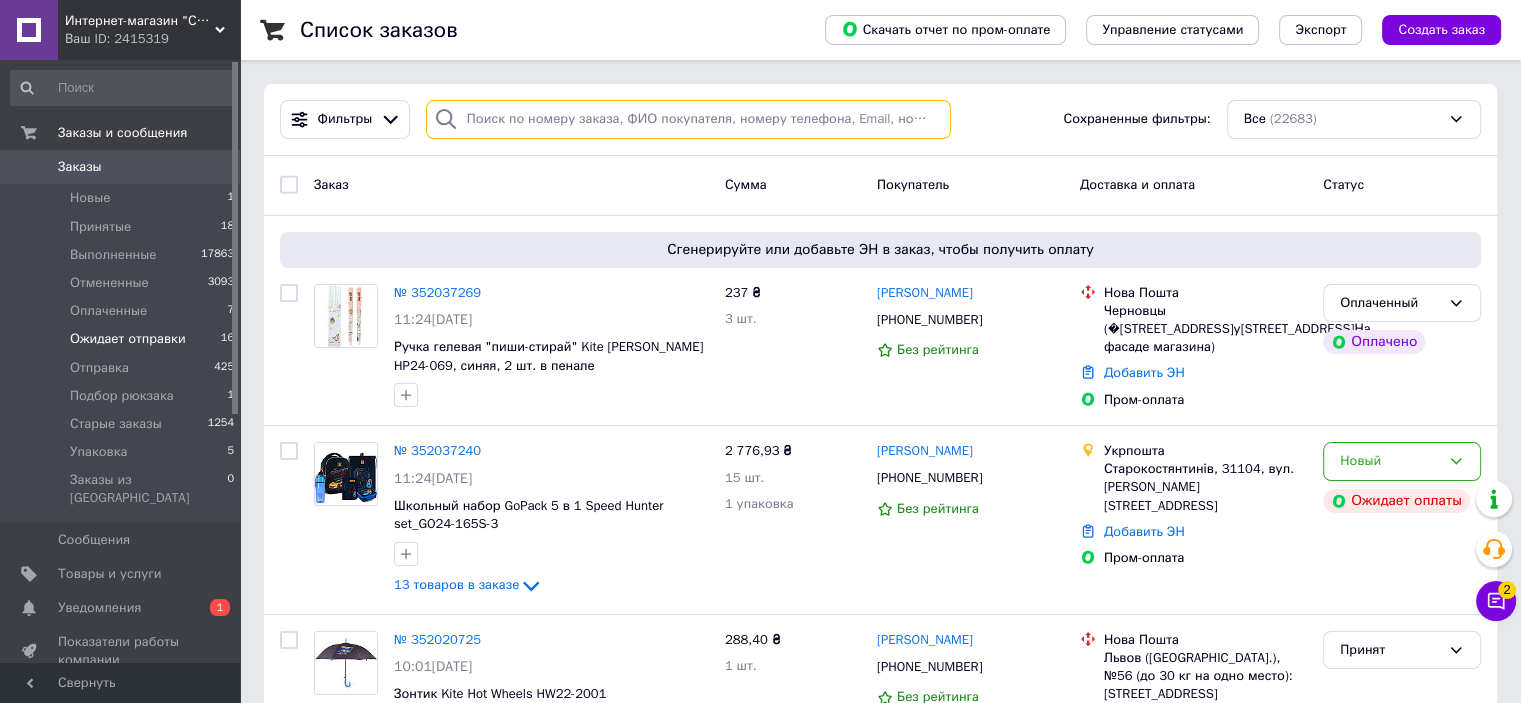 click at bounding box center [688, 119] 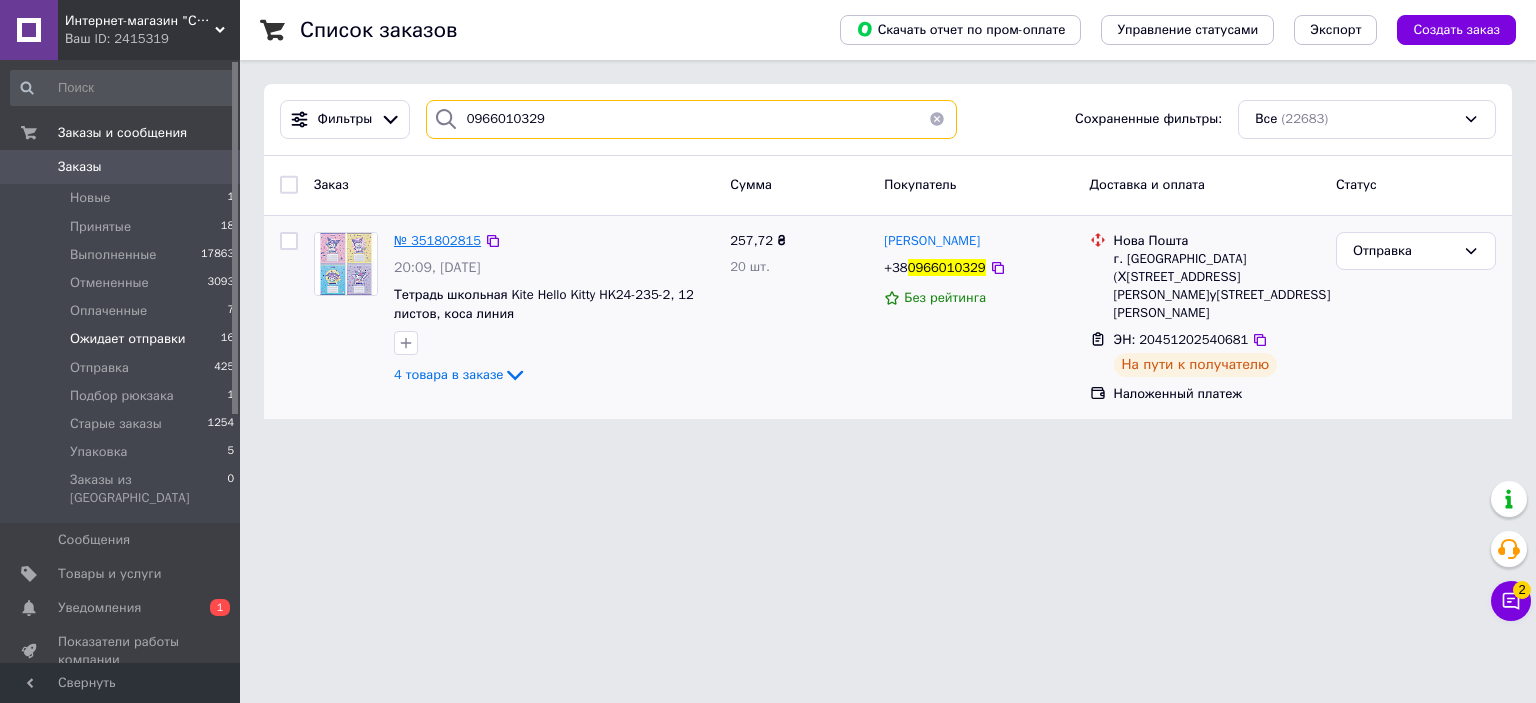 type on "0966010329" 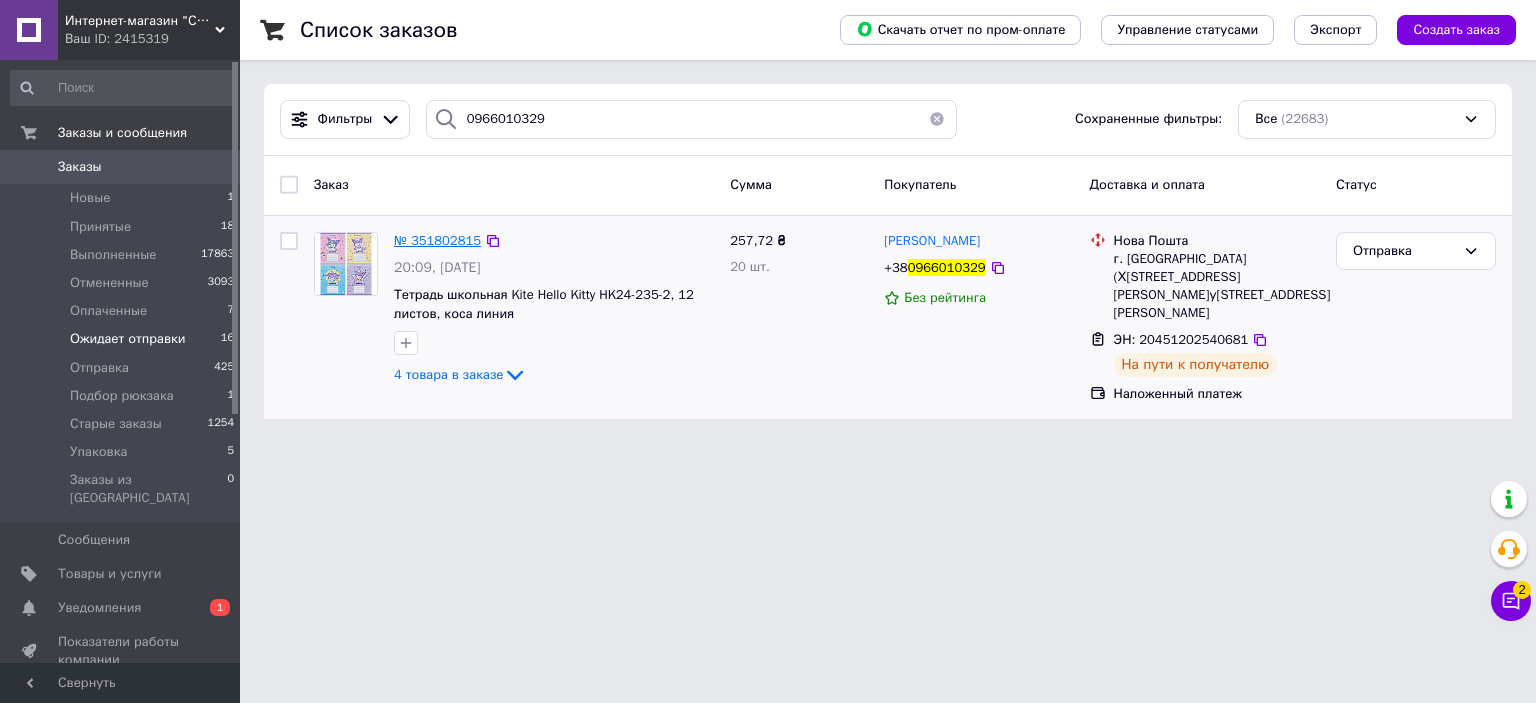 click on "№ 351802815" at bounding box center (437, 240) 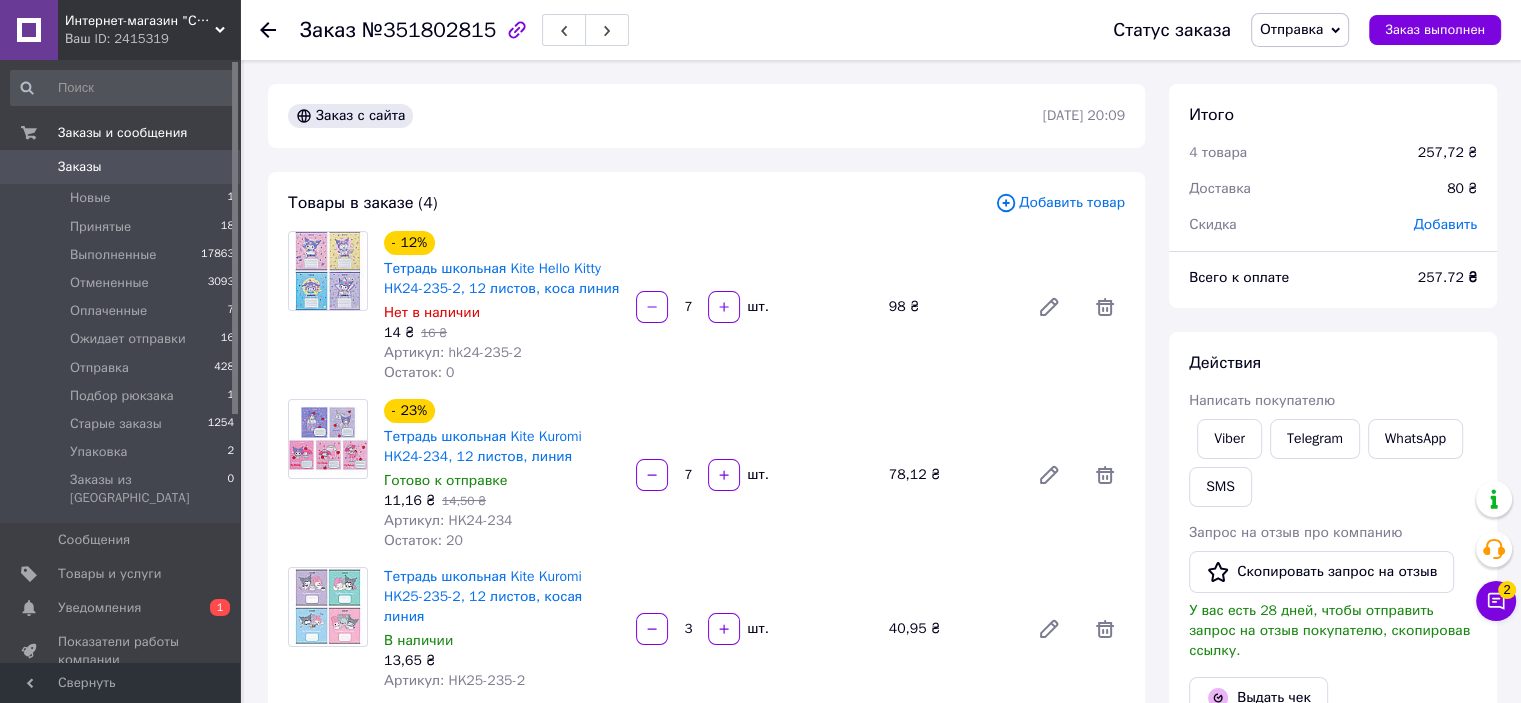 scroll, scrollTop: 572, scrollLeft: 0, axis: vertical 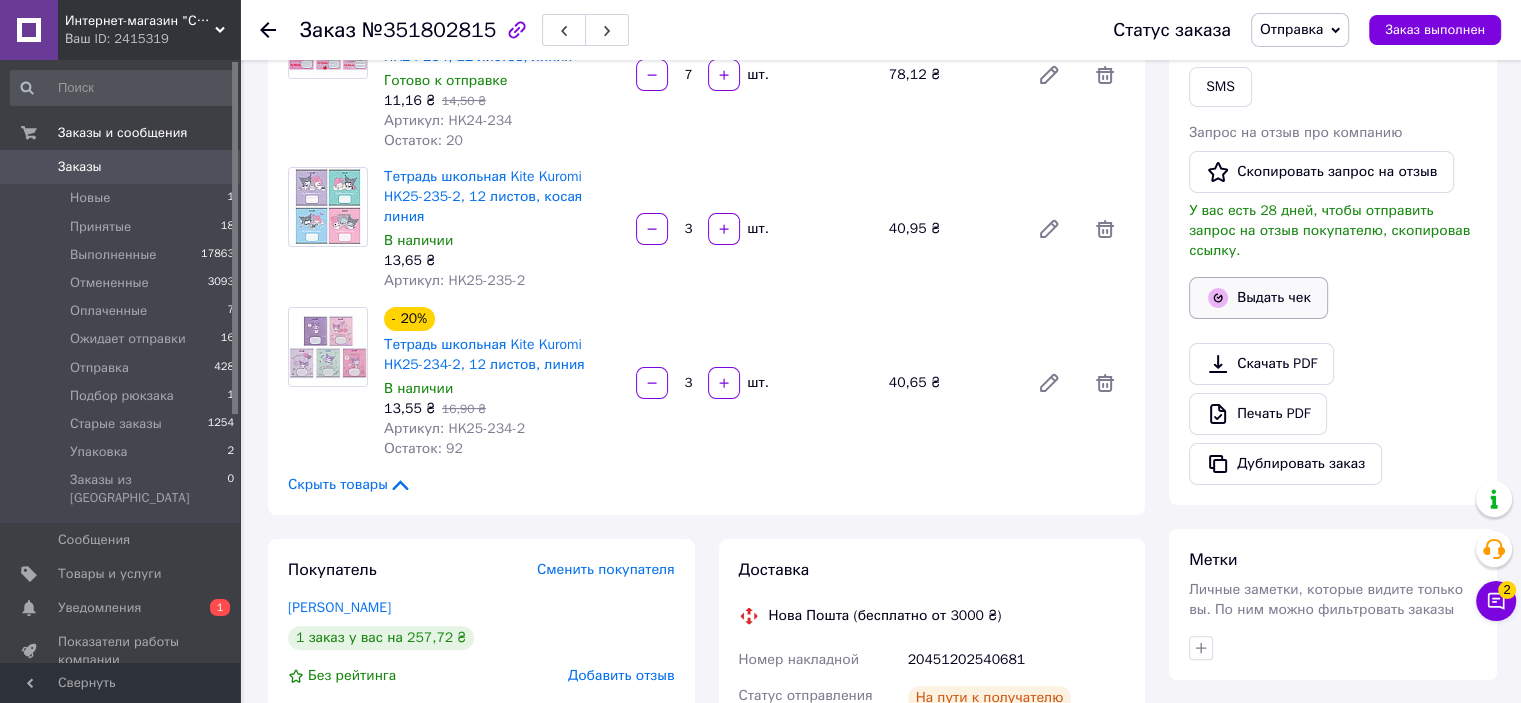 click on "Выдать чек" at bounding box center [1258, 298] 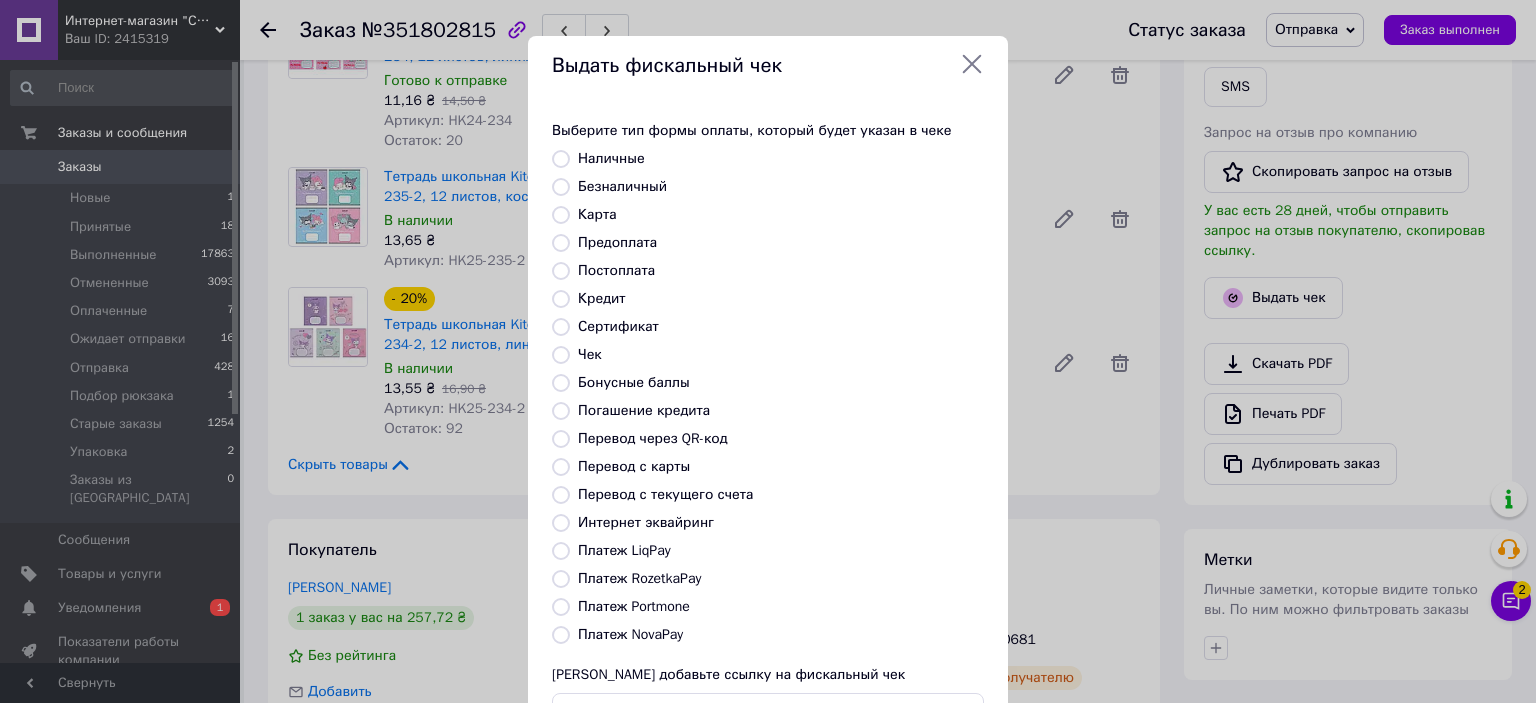 click on "Платеж NovaPay" at bounding box center (561, 635) 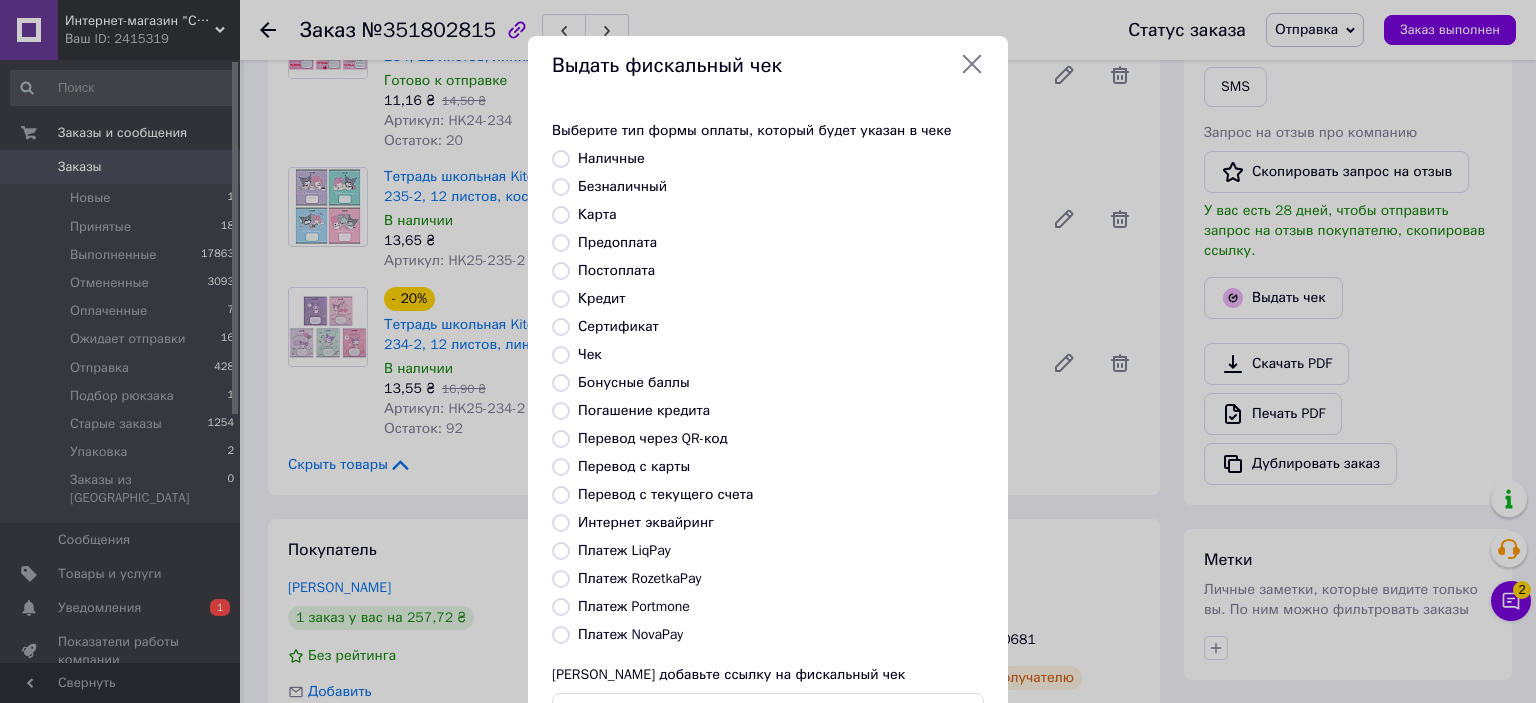 radio on "true" 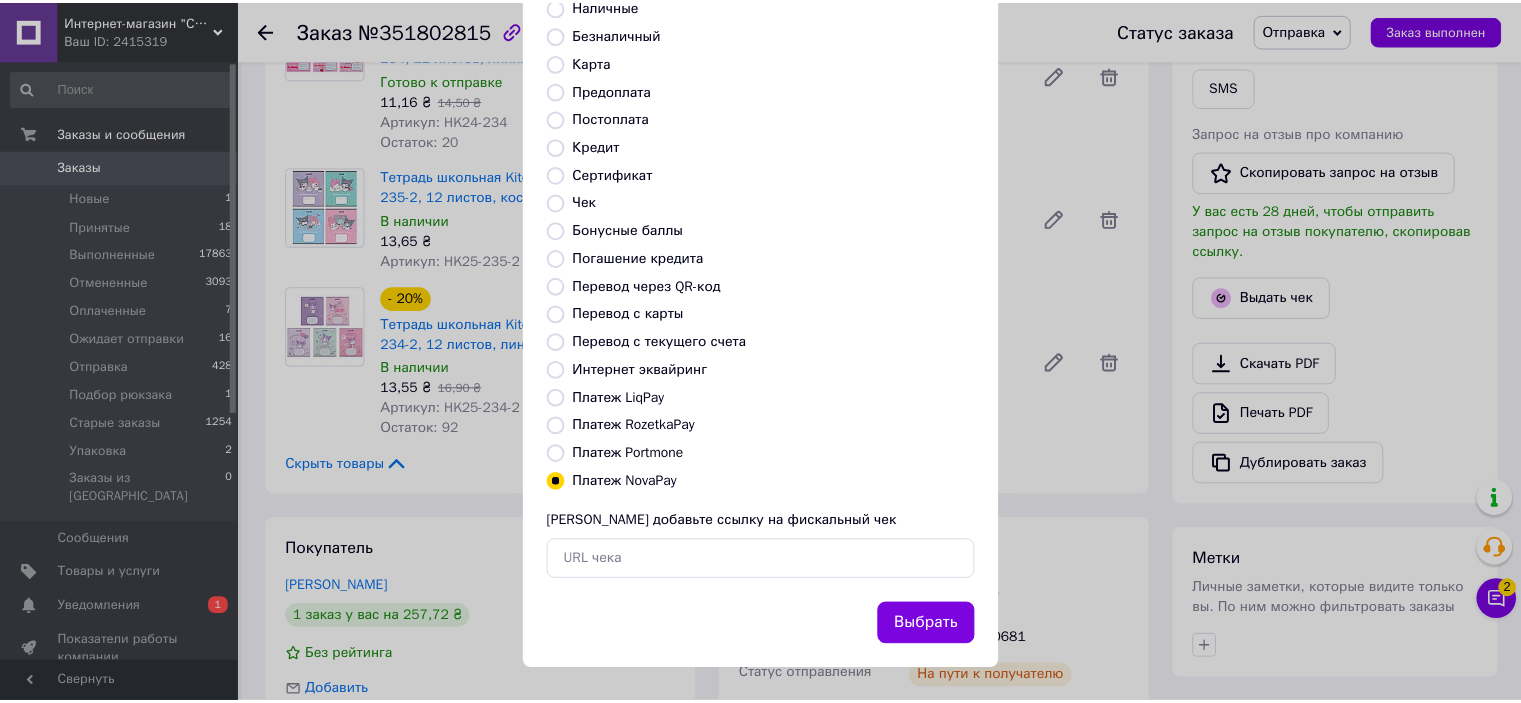 scroll, scrollTop: 155, scrollLeft: 0, axis: vertical 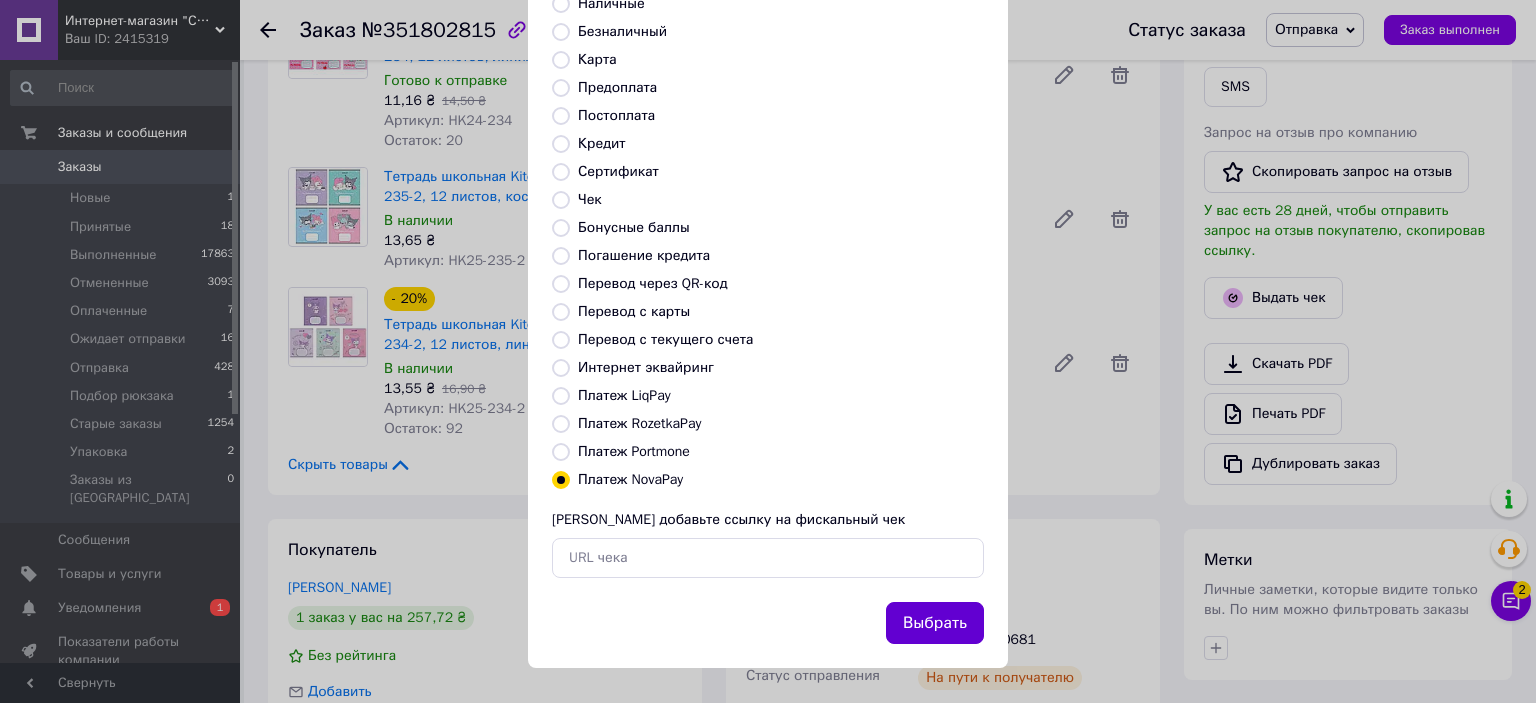 click on "Выбрать" at bounding box center (935, 623) 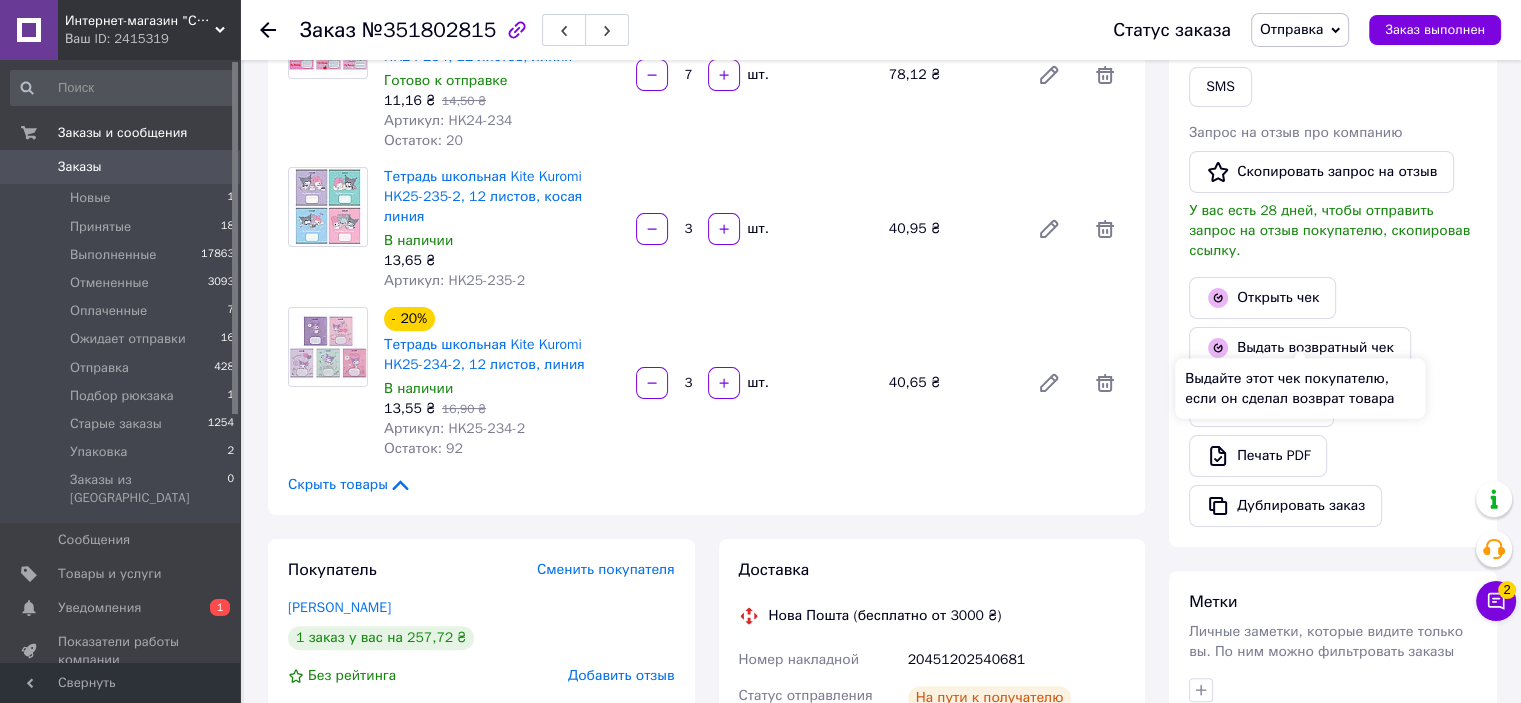 scroll, scrollTop: 0, scrollLeft: 0, axis: both 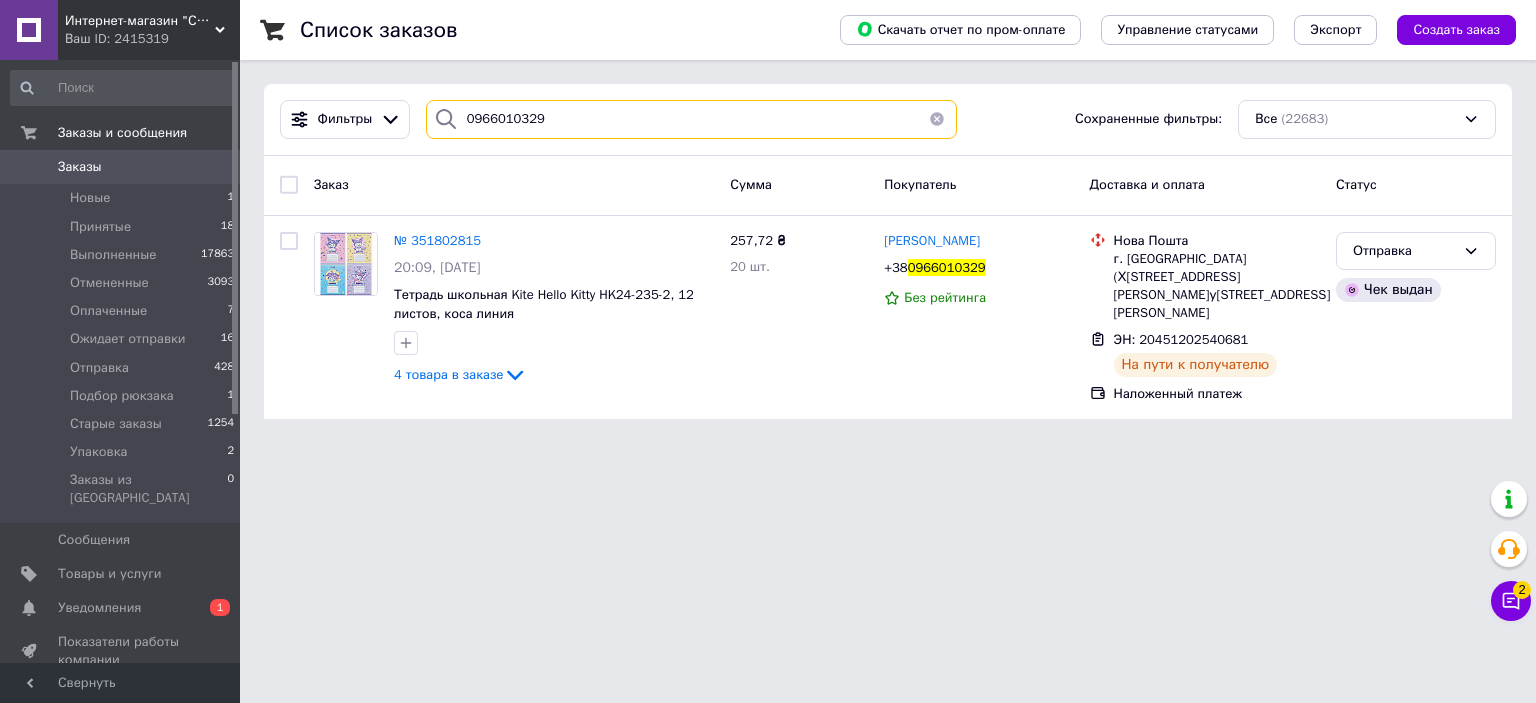 click on "0966010329" at bounding box center (692, 119) 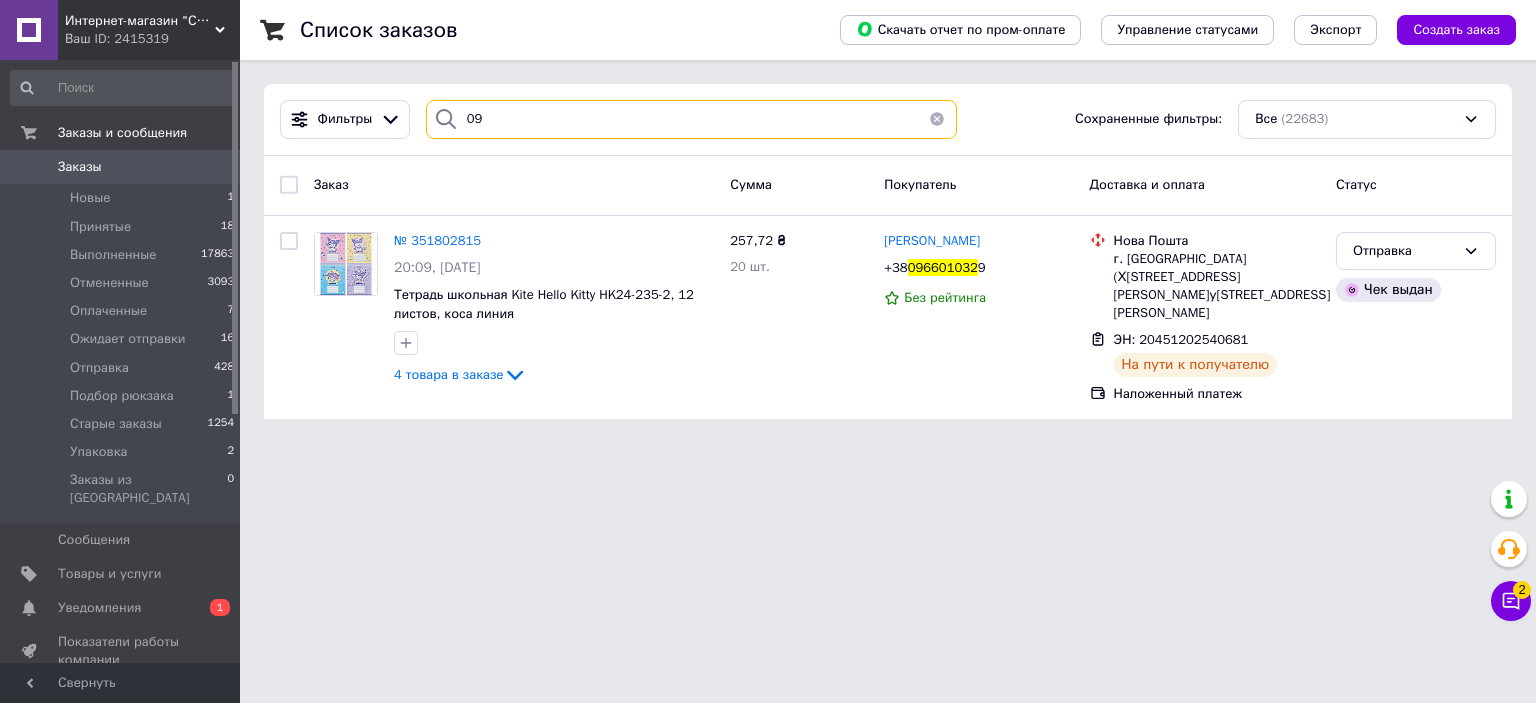 type on "0" 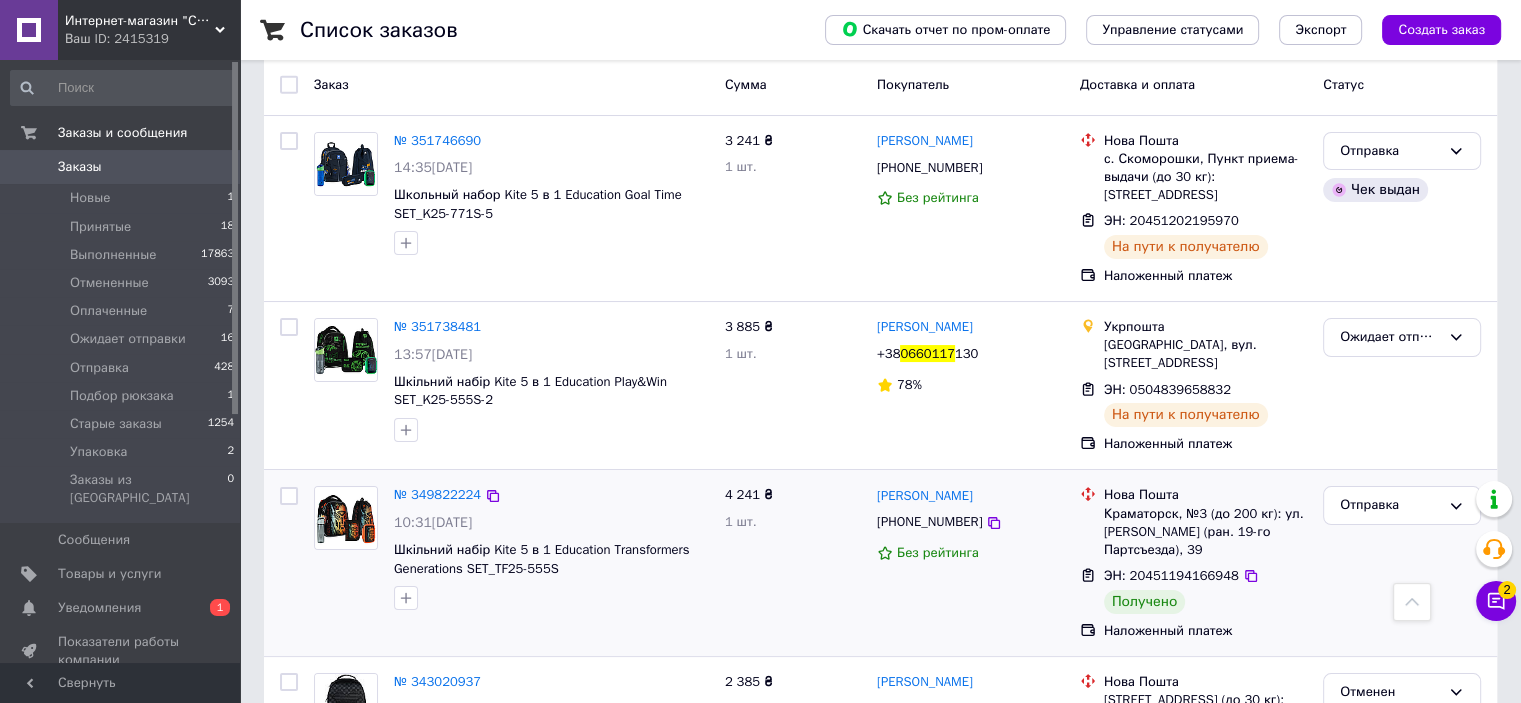 scroll, scrollTop: 0, scrollLeft: 0, axis: both 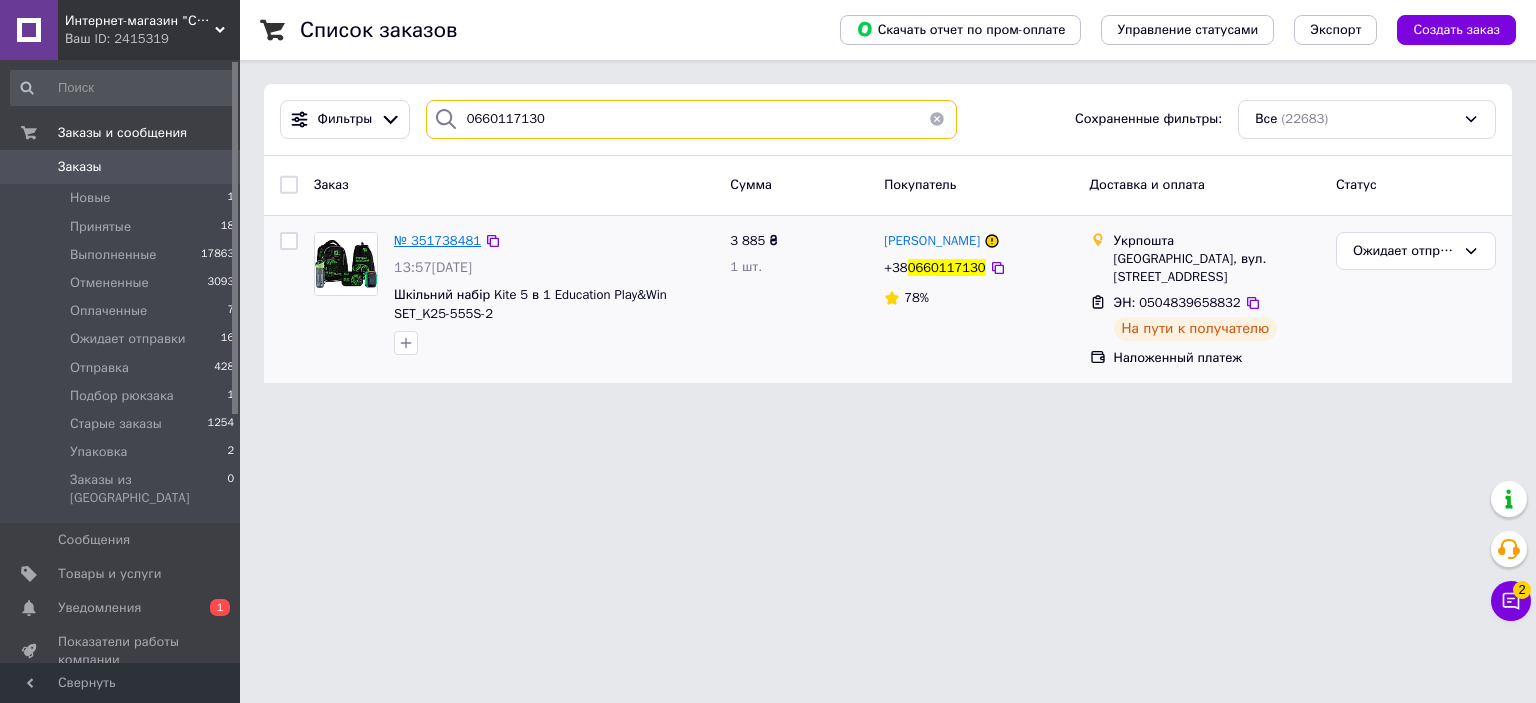 type on "0660117130" 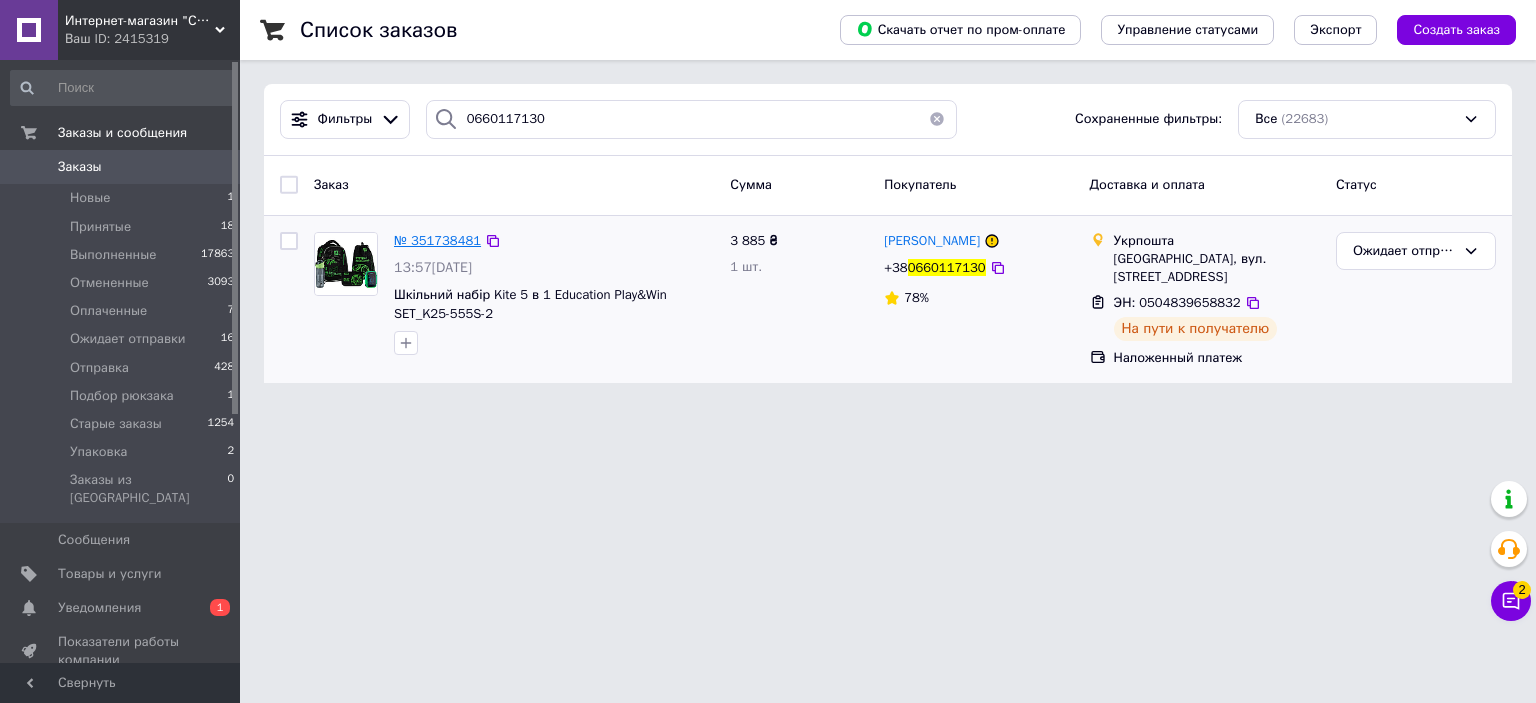 click on "№ 351738481" at bounding box center (437, 240) 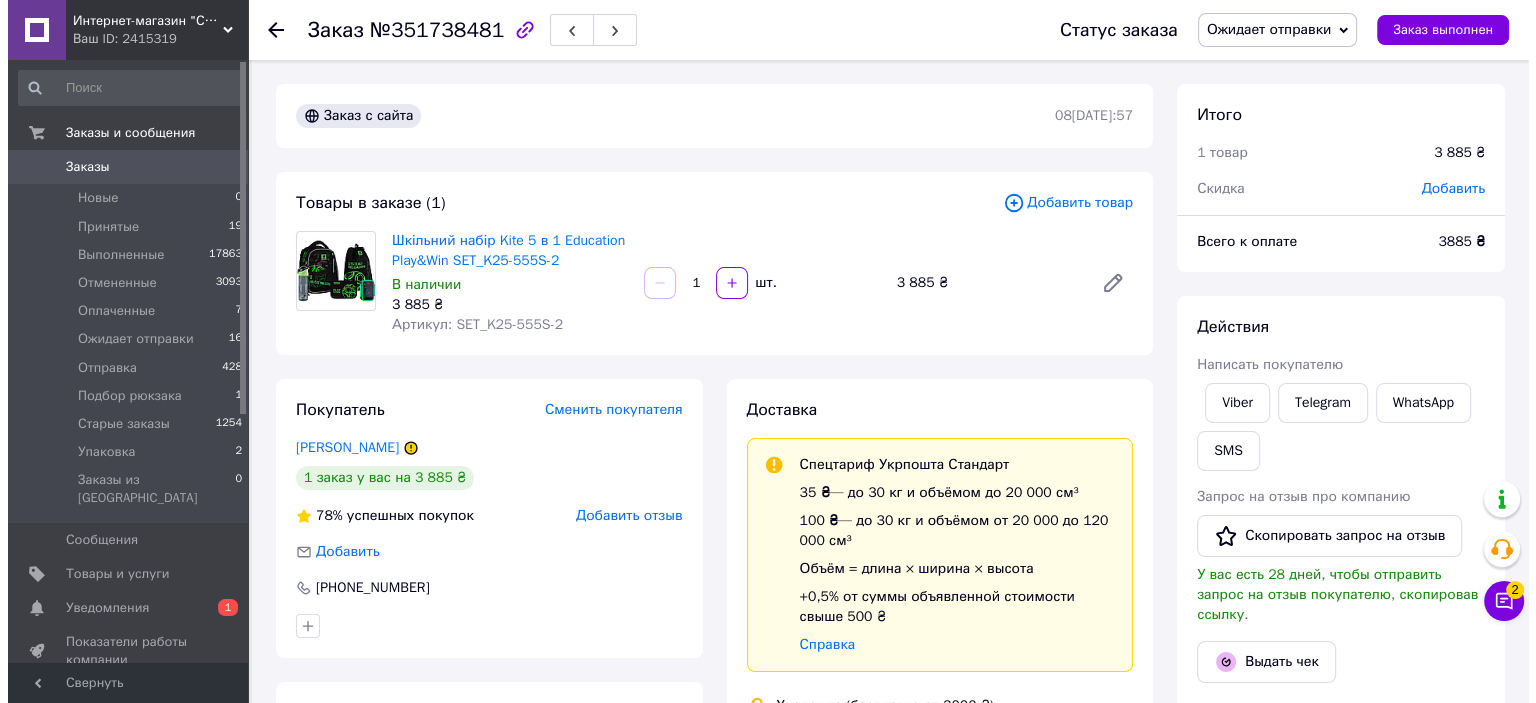 scroll, scrollTop: 100, scrollLeft: 0, axis: vertical 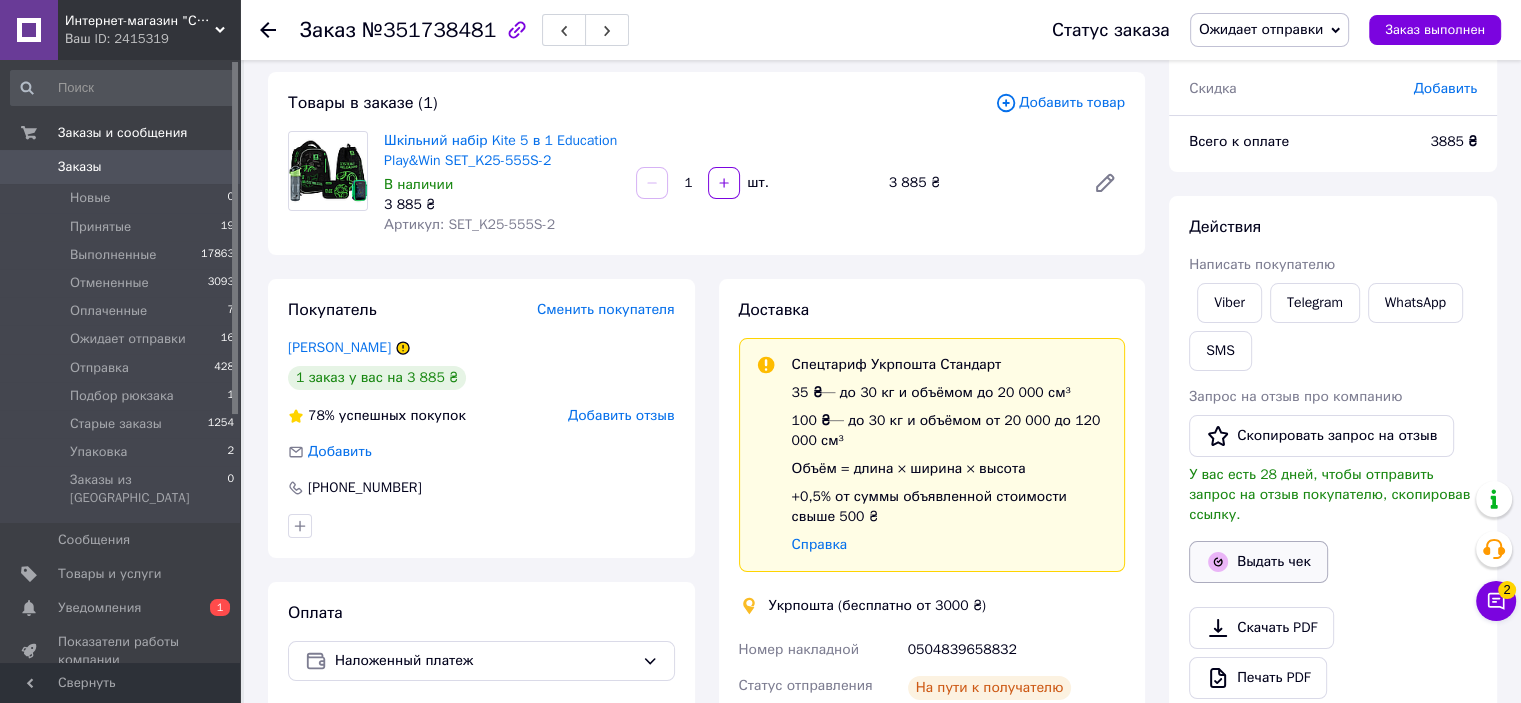 click on "Выдать чек" at bounding box center (1258, 562) 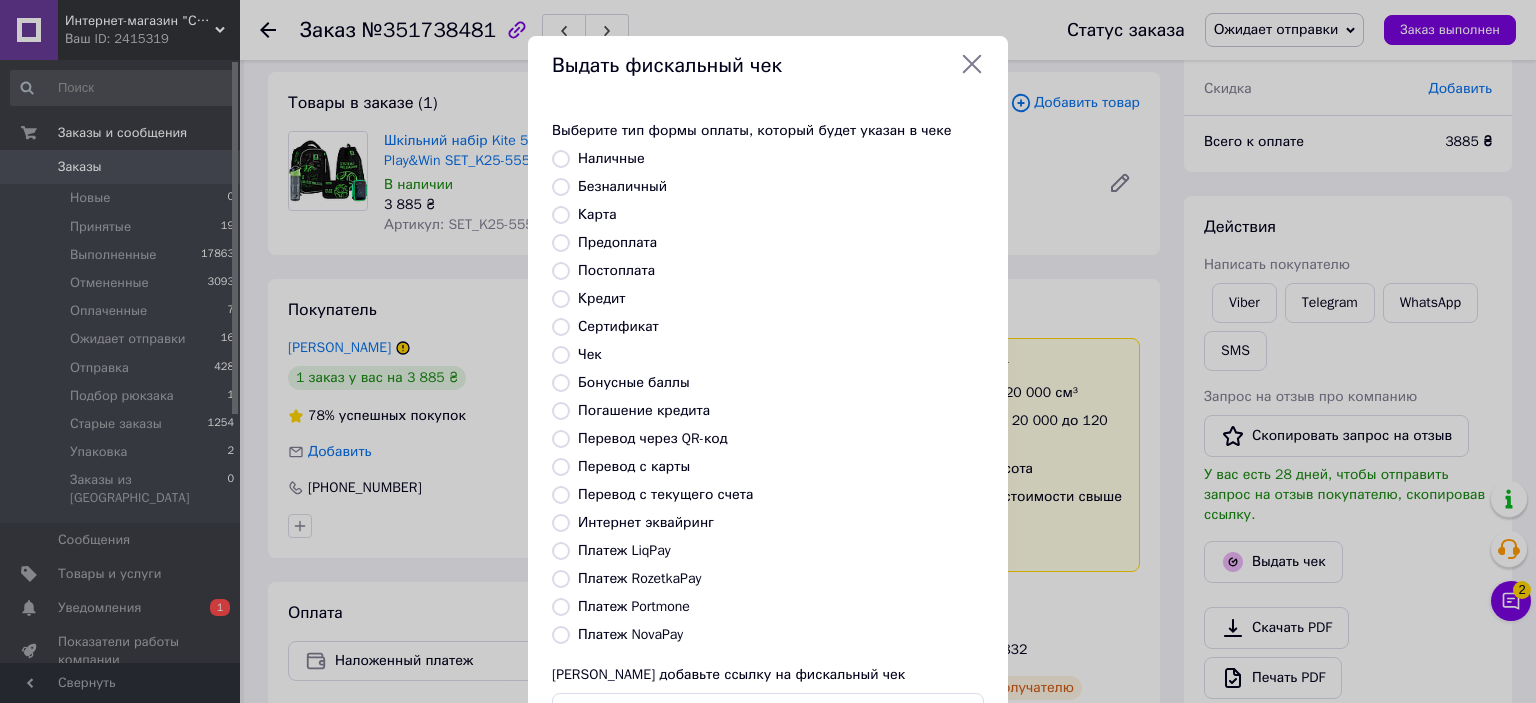 click on "Постоплата" at bounding box center (561, 271) 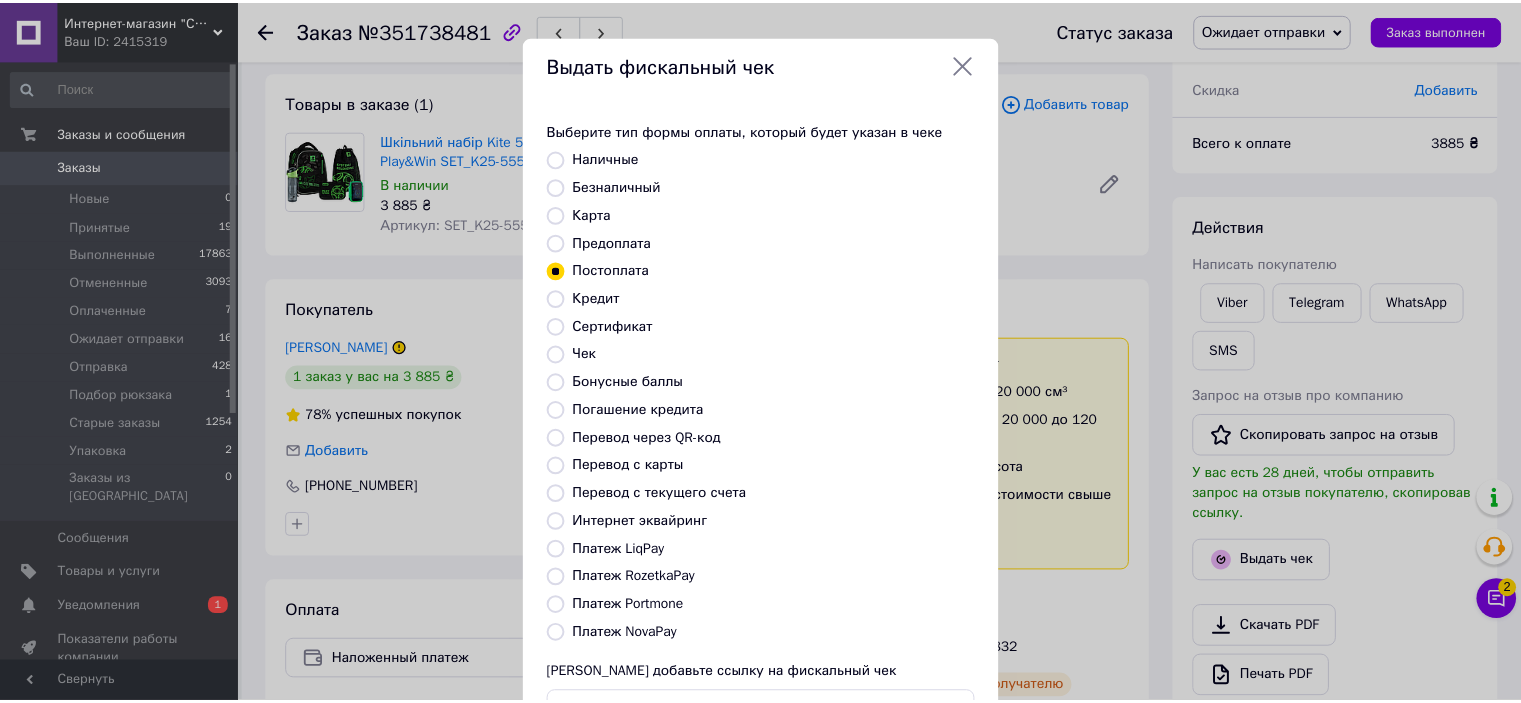 scroll, scrollTop: 155, scrollLeft: 0, axis: vertical 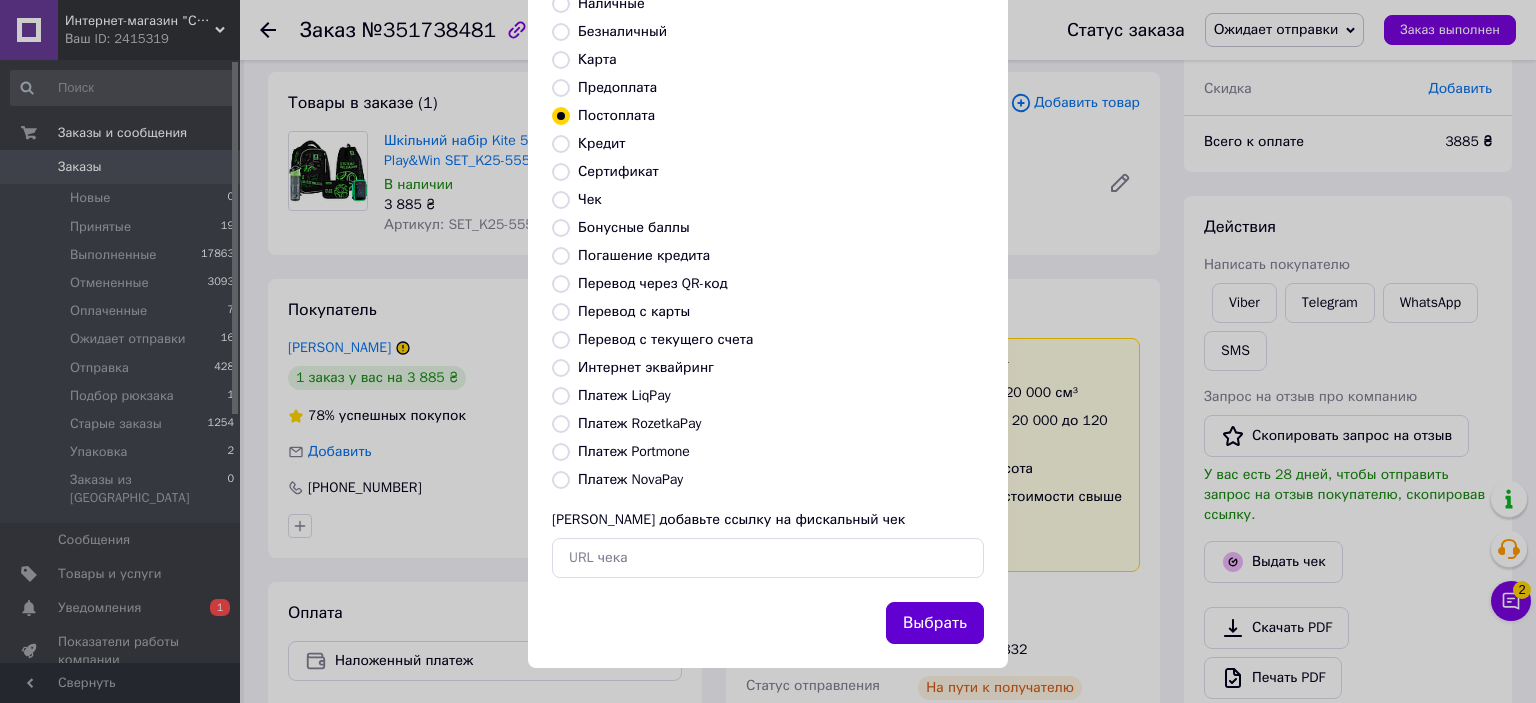 click on "Выбрать" at bounding box center [935, 623] 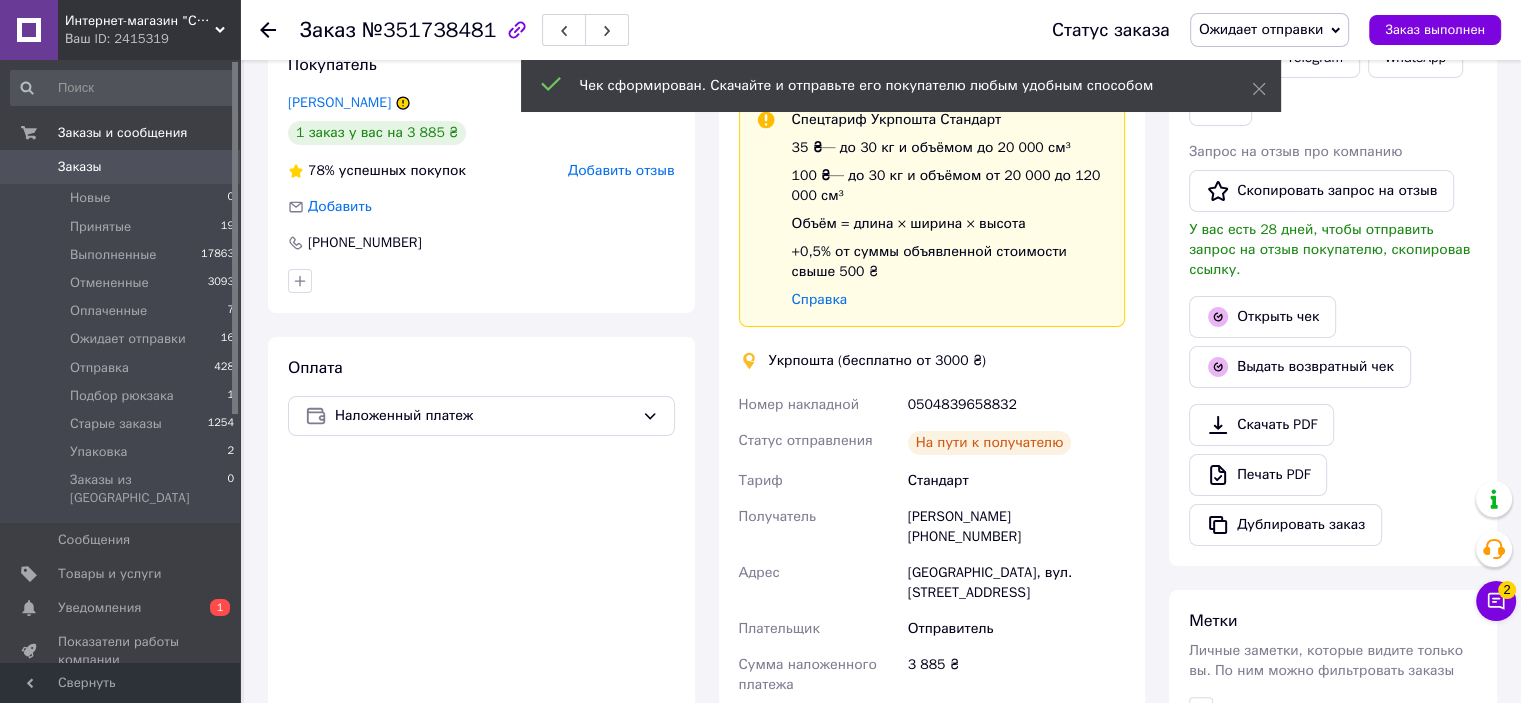 scroll, scrollTop: 0, scrollLeft: 0, axis: both 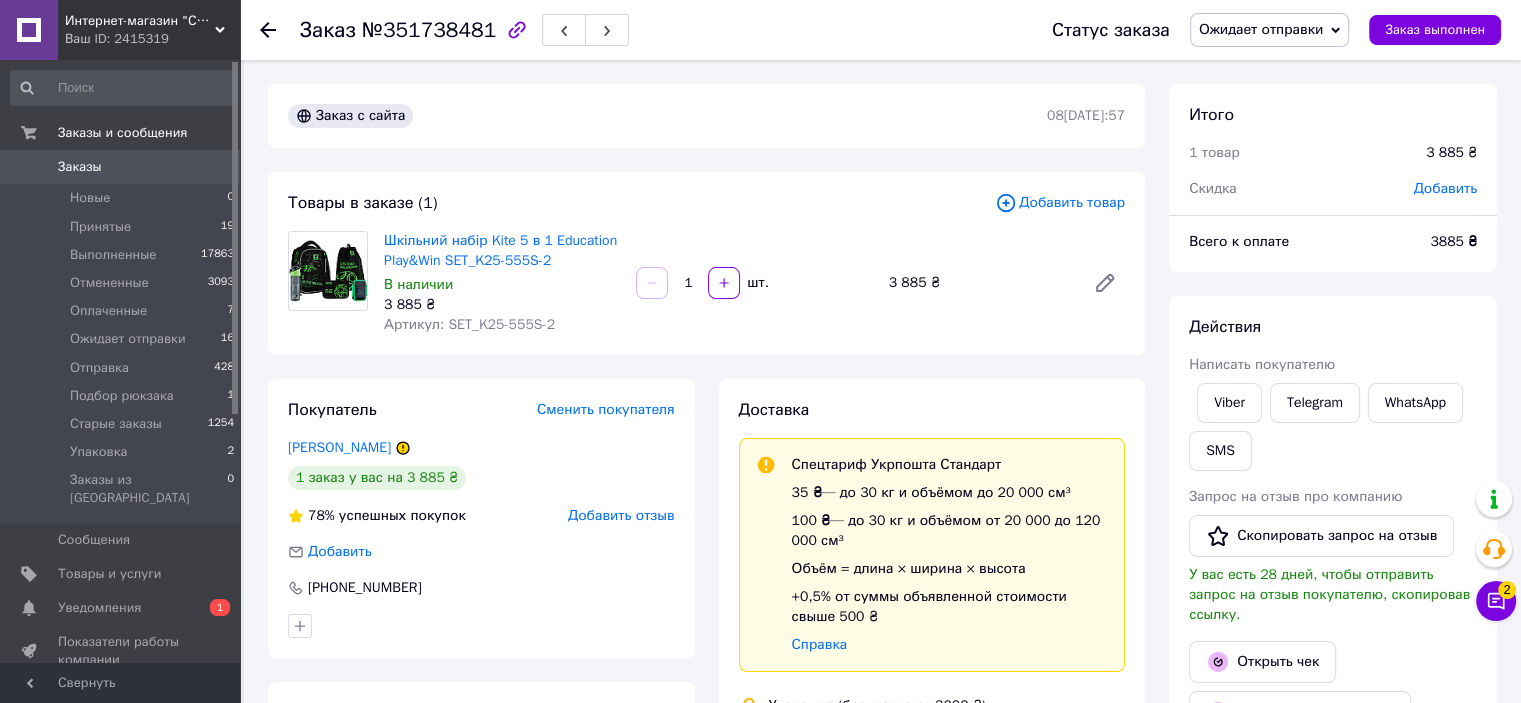 click on "Ожидает отправки" at bounding box center [1261, 29] 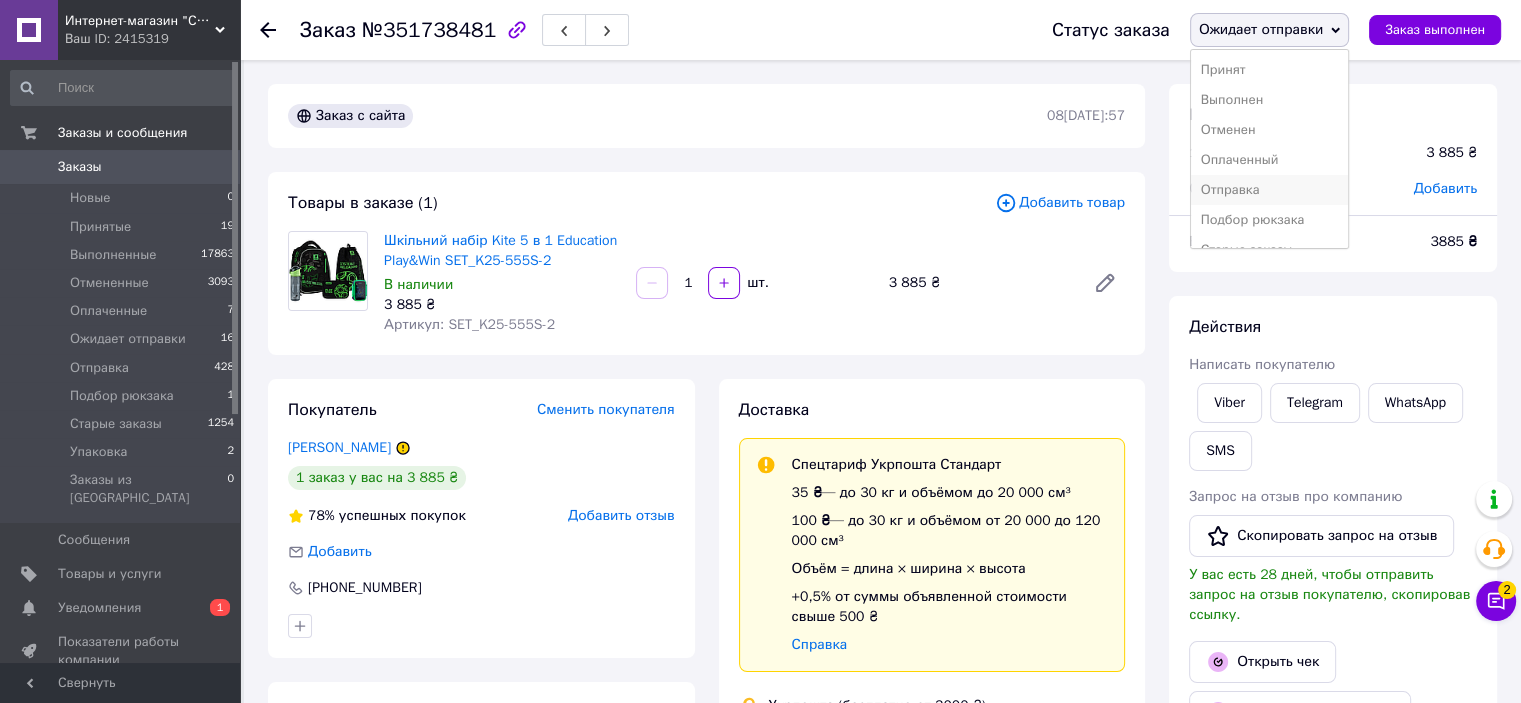 click on "Отправка" at bounding box center (1270, 190) 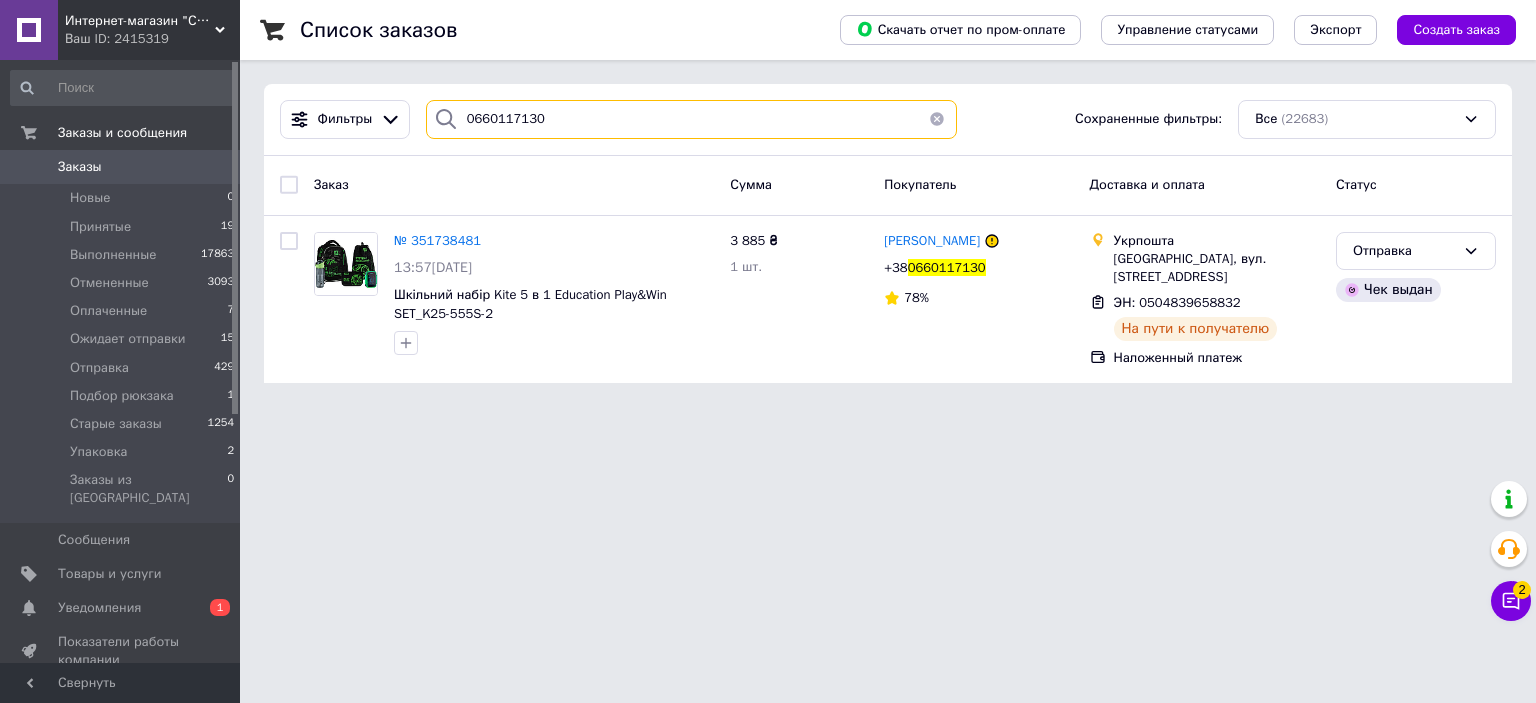 click on "0660117130" at bounding box center [692, 119] 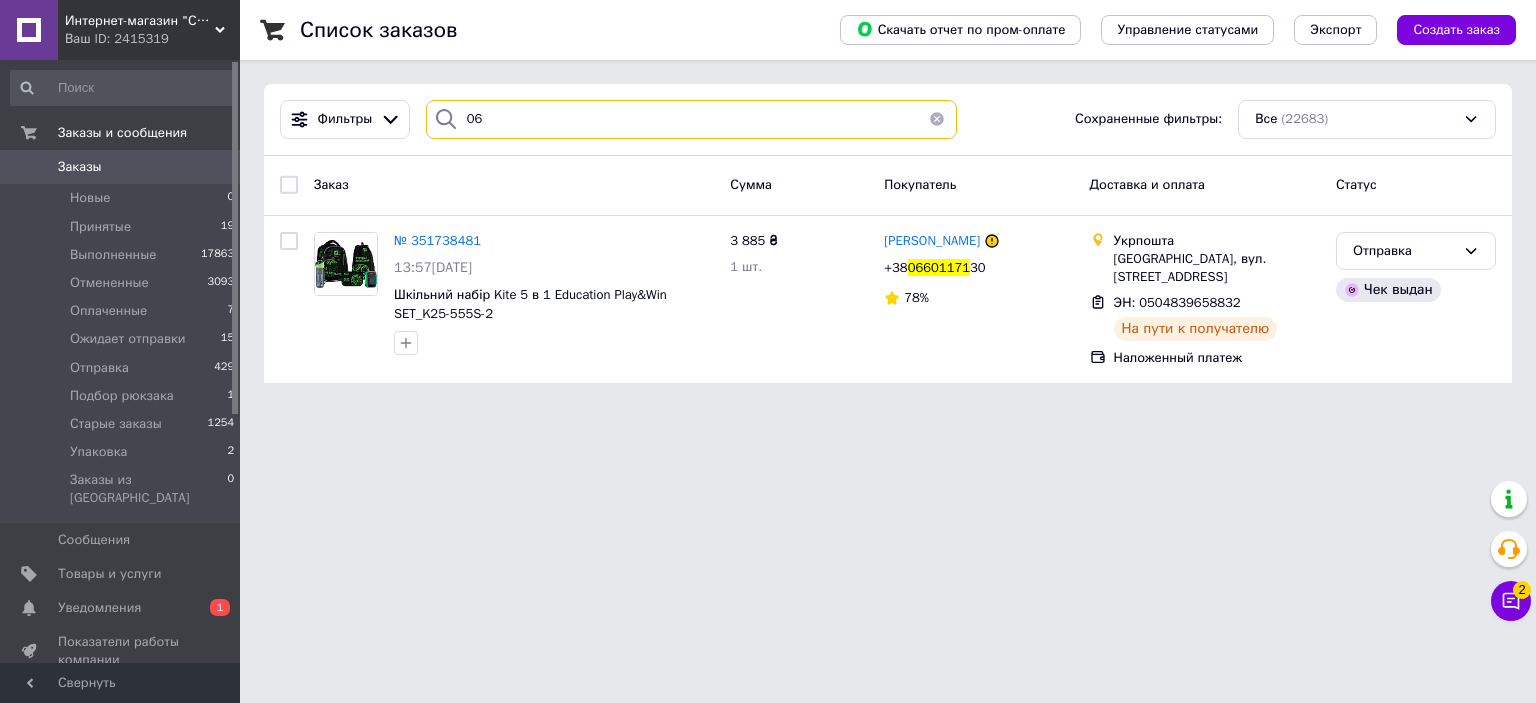 type on "0" 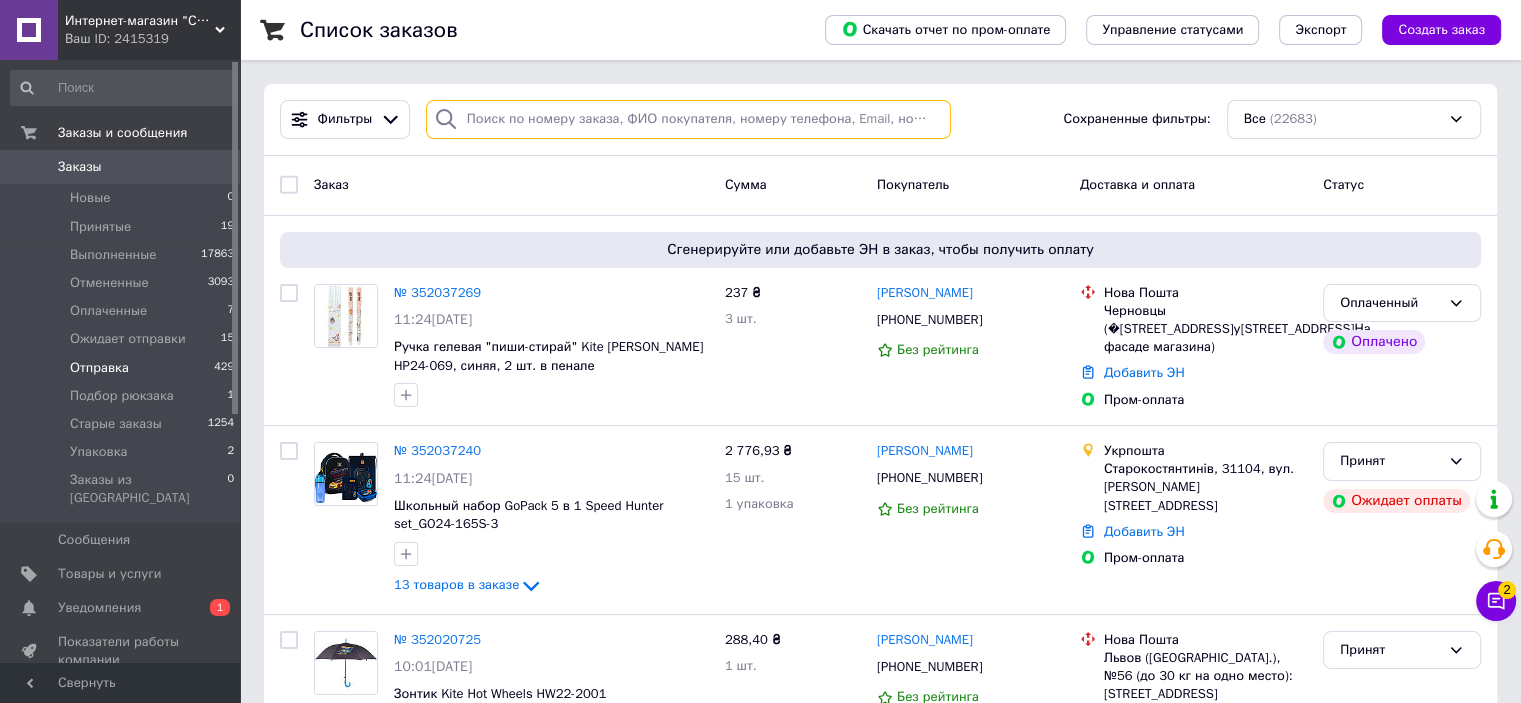 type 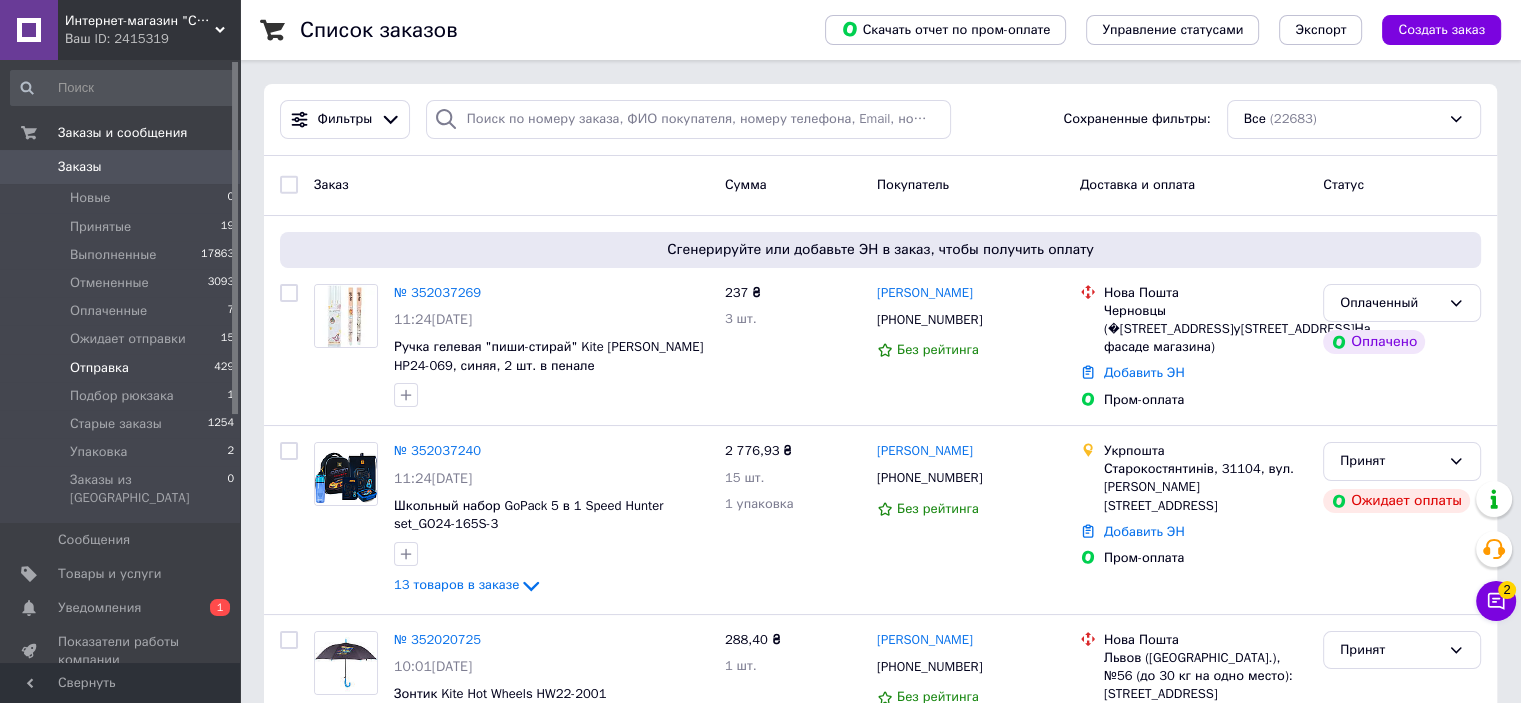 click on "Отправка" at bounding box center (99, 368) 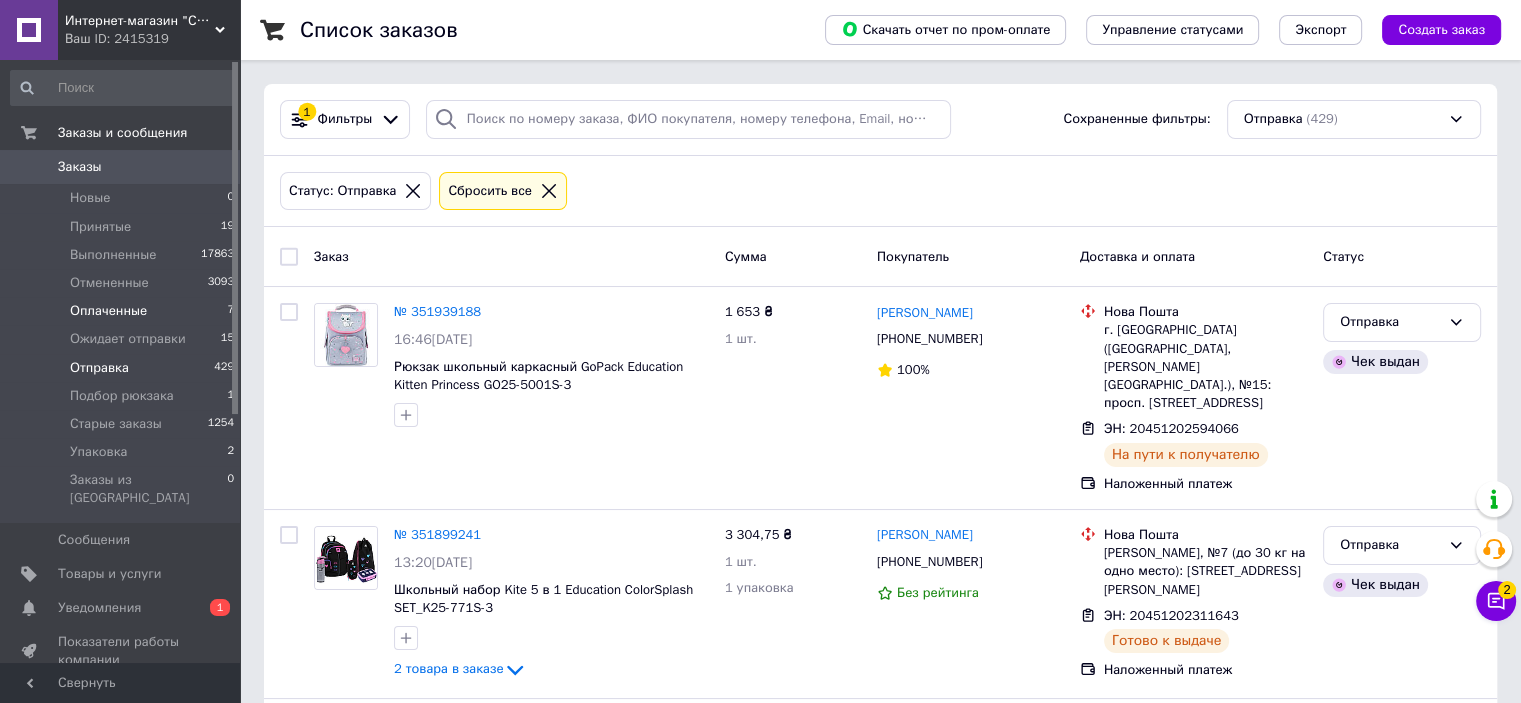 click on "Оплаченные" at bounding box center (108, 311) 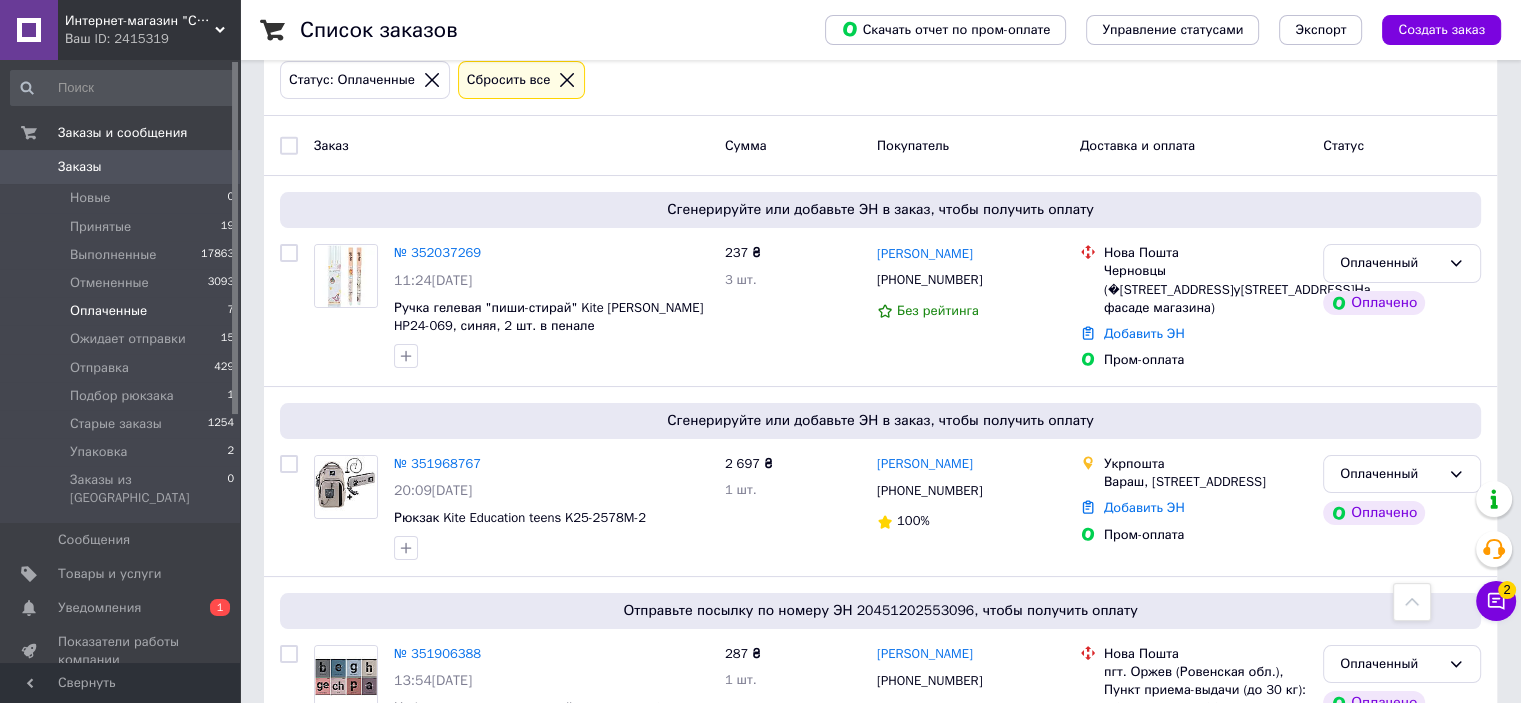 scroll, scrollTop: 32, scrollLeft: 0, axis: vertical 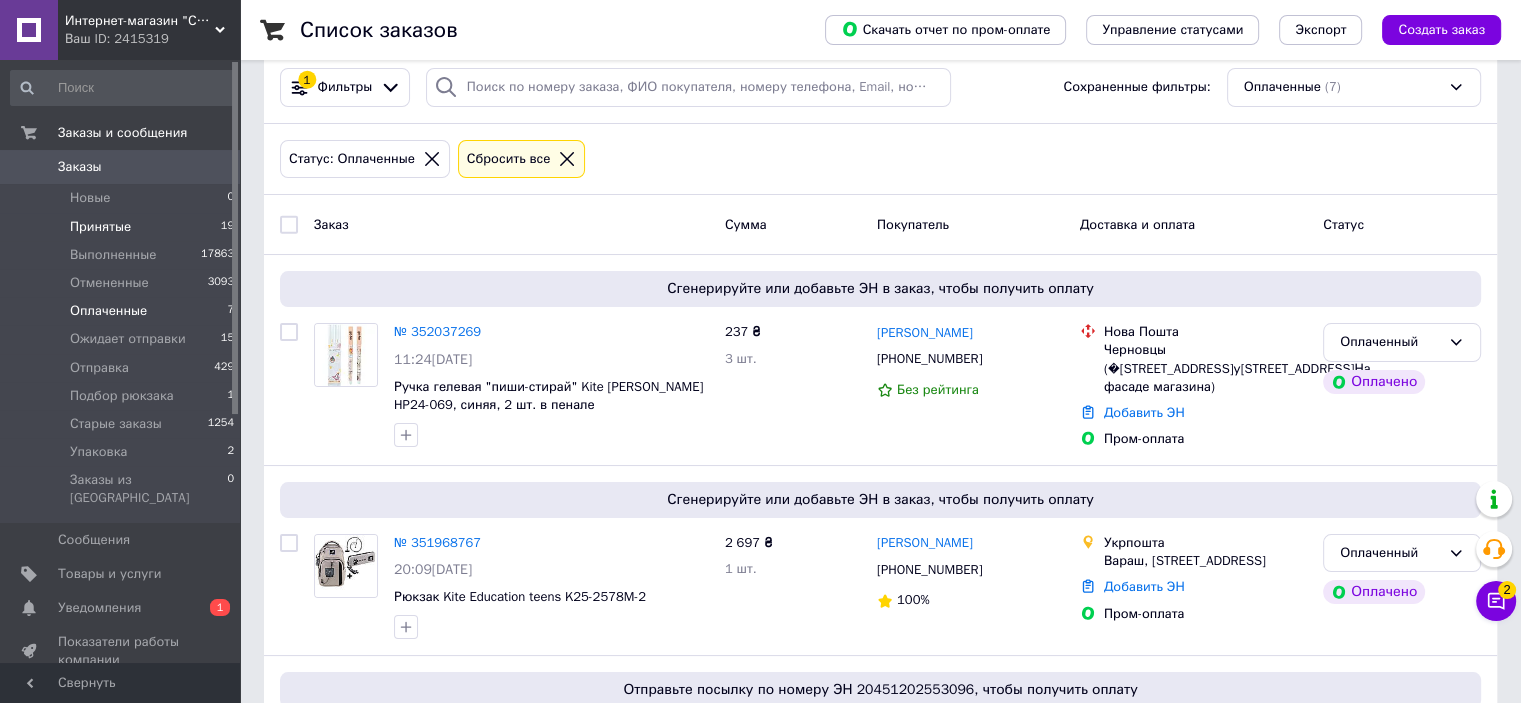 click on "Принятые" at bounding box center [100, 227] 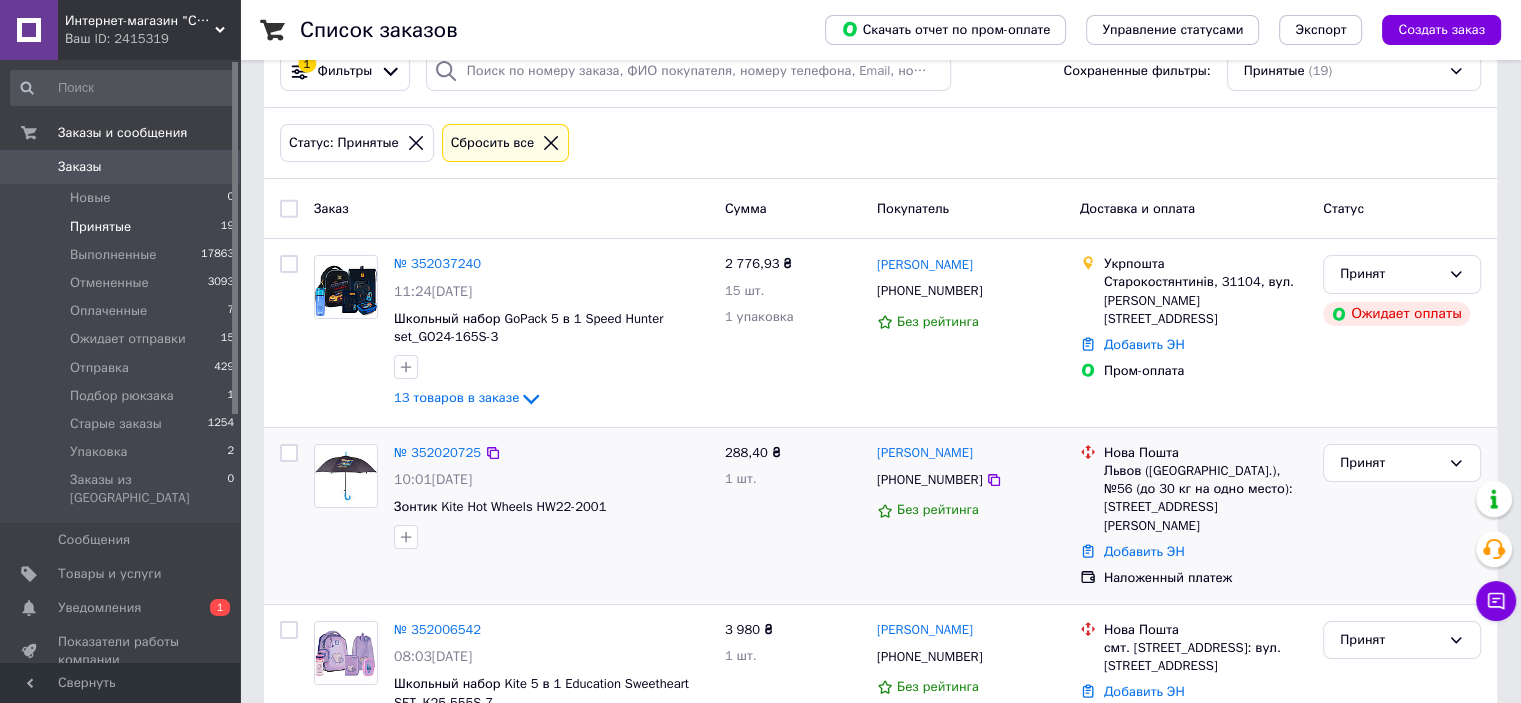 scroll, scrollTop: 0, scrollLeft: 0, axis: both 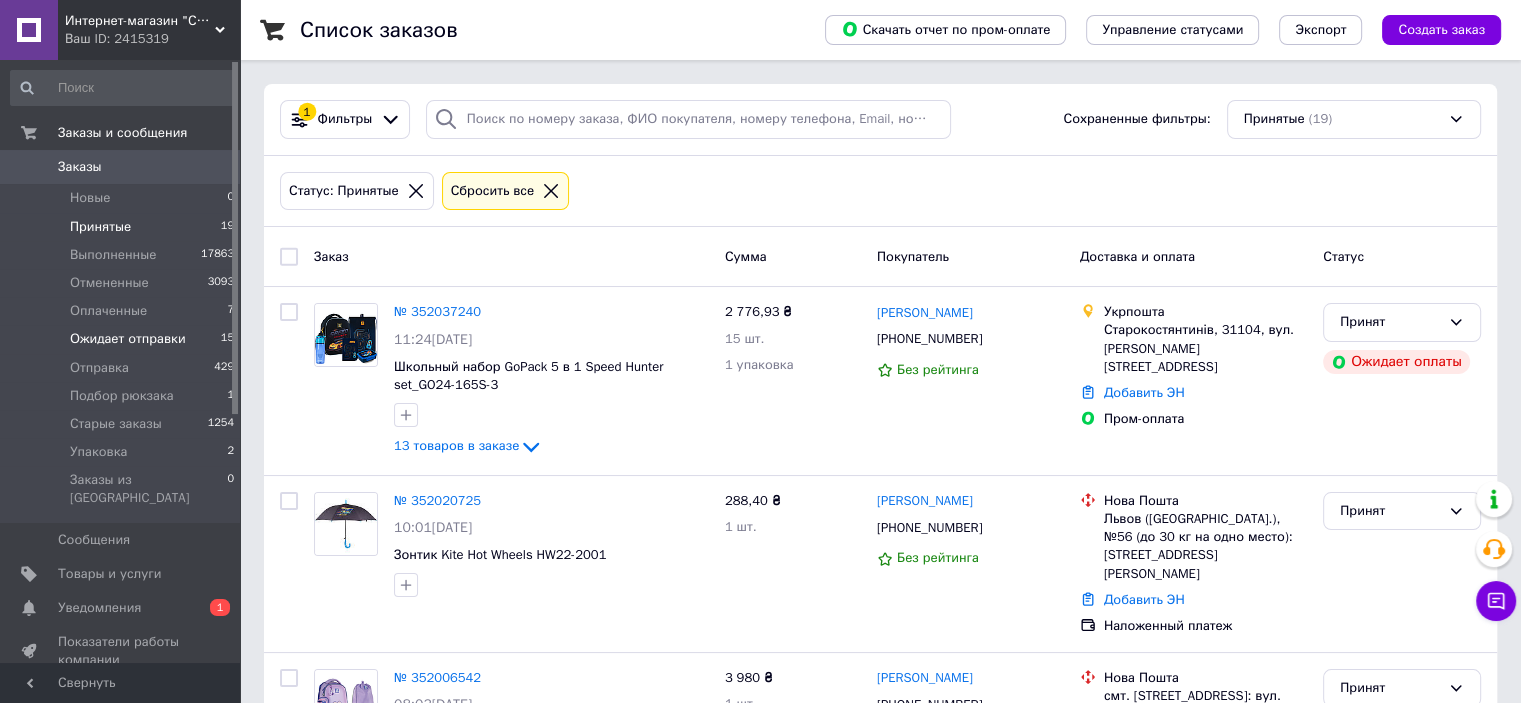 click on "Ожидает отправки" at bounding box center [128, 339] 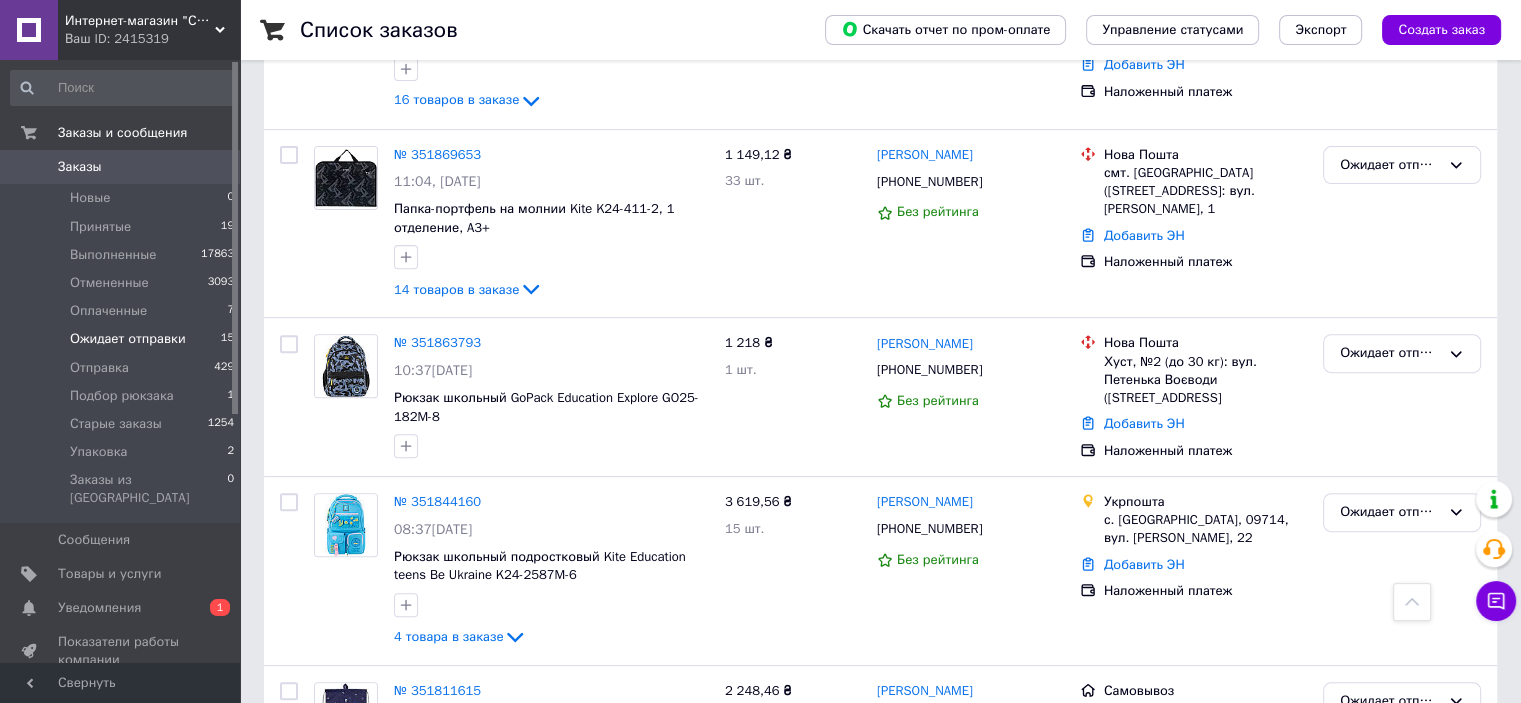 scroll, scrollTop: 700, scrollLeft: 0, axis: vertical 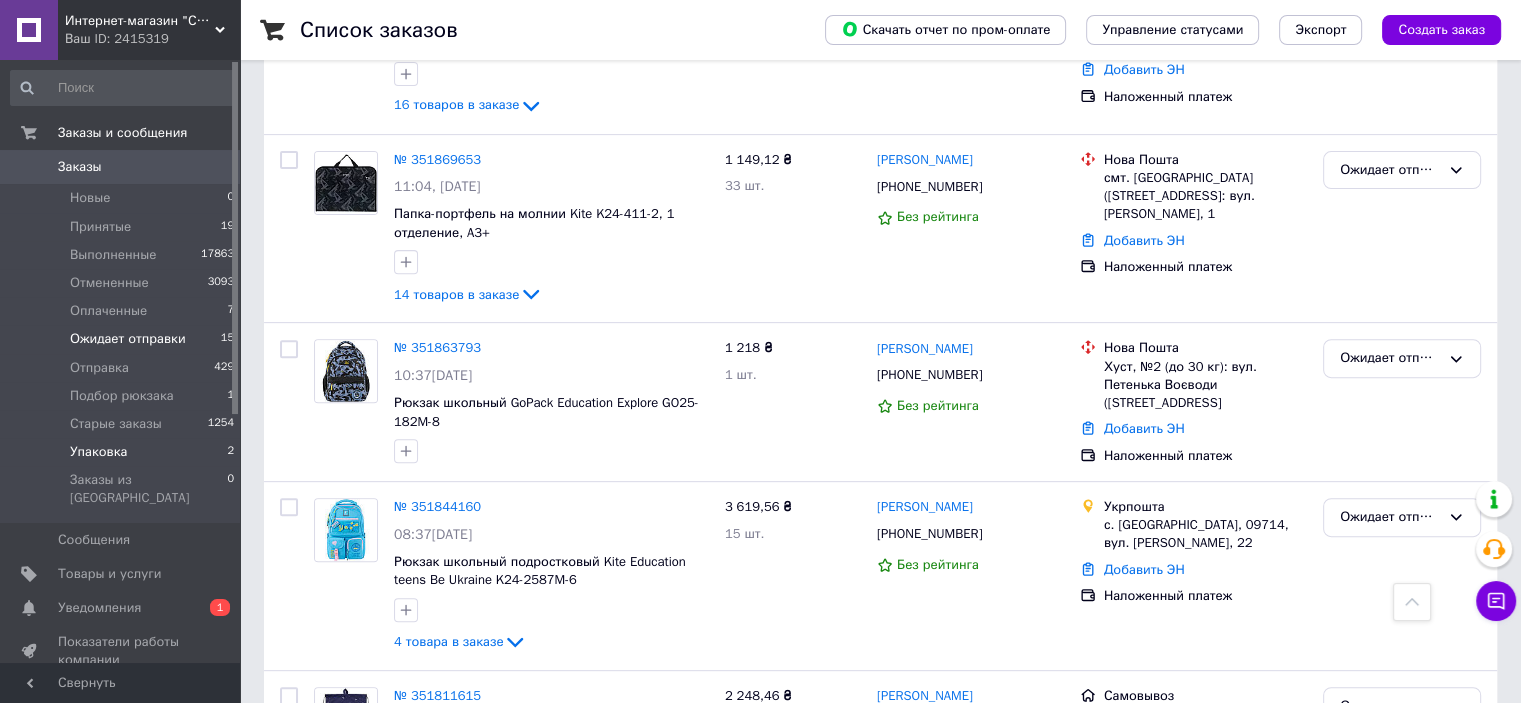 click on "Упаковка" at bounding box center (98, 452) 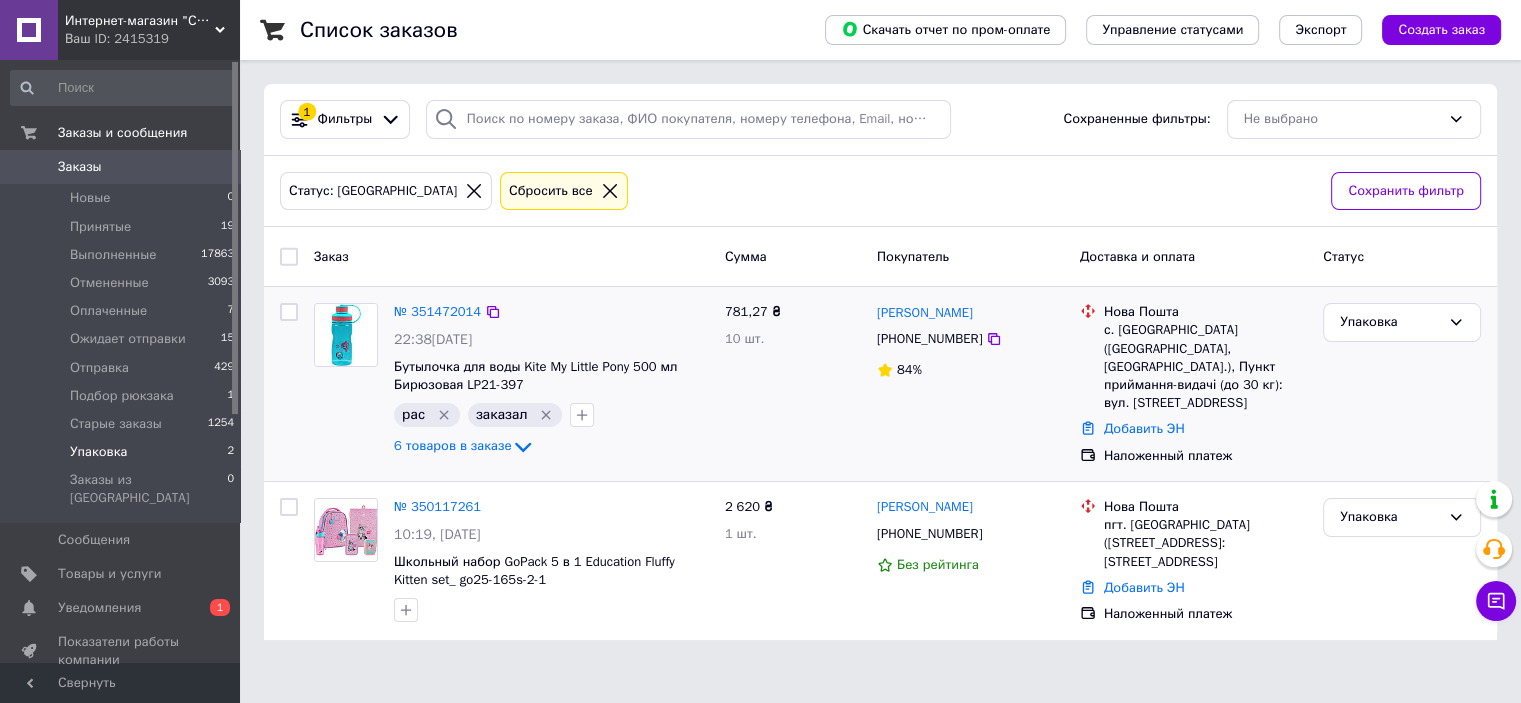 scroll, scrollTop: 0, scrollLeft: 0, axis: both 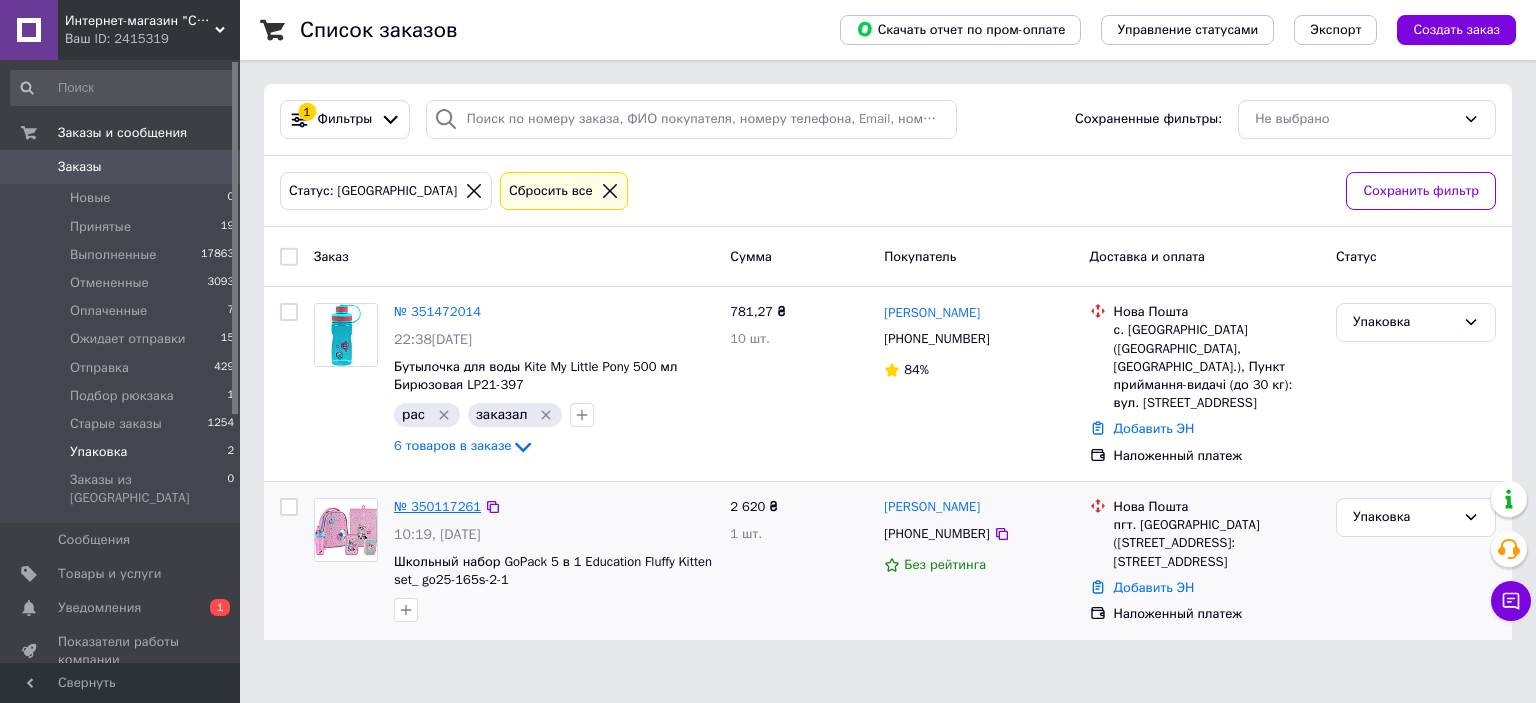 click on "№ 350117261" at bounding box center (437, 506) 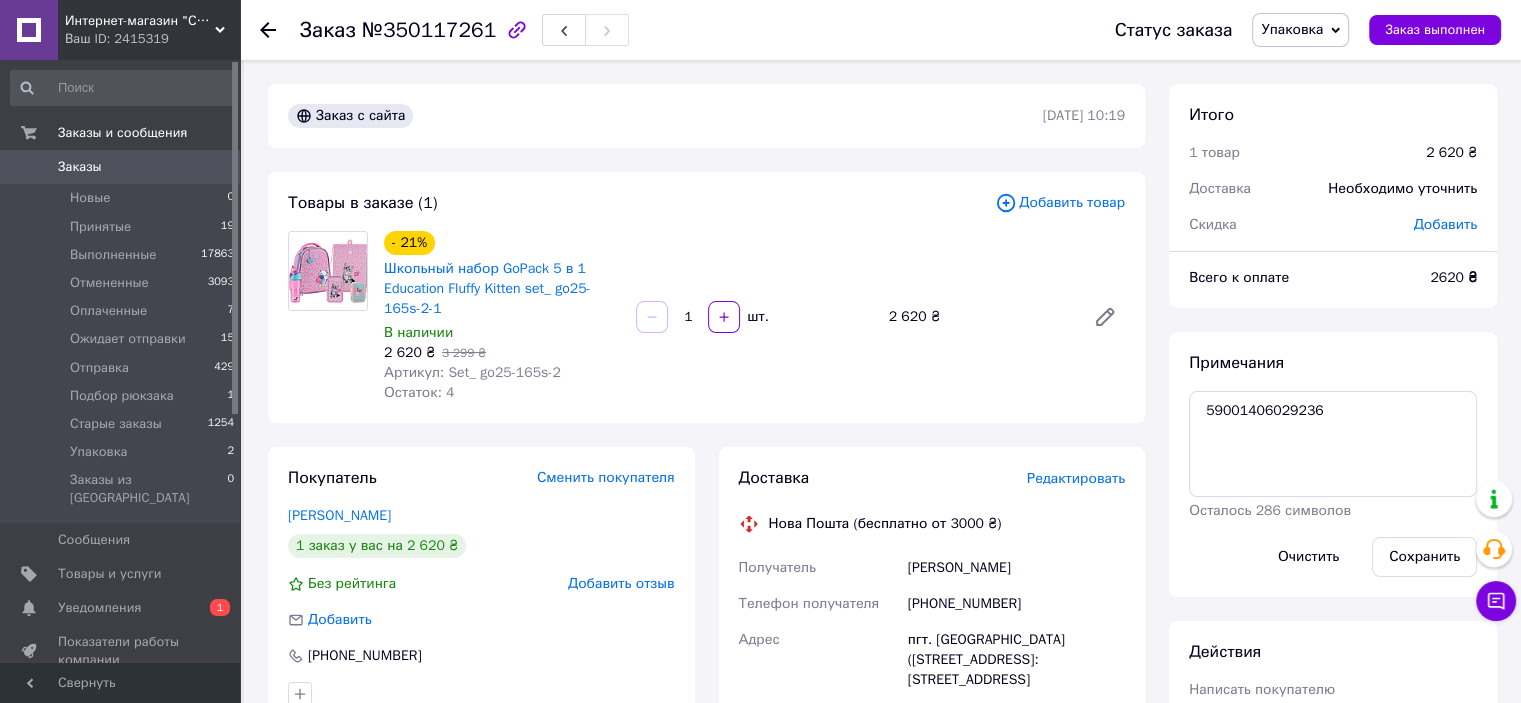 scroll, scrollTop: 430, scrollLeft: 0, axis: vertical 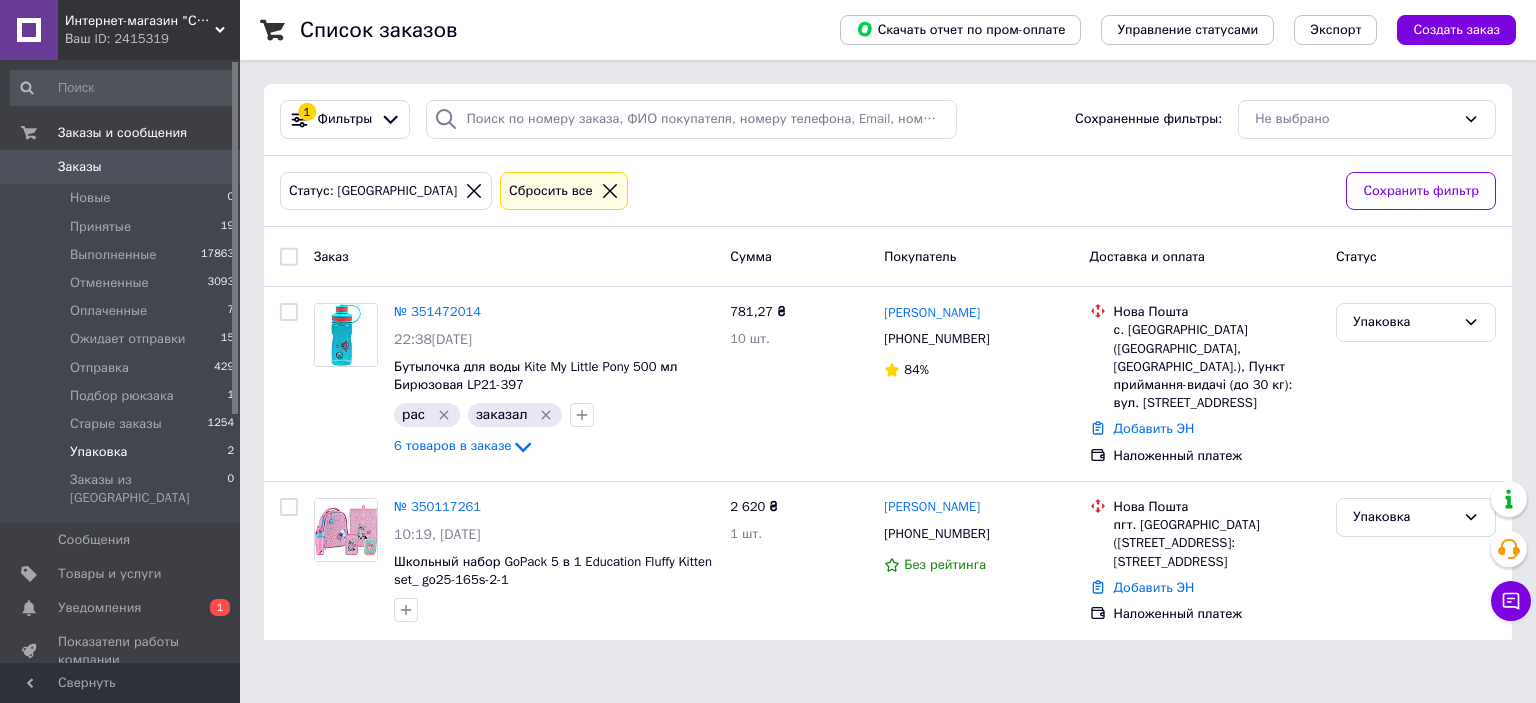 click on "Интернет-магазин "Скайт" Ваш ID: 2415319 Сайт Интернет-магазин "Скайт" Кабинет покупателя Проверить состояние системы Страница на портале Справка Выйти Заказы и сообщения Заказы 0 Новые 0 Принятые 19 Выполненные 17863 Отмененные 3093 Оплаченные 7 Ожидает отправки 15 Отправка 429 Подбор рюкзака 1 Старые заказы 1254 Упаковка 2 Заказы из Розетки 0 Сообщения 0 Товары и услуги Уведомления 0 1 Показатели работы компании Панель управления Отзывы Клиенты Каталог ProSale Аналитика Инструменты вебмастера и SEO Управление сайтом   1" at bounding box center (768, 332) 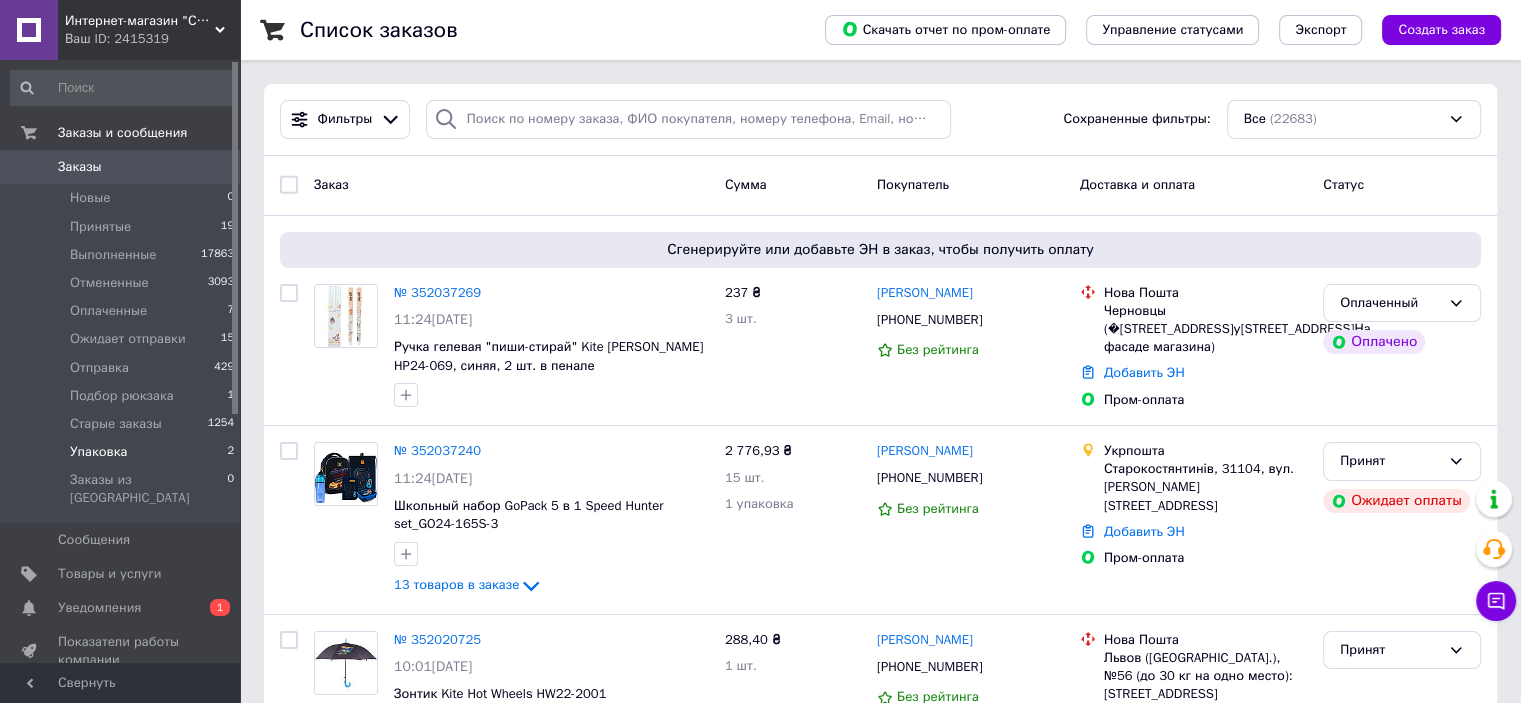 click on "Упаковка" at bounding box center [98, 452] 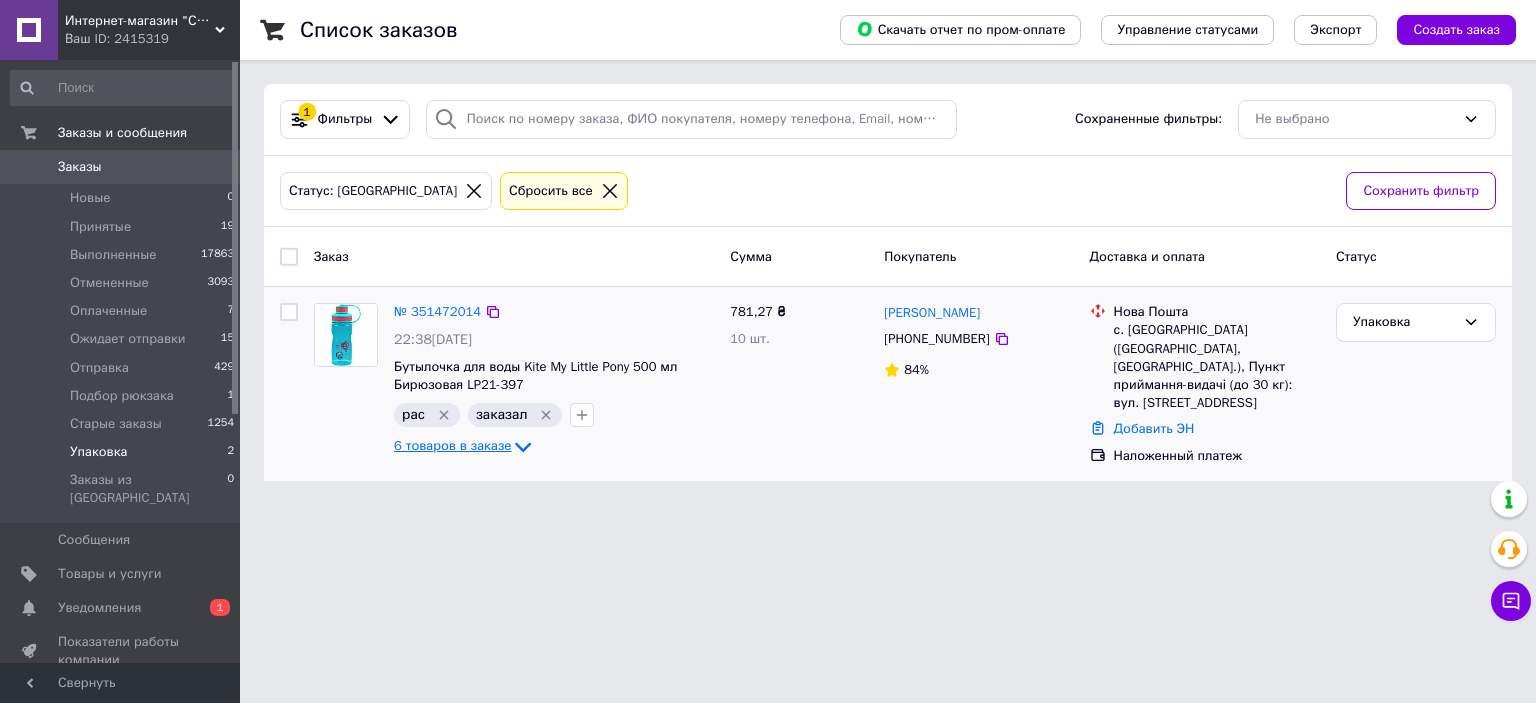 click 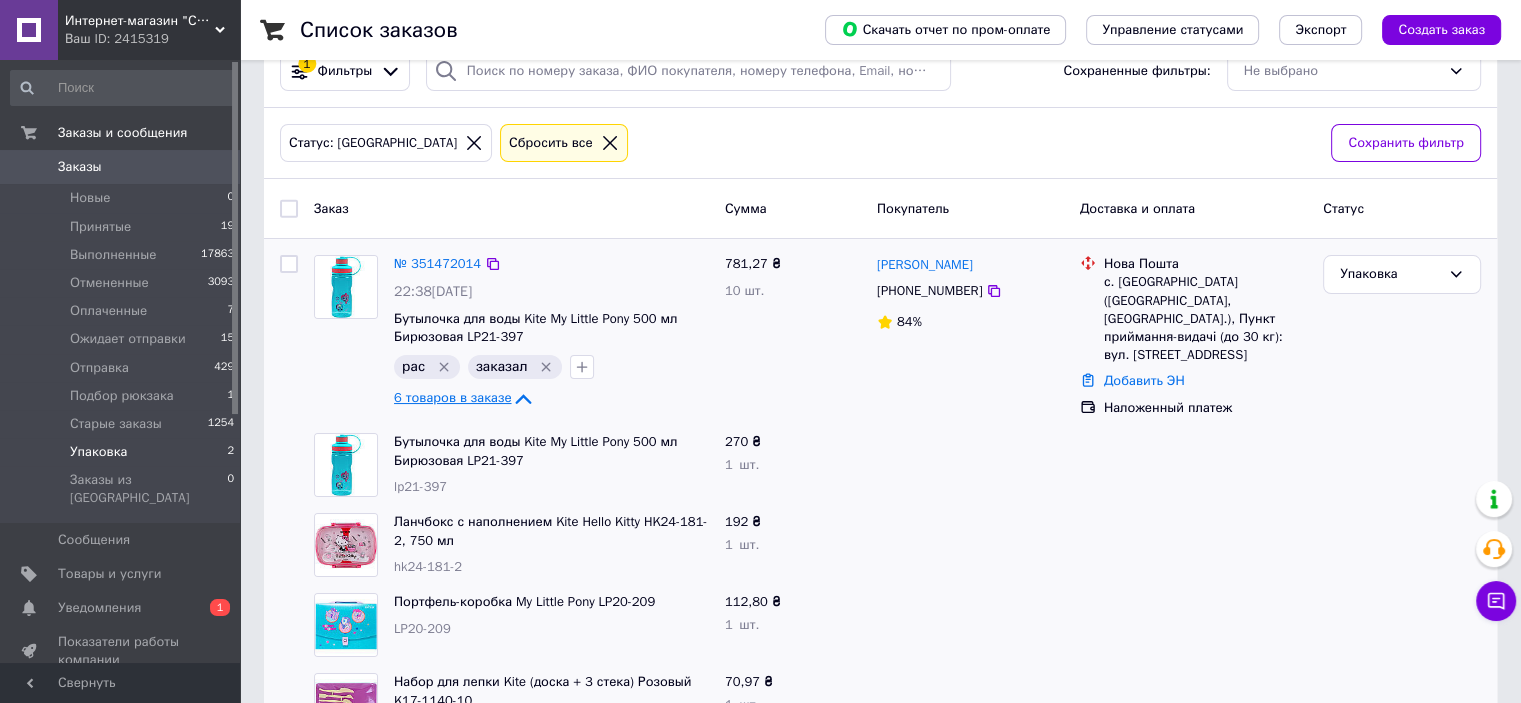 scroll, scrollTop: 0, scrollLeft: 0, axis: both 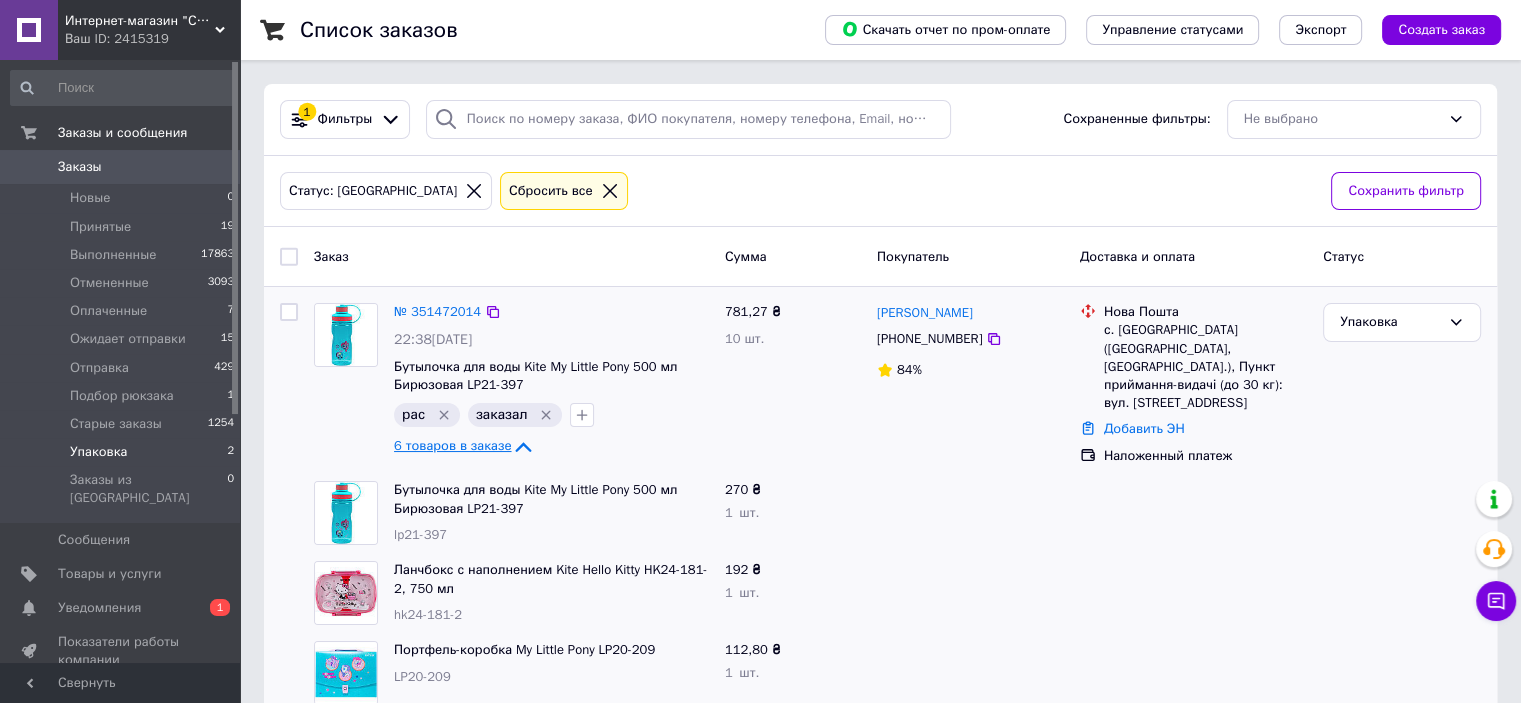 click 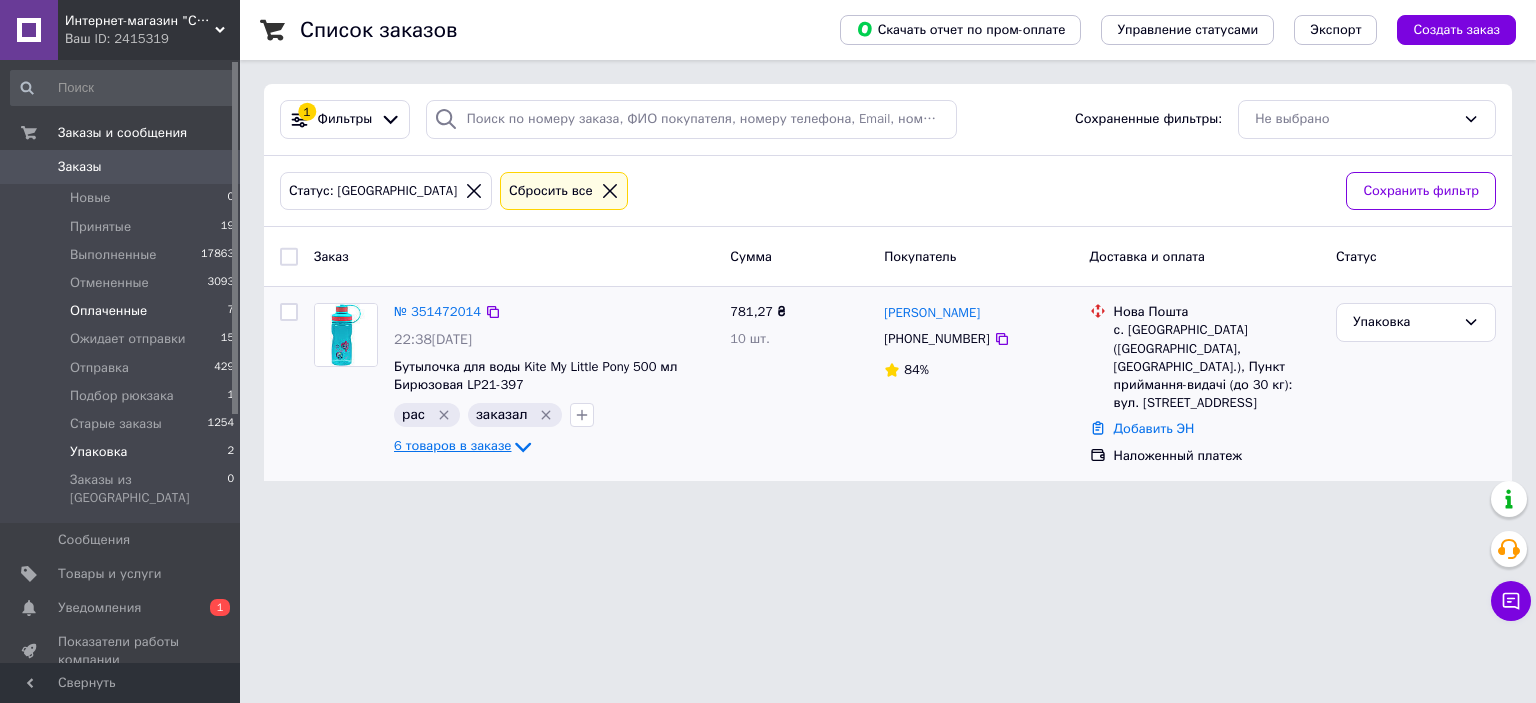 click on "Оплаченные" at bounding box center (108, 311) 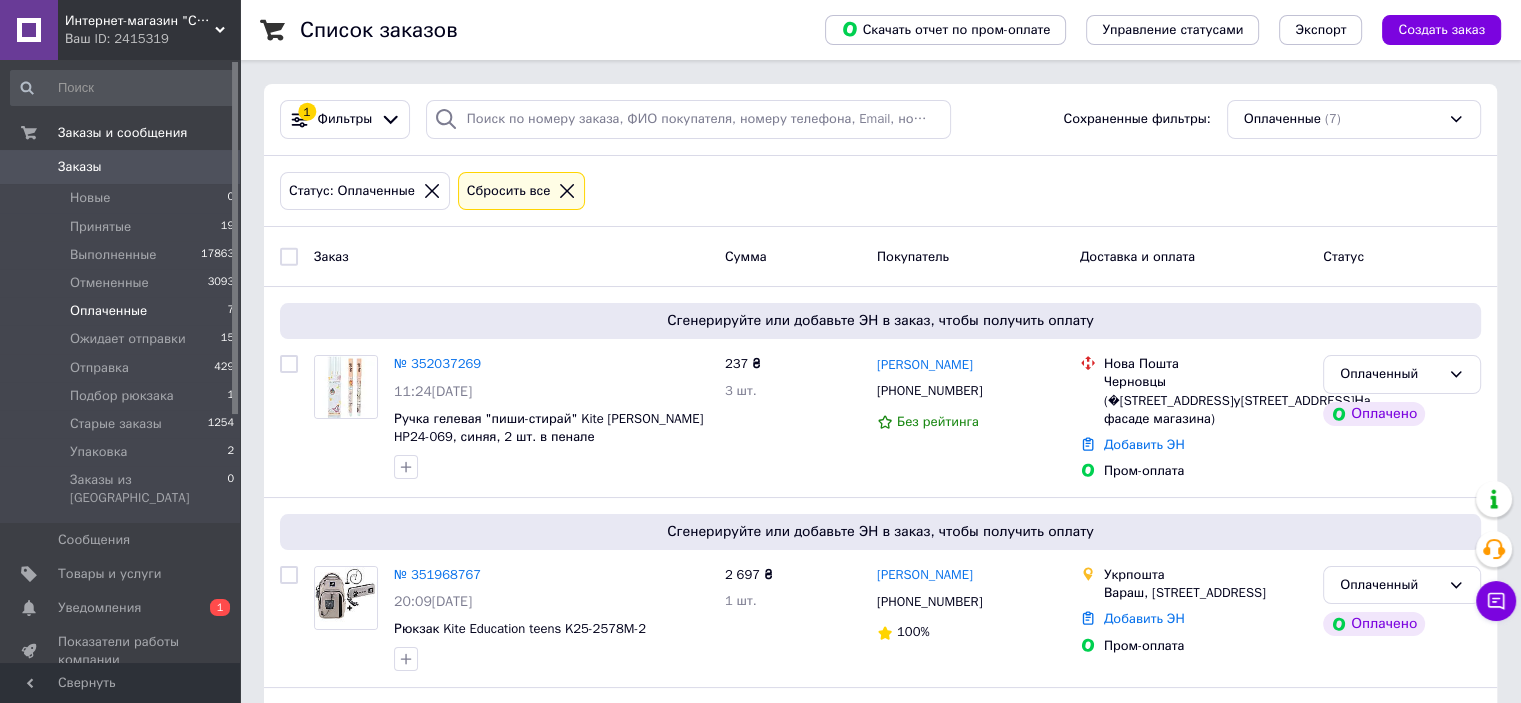 click 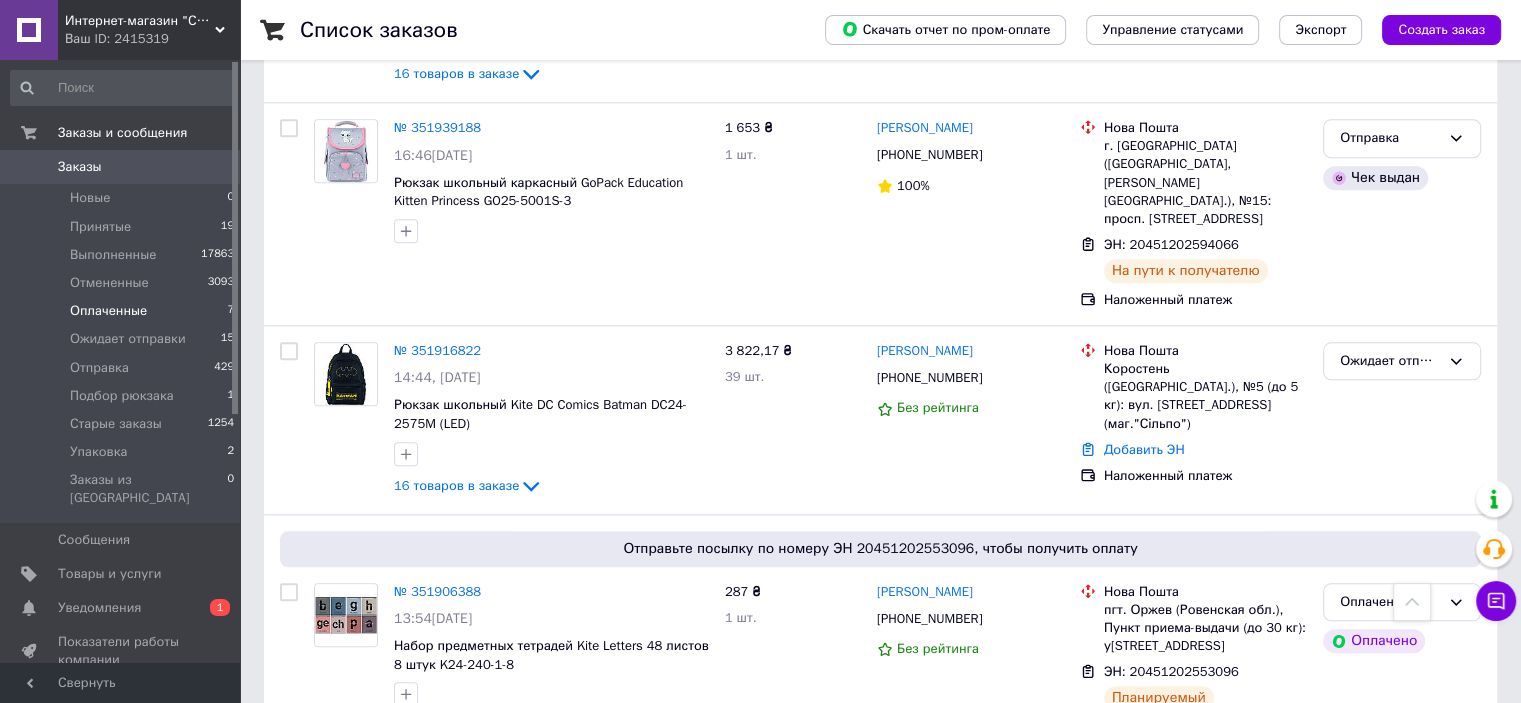 scroll, scrollTop: 2300, scrollLeft: 0, axis: vertical 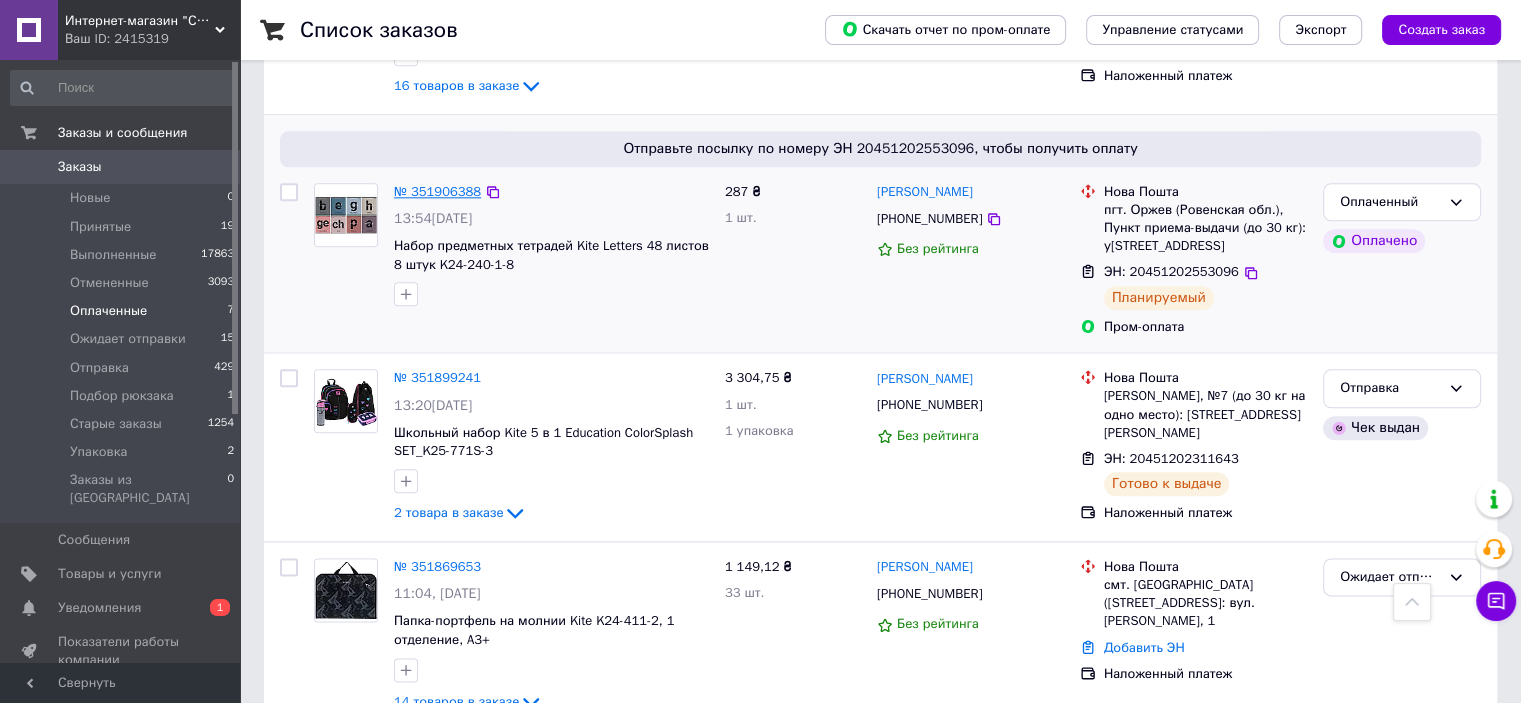 click on "№ 351906388" at bounding box center [437, 191] 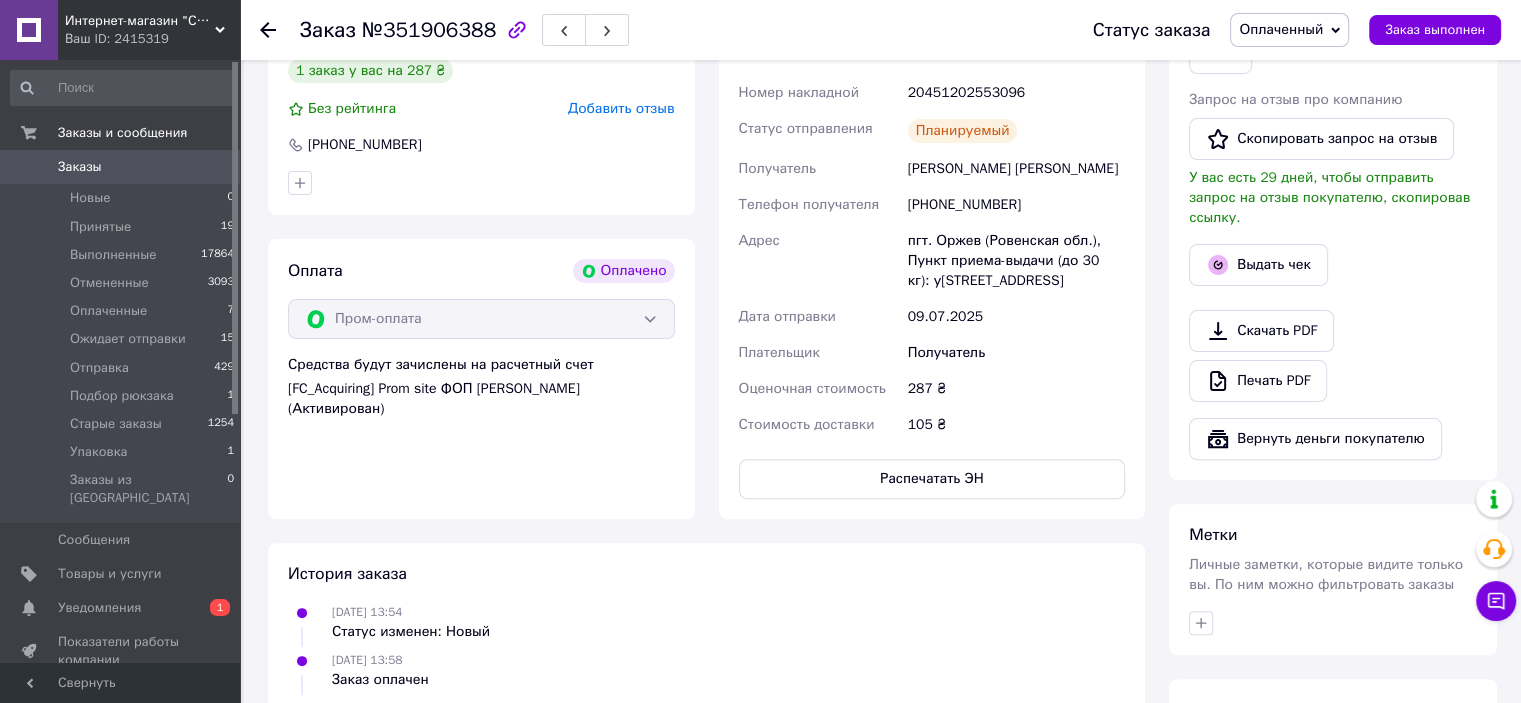 scroll, scrollTop: 487, scrollLeft: 0, axis: vertical 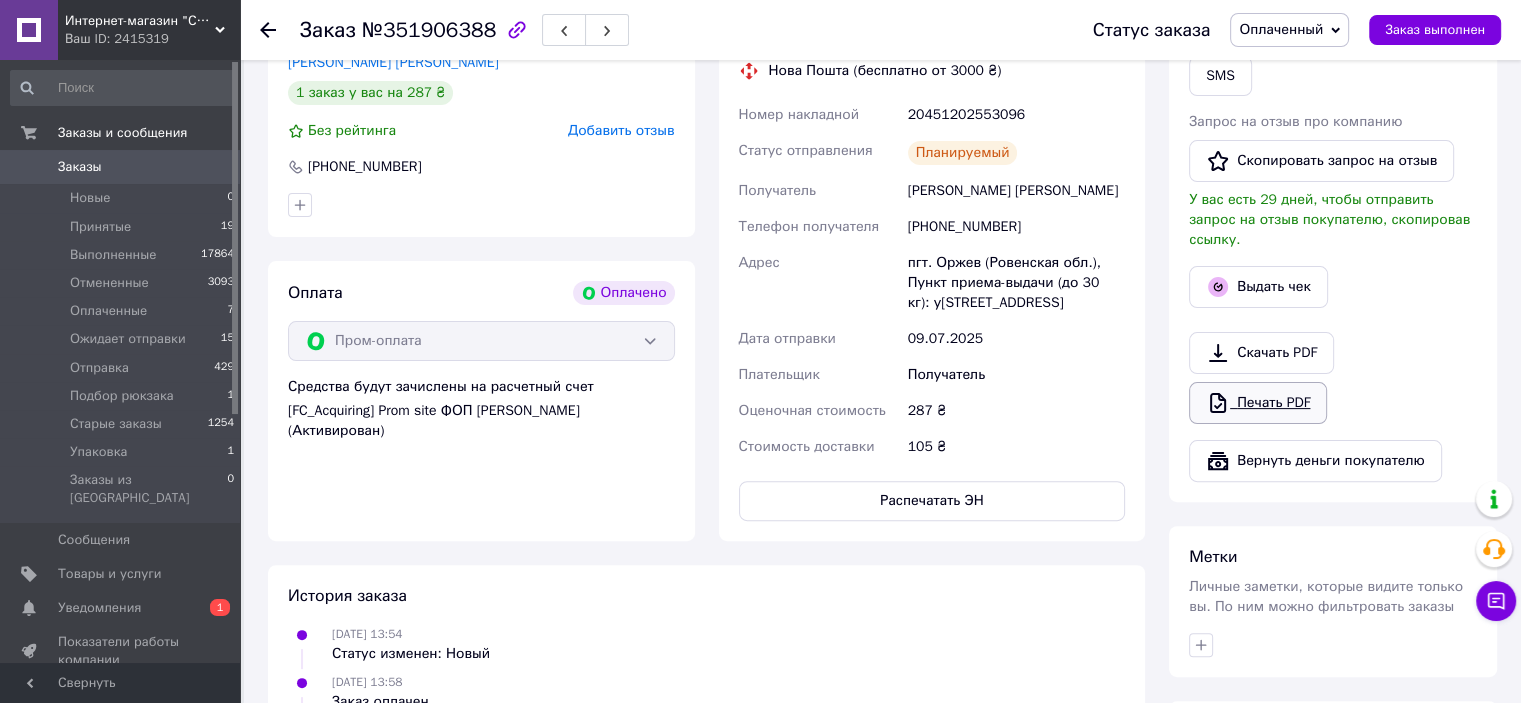 click on "Печать PDF" at bounding box center (1258, 403) 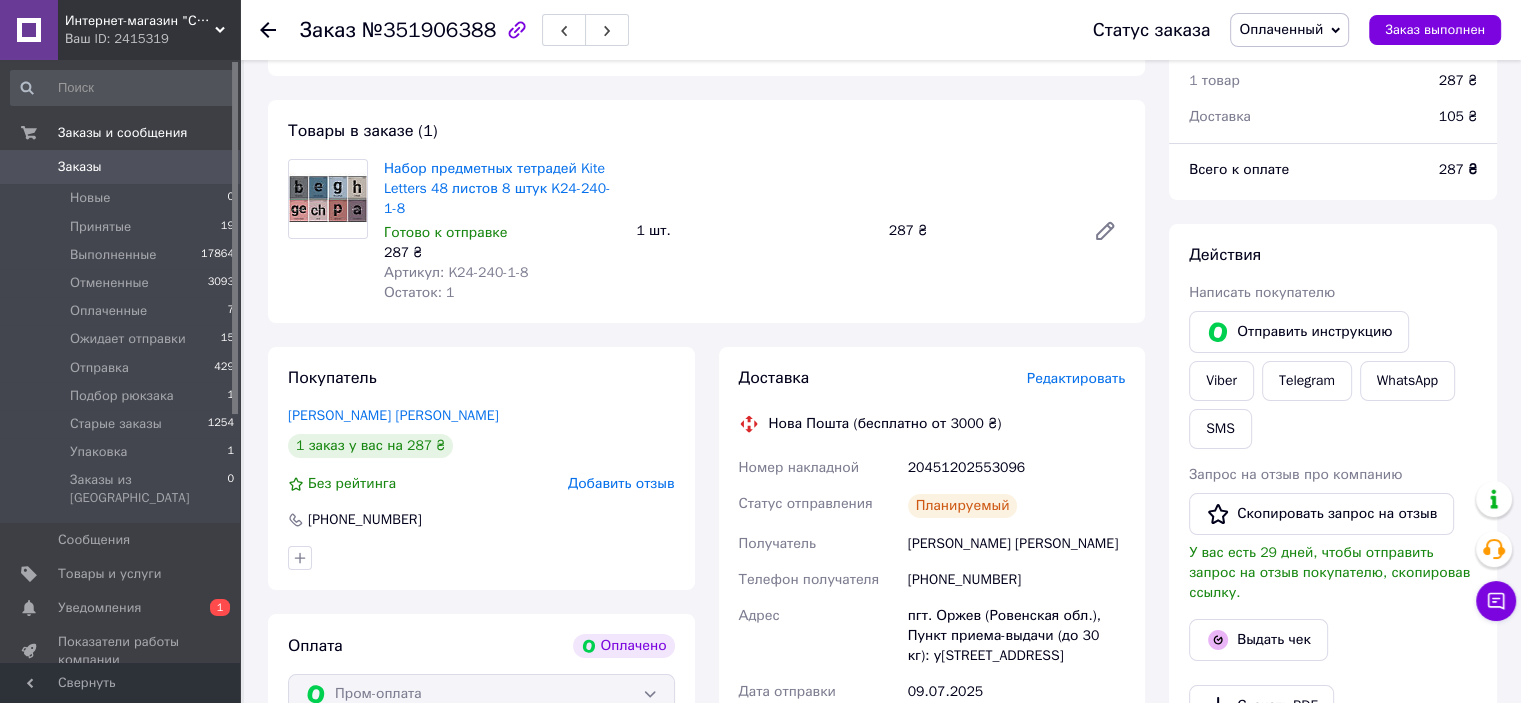 scroll, scrollTop: 87, scrollLeft: 0, axis: vertical 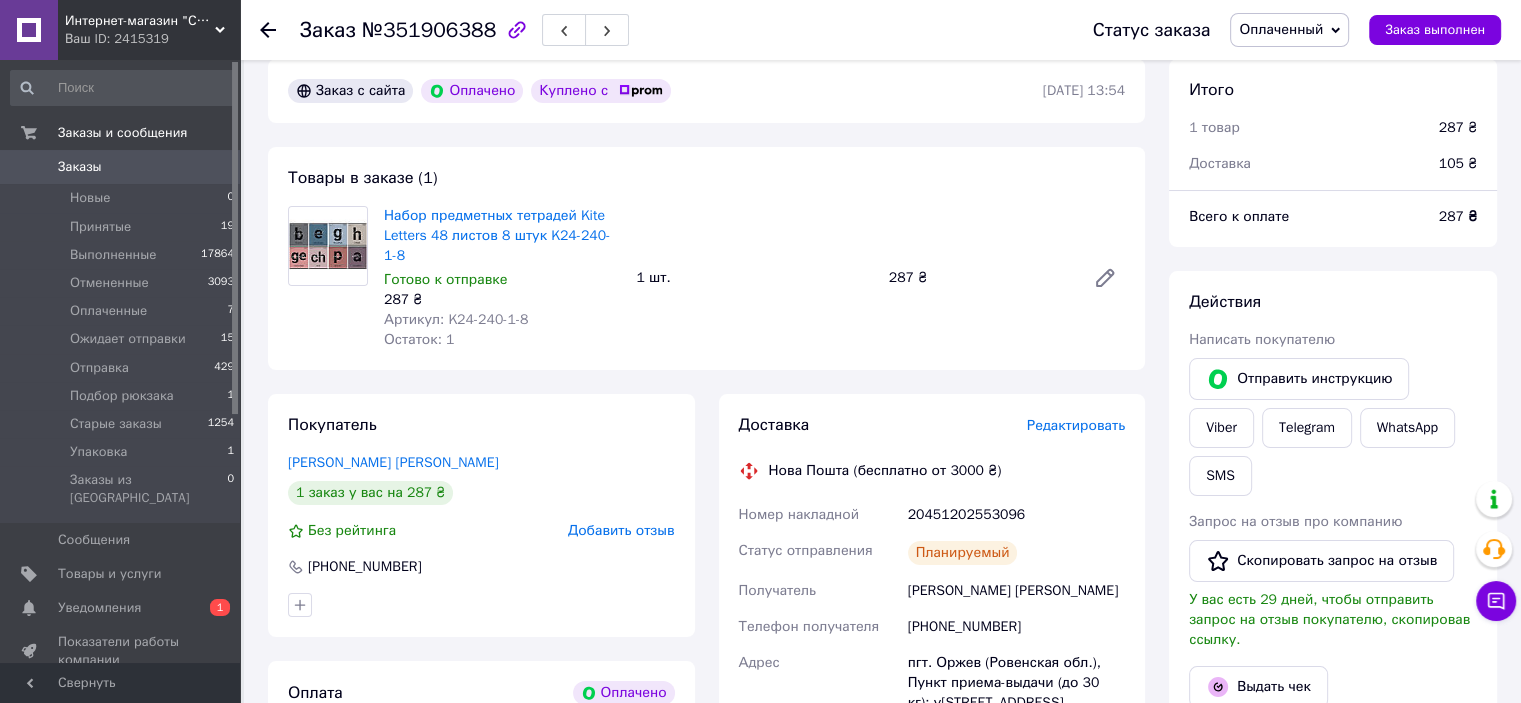click on "Оплаченный" at bounding box center [1281, 29] 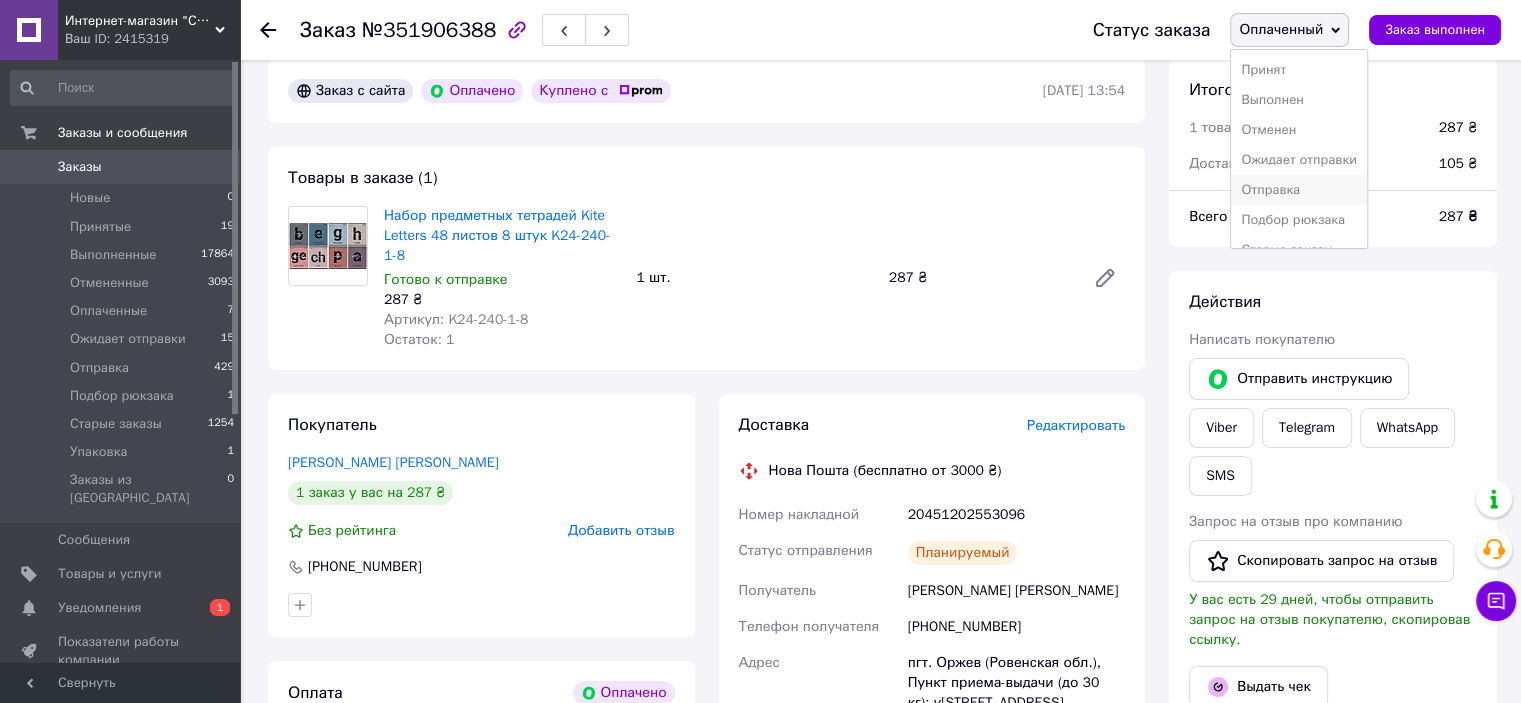 scroll, scrollTop: 52, scrollLeft: 0, axis: vertical 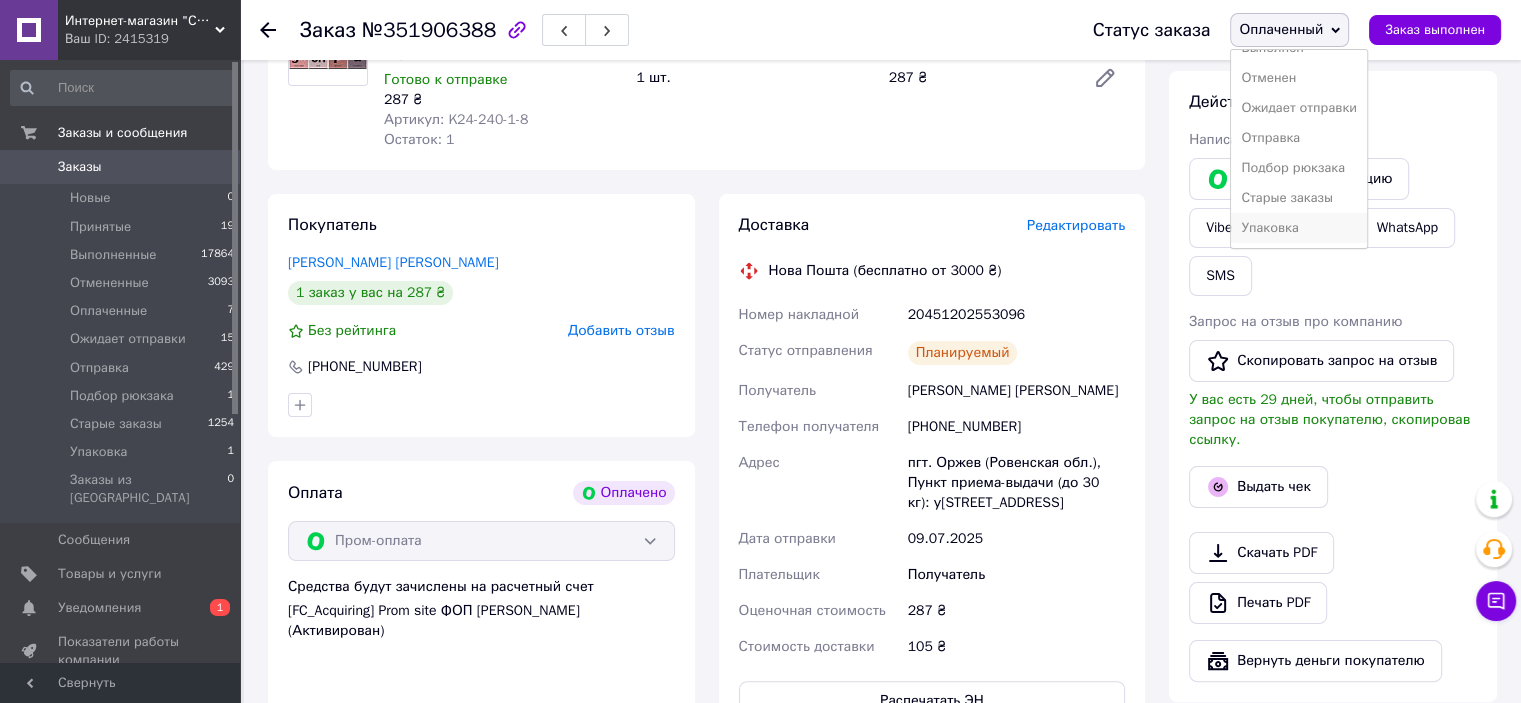 click on "Упаковка" at bounding box center [1299, 228] 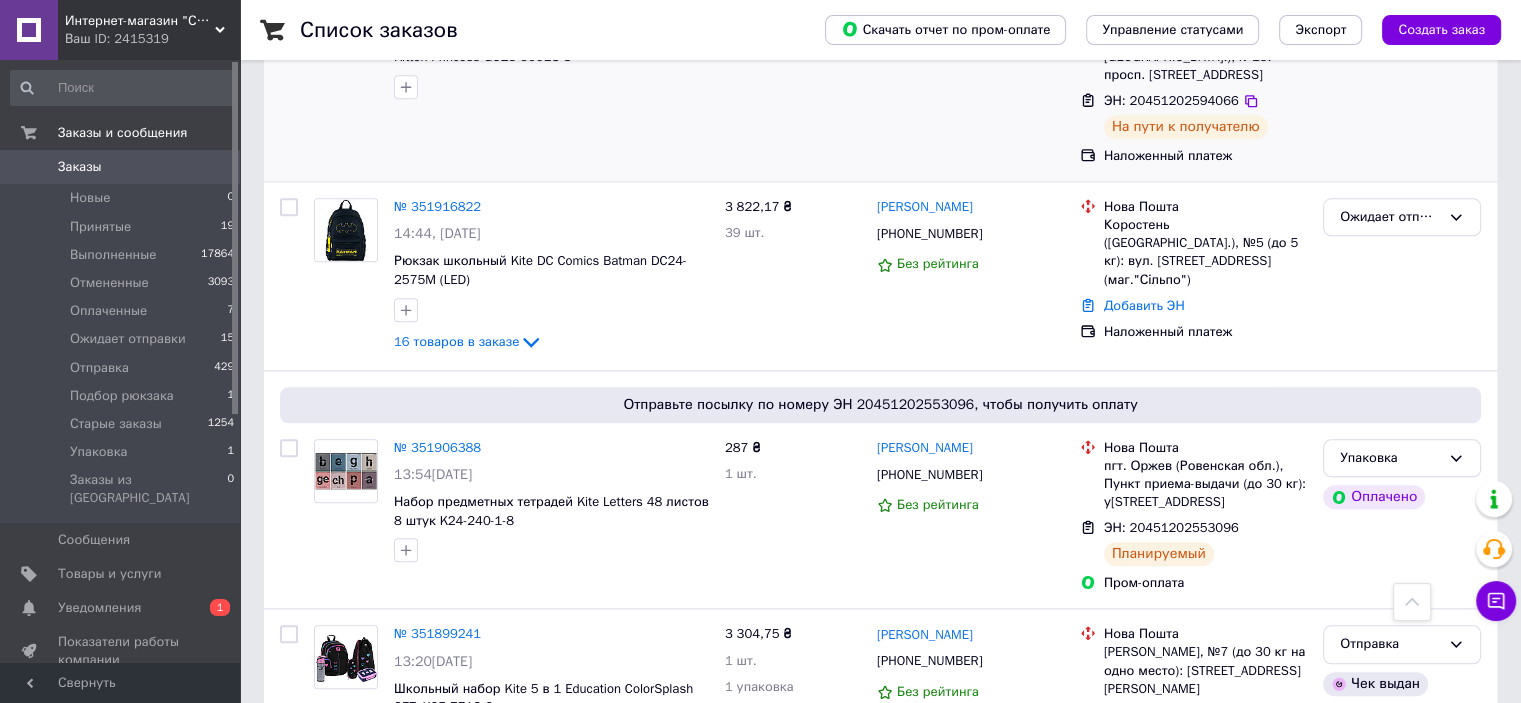 scroll, scrollTop: 2100, scrollLeft: 0, axis: vertical 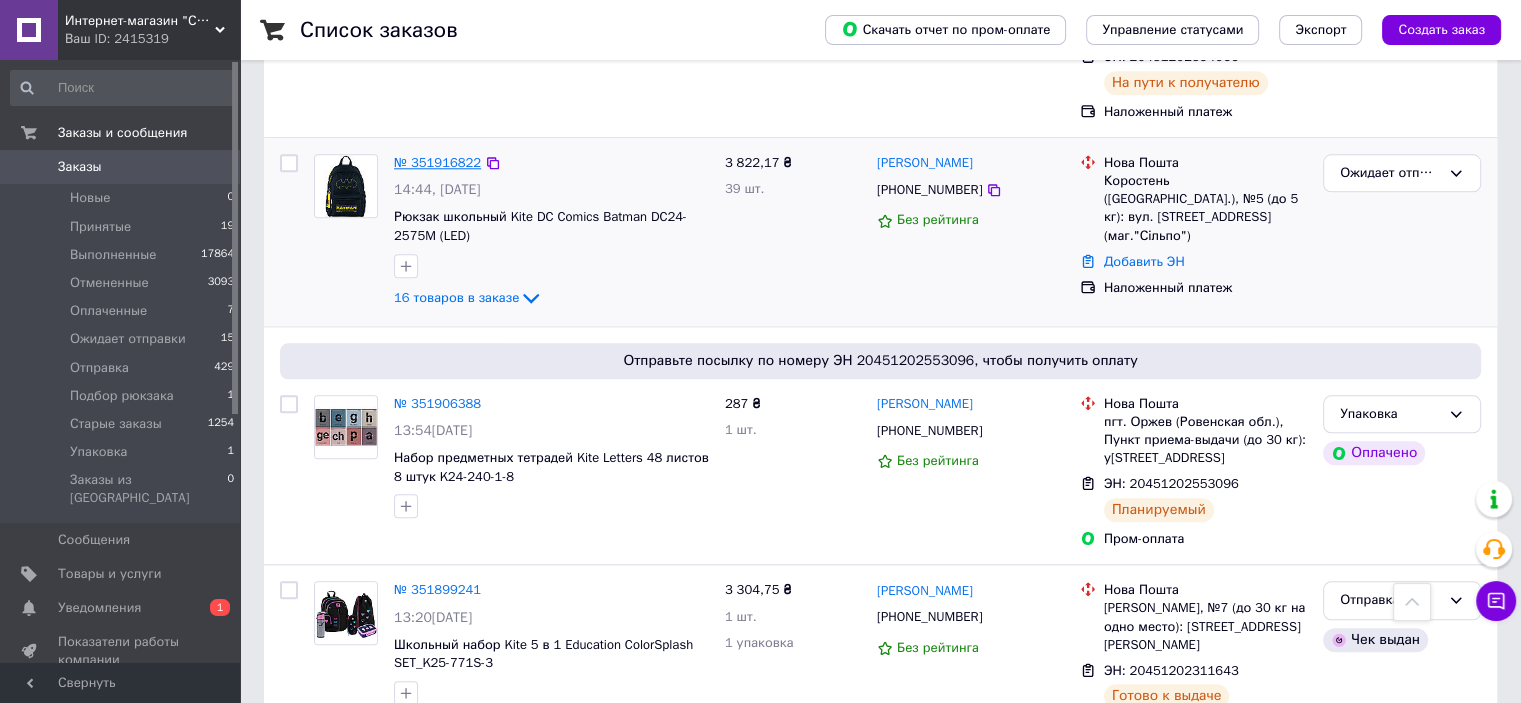 click on "№ 351916822" at bounding box center [437, 162] 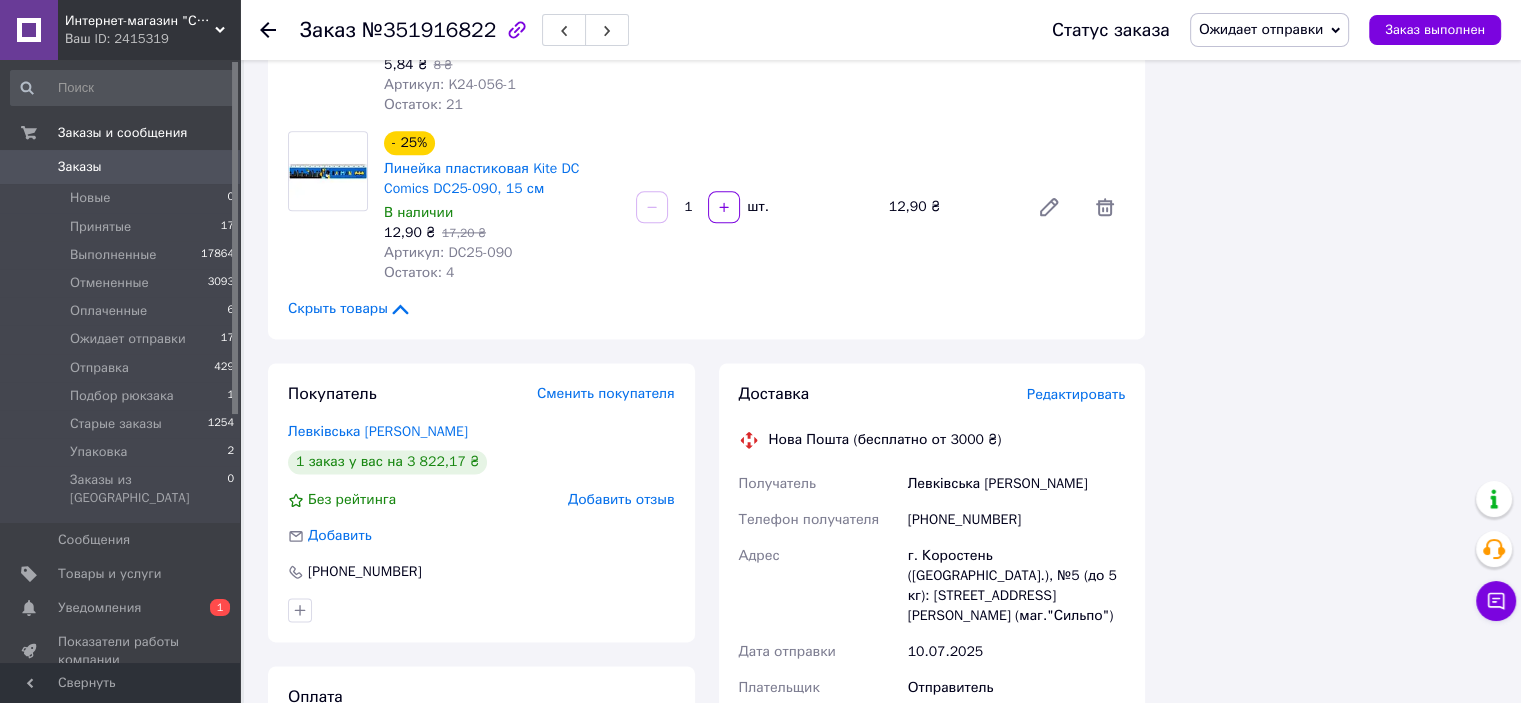 scroll, scrollTop: 2800, scrollLeft: 0, axis: vertical 